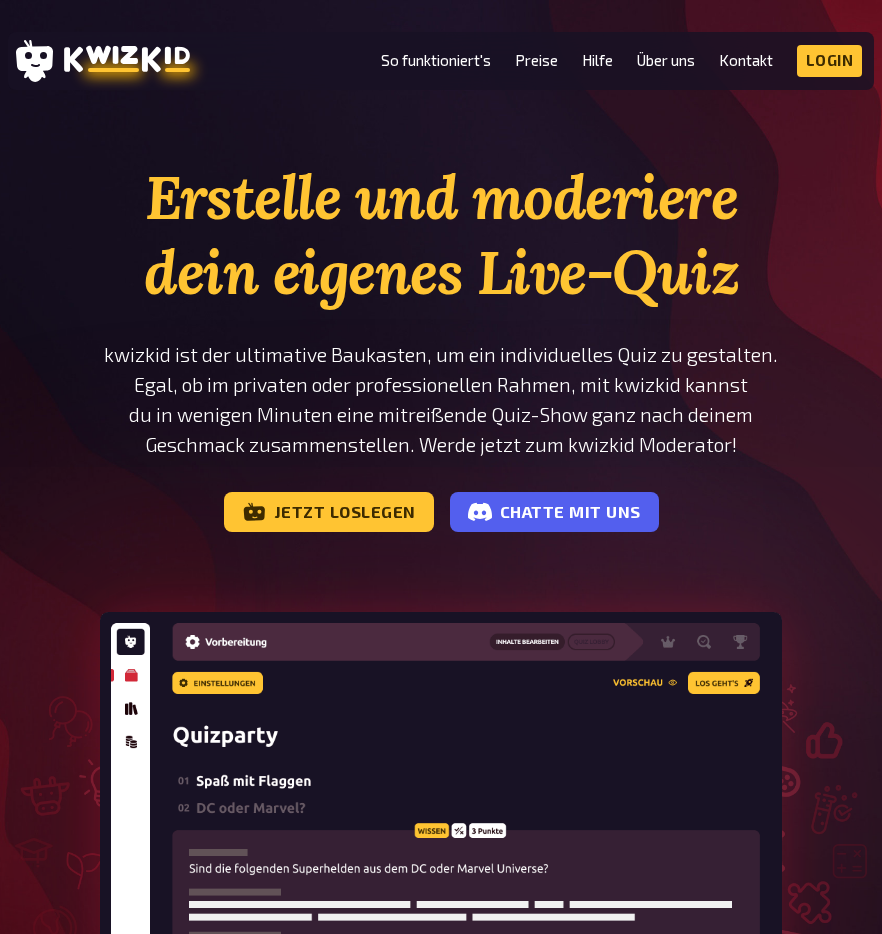scroll, scrollTop: 0, scrollLeft: 0, axis: both 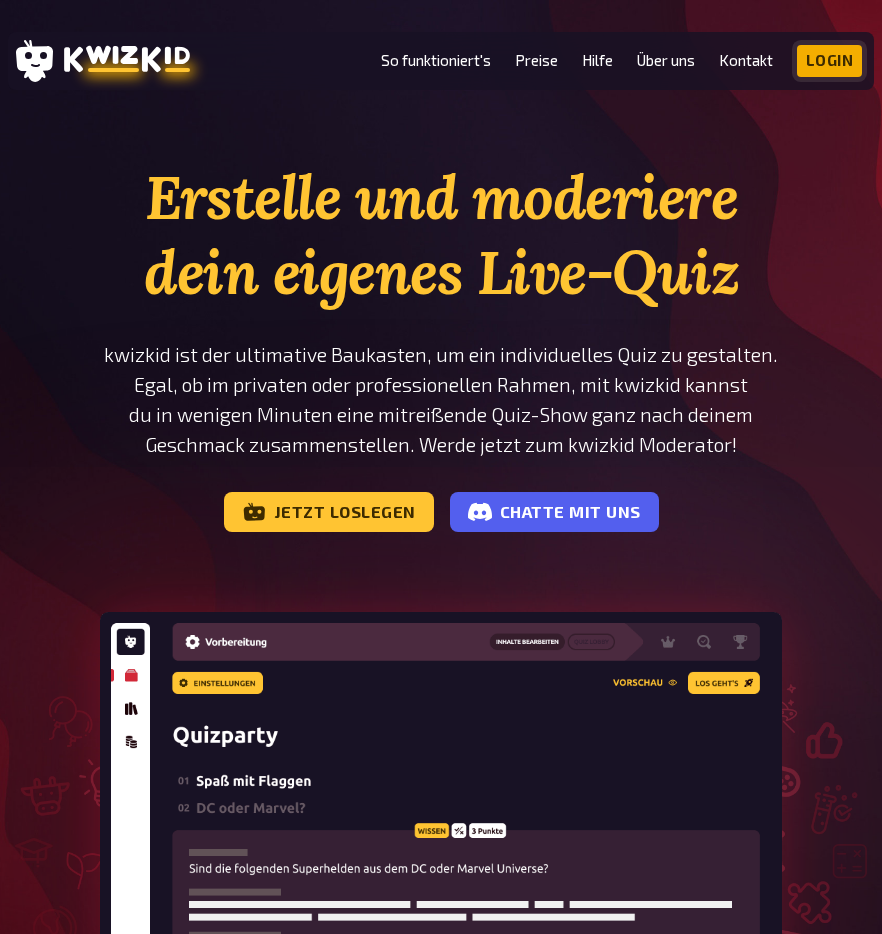 click on "Login" at bounding box center (830, 61) 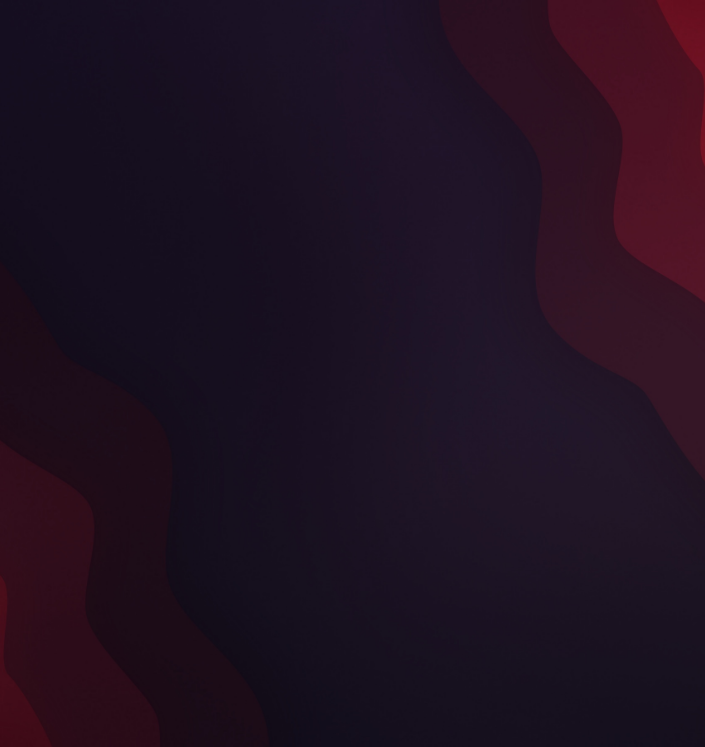 scroll, scrollTop: 0, scrollLeft: 0, axis: both 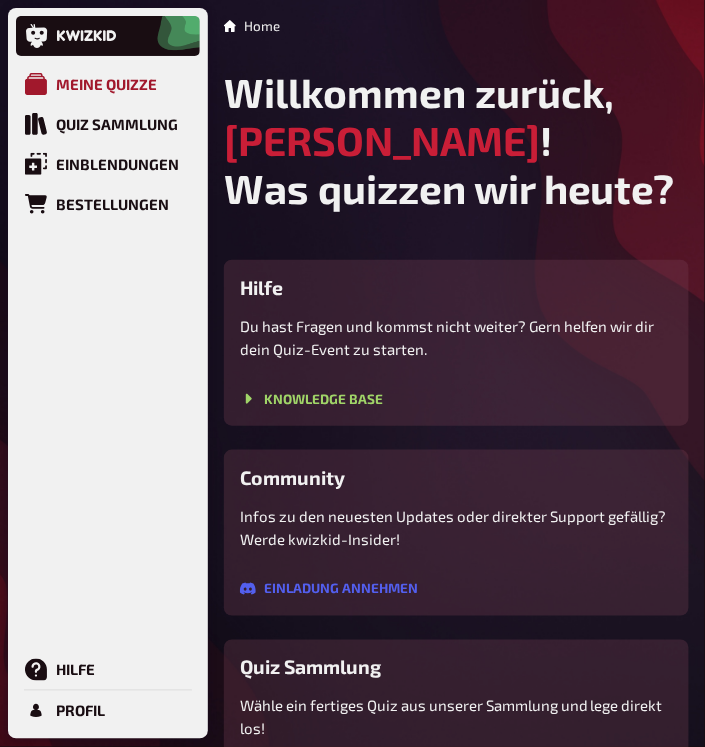 click on "Meine Quizze" at bounding box center (106, 84) 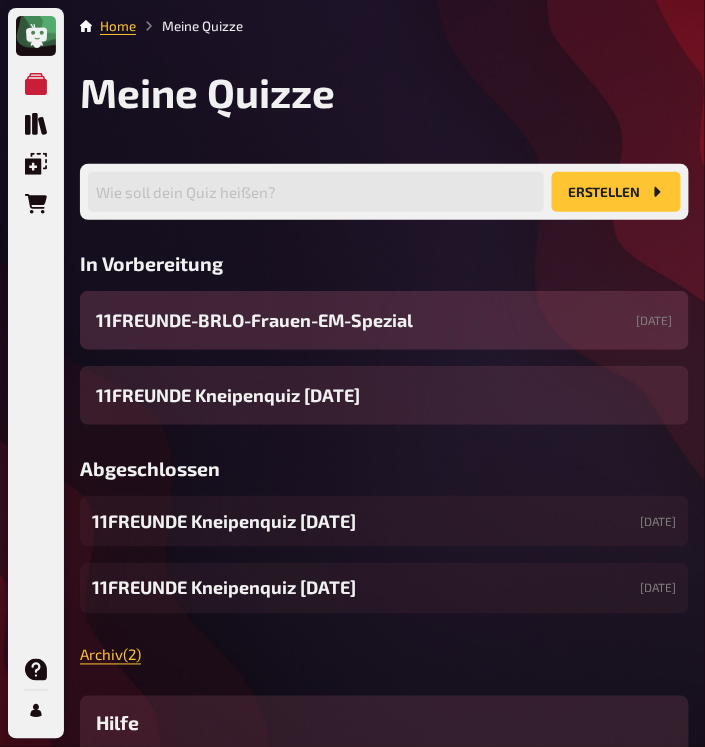 click on "11FREUNDE-BRLO-Frauen-EM-Spezial" at bounding box center (254, 320) 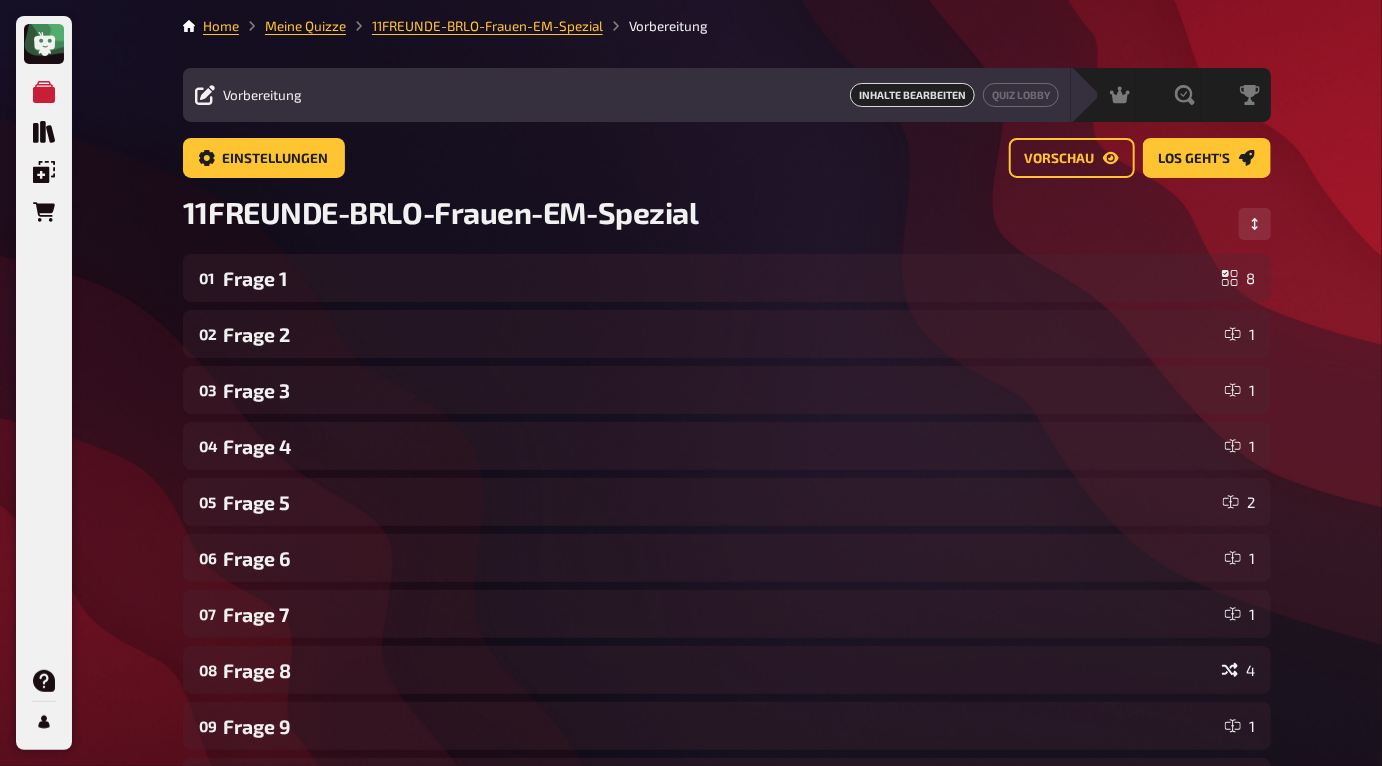 click on "Vorbereitung" at bounding box center (262, 95) 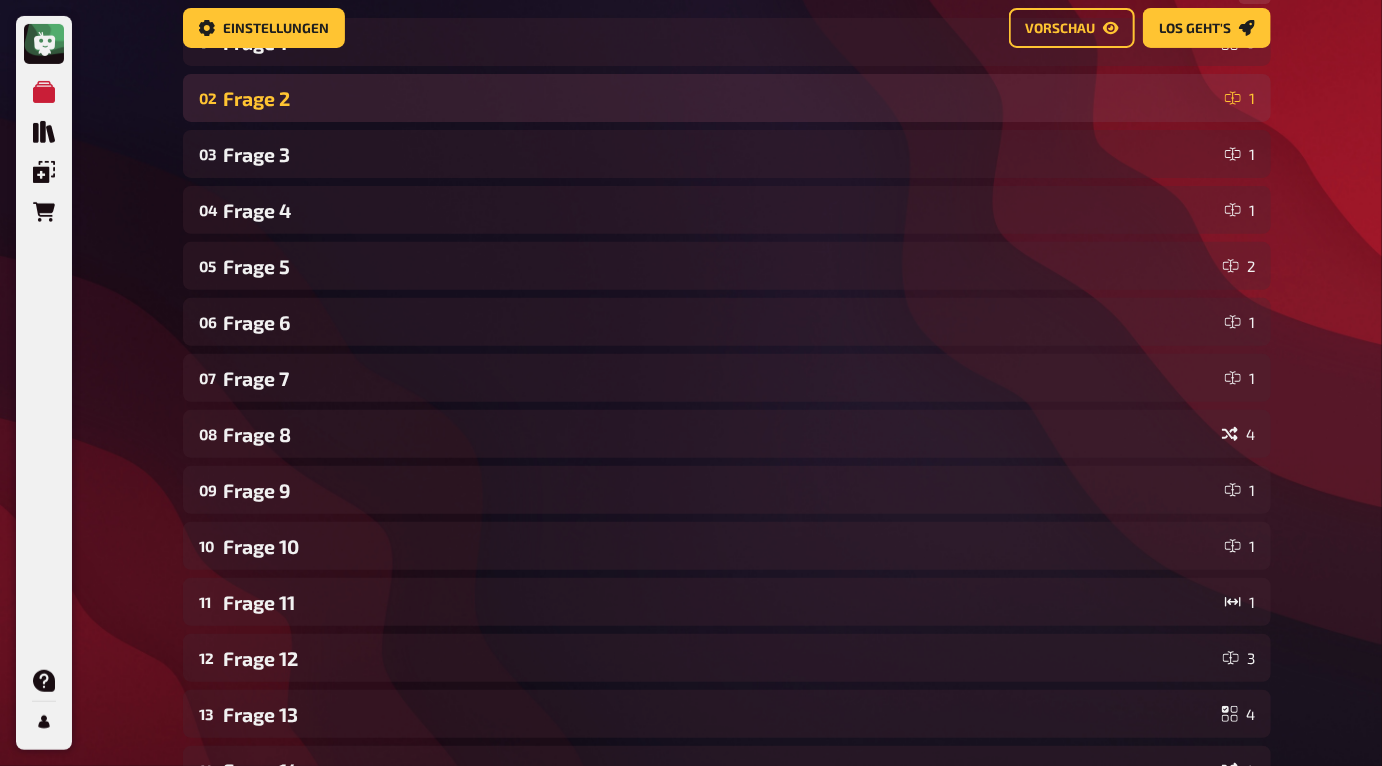 scroll, scrollTop: 32, scrollLeft: 0, axis: vertical 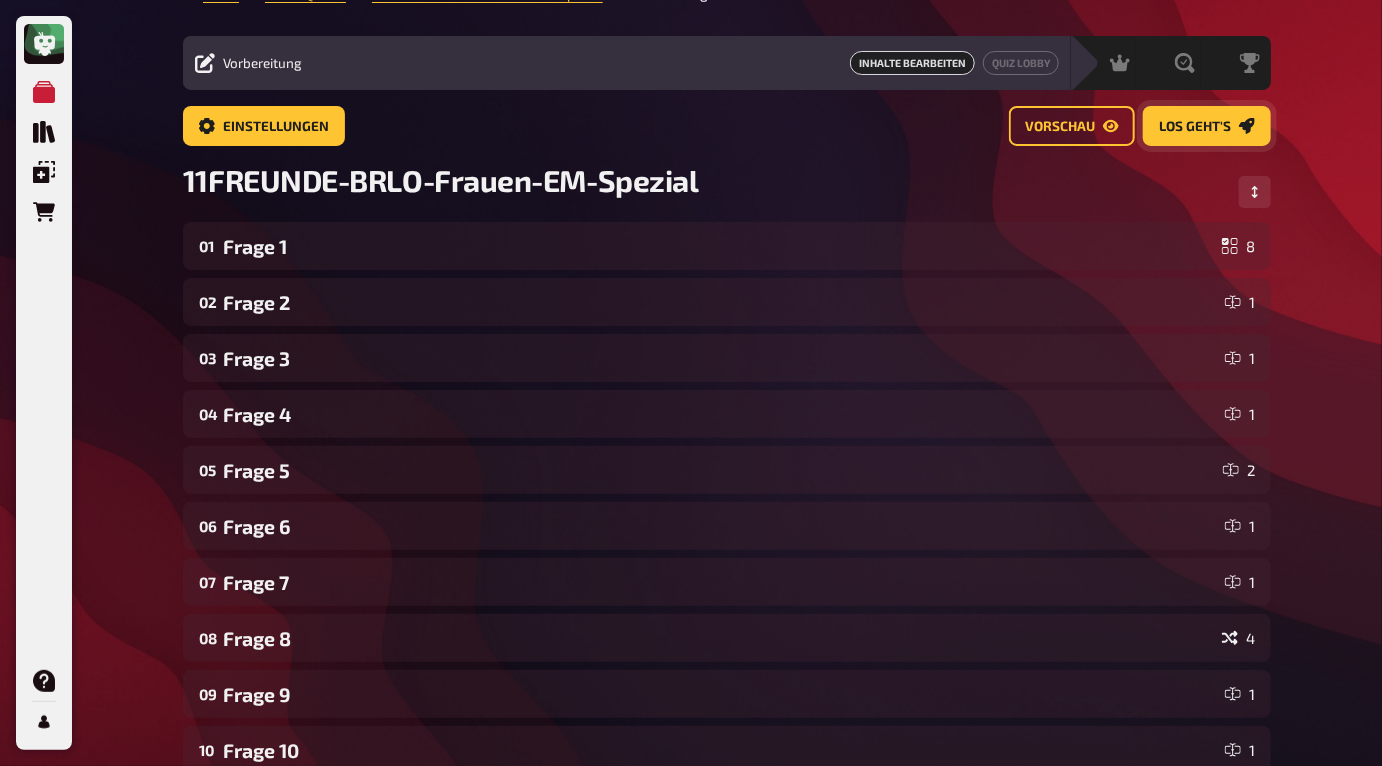 click on "Los geht's" at bounding box center (1195, 127) 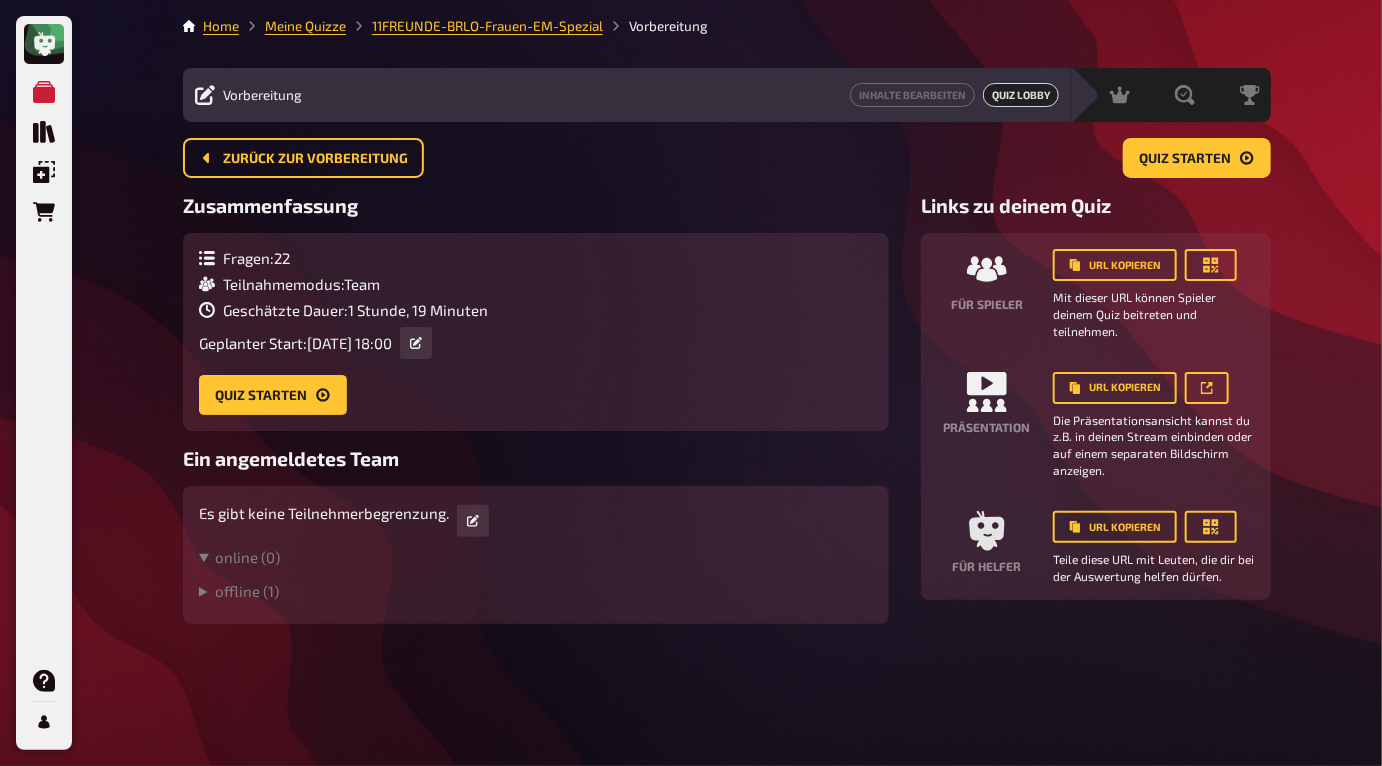 scroll, scrollTop: 0, scrollLeft: 0, axis: both 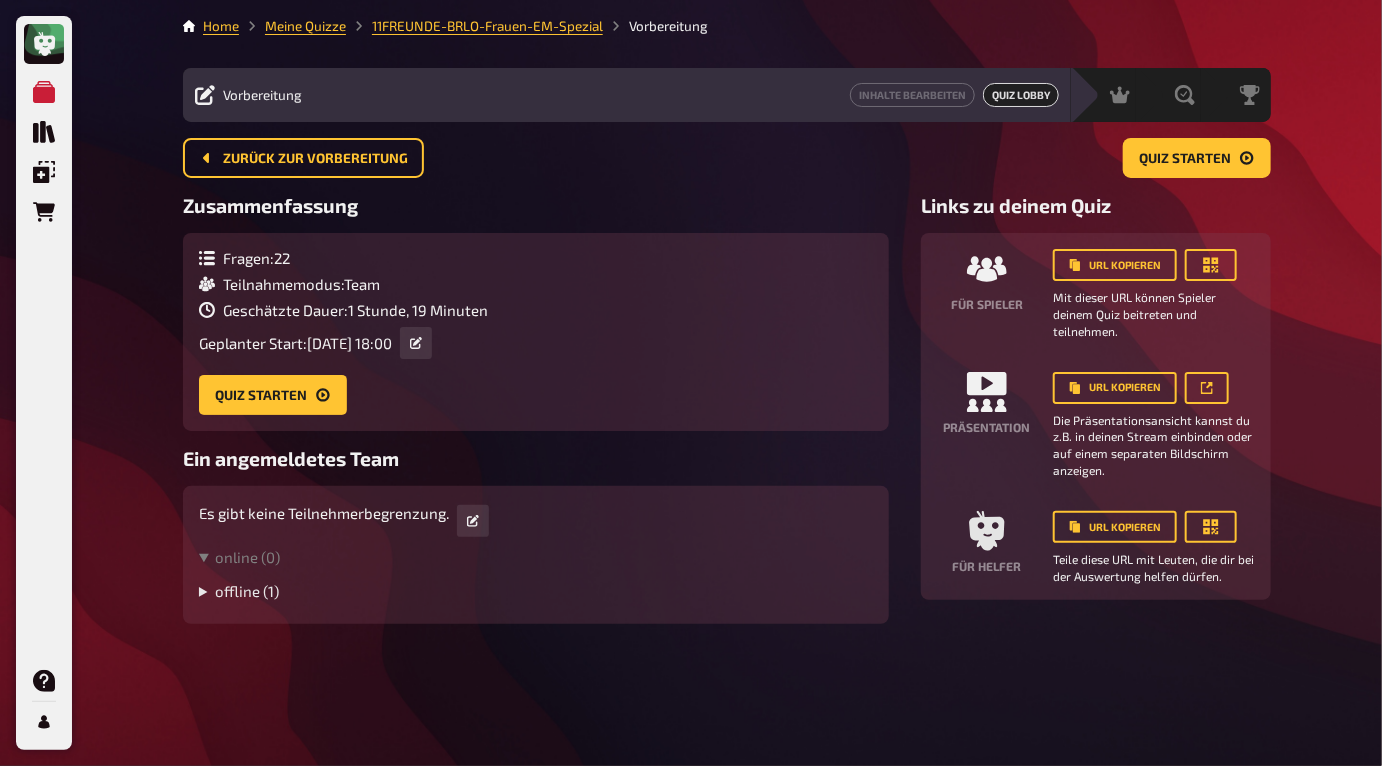 click on "offline ( 1 )" at bounding box center [536, 591] 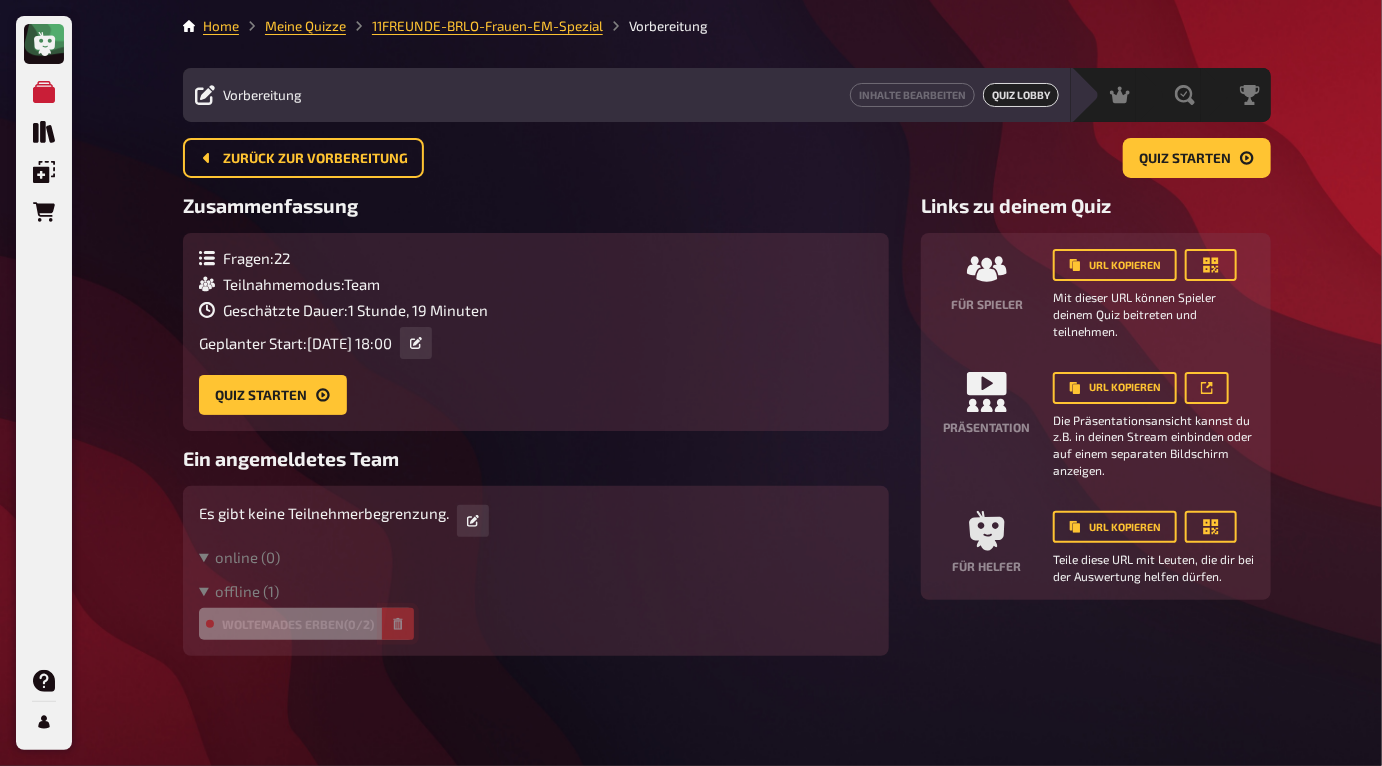 click 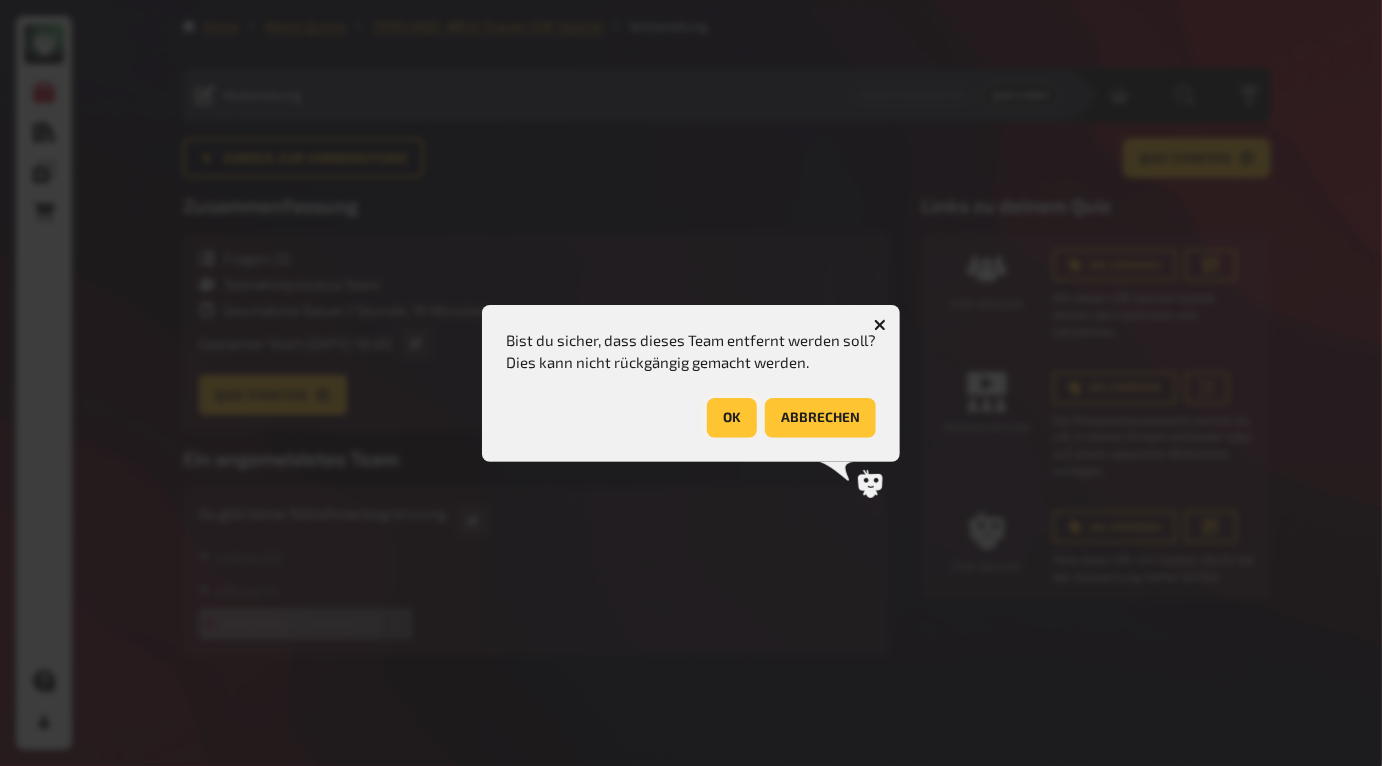 click on "OK" at bounding box center [732, 418] 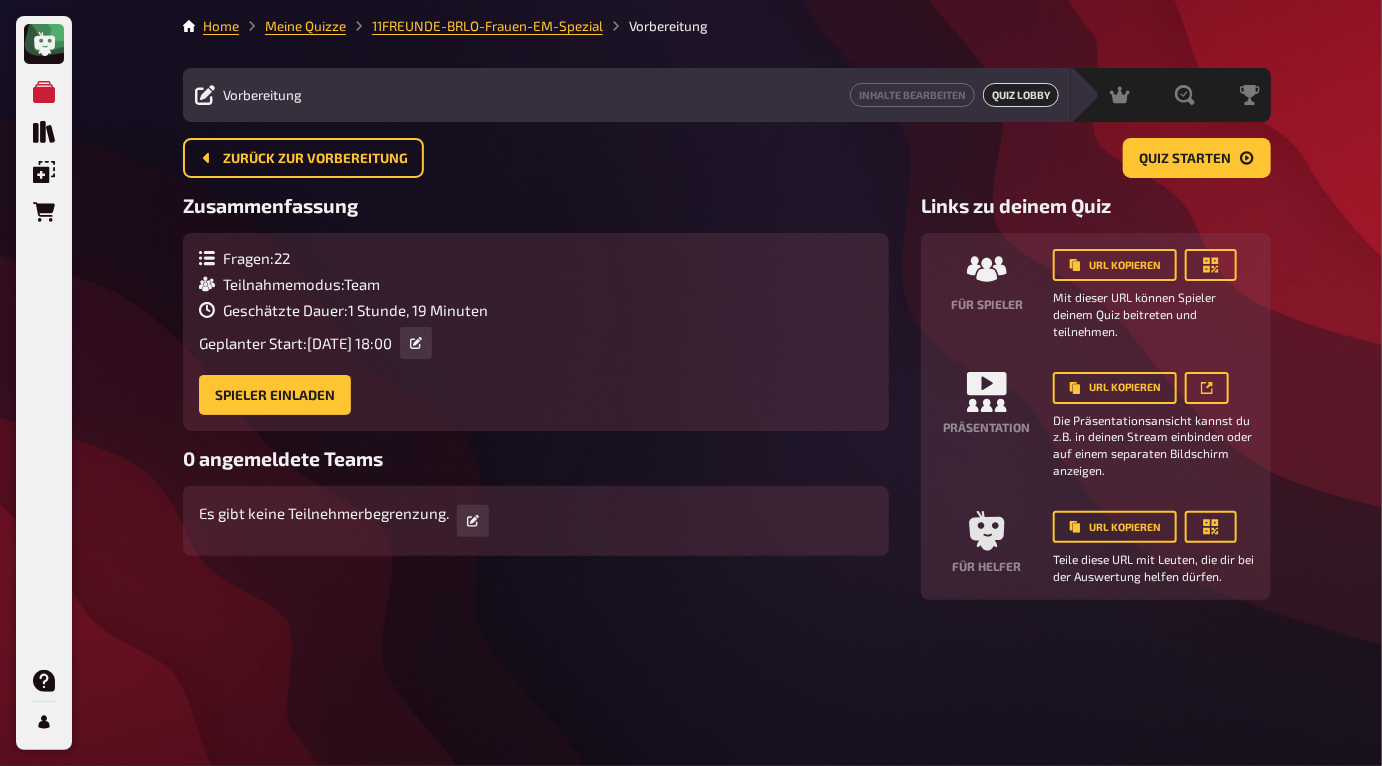 click on "Vorbereitung" at bounding box center [262, 95] 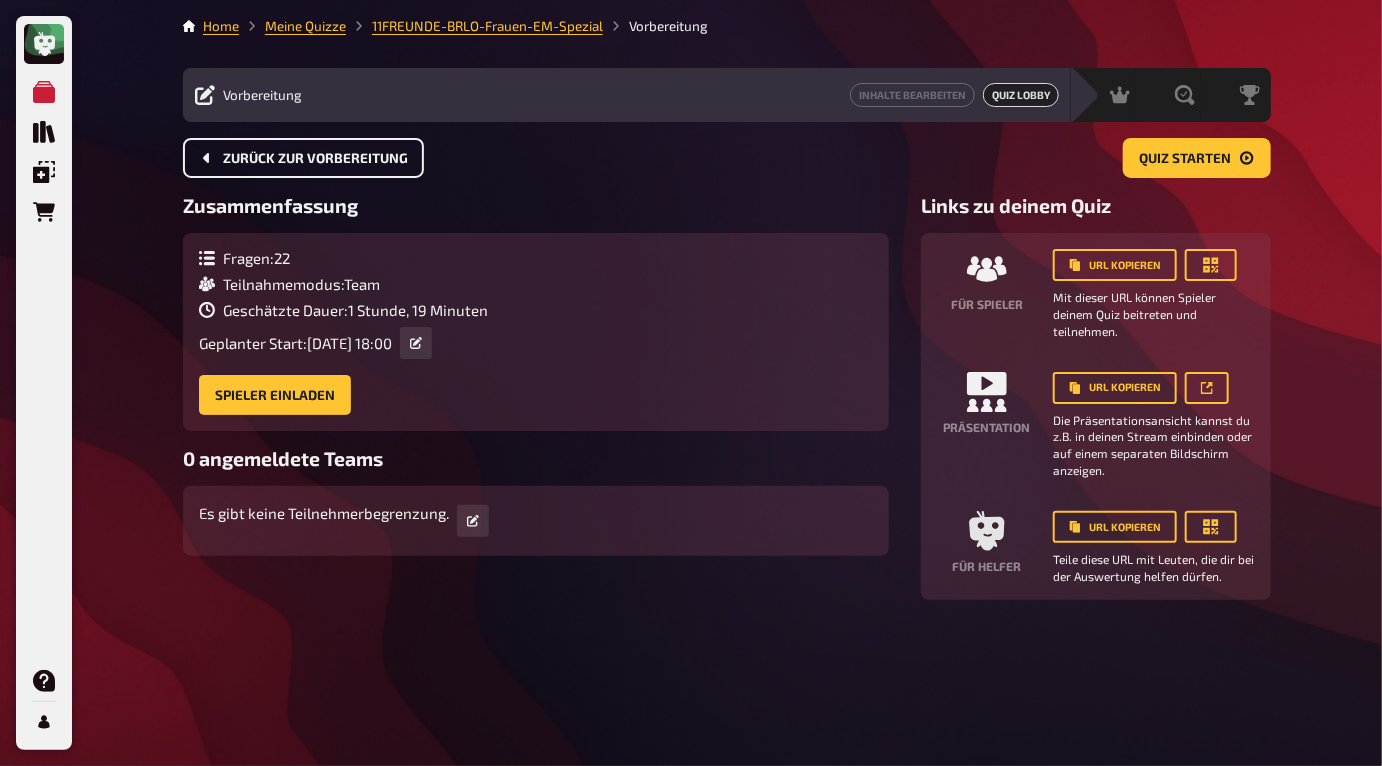 click 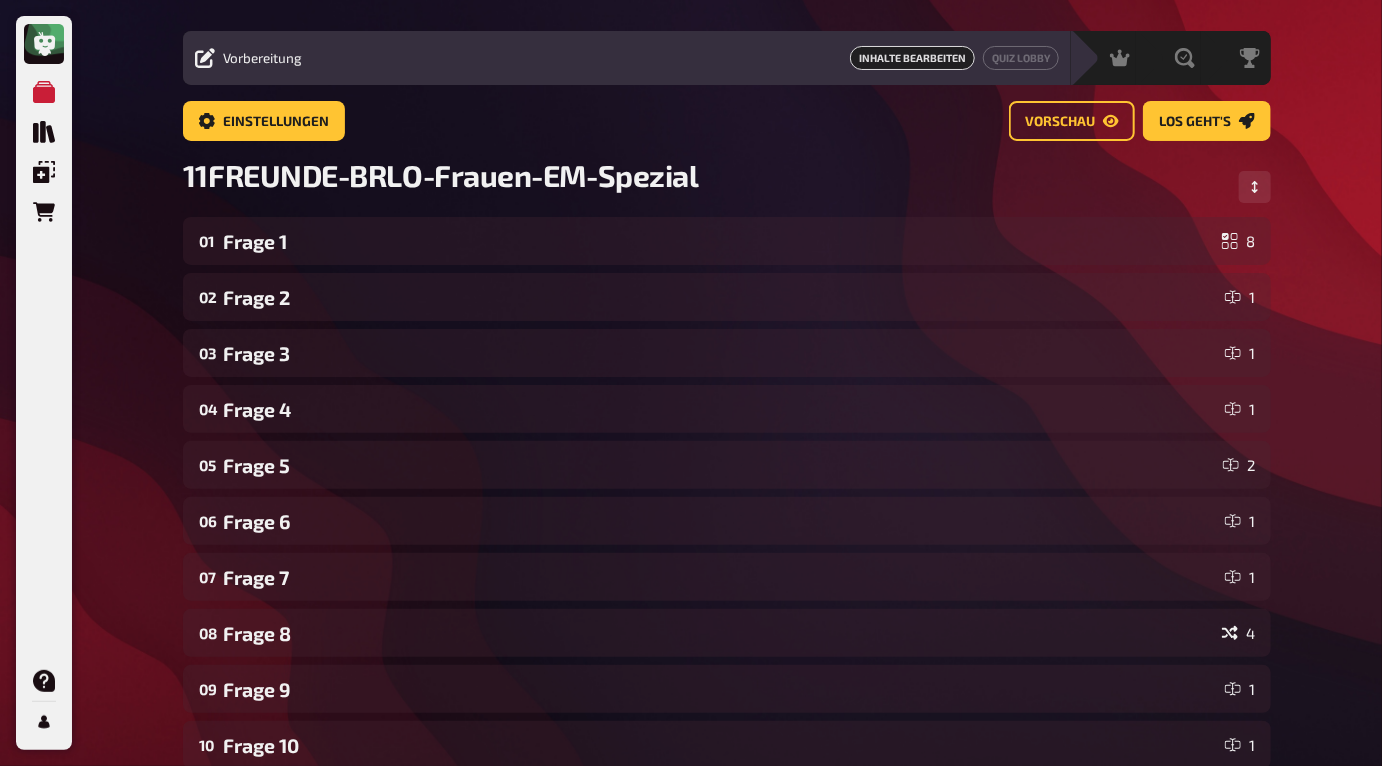 scroll, scrollTop: 0, scrollLeft: 0, axis: both 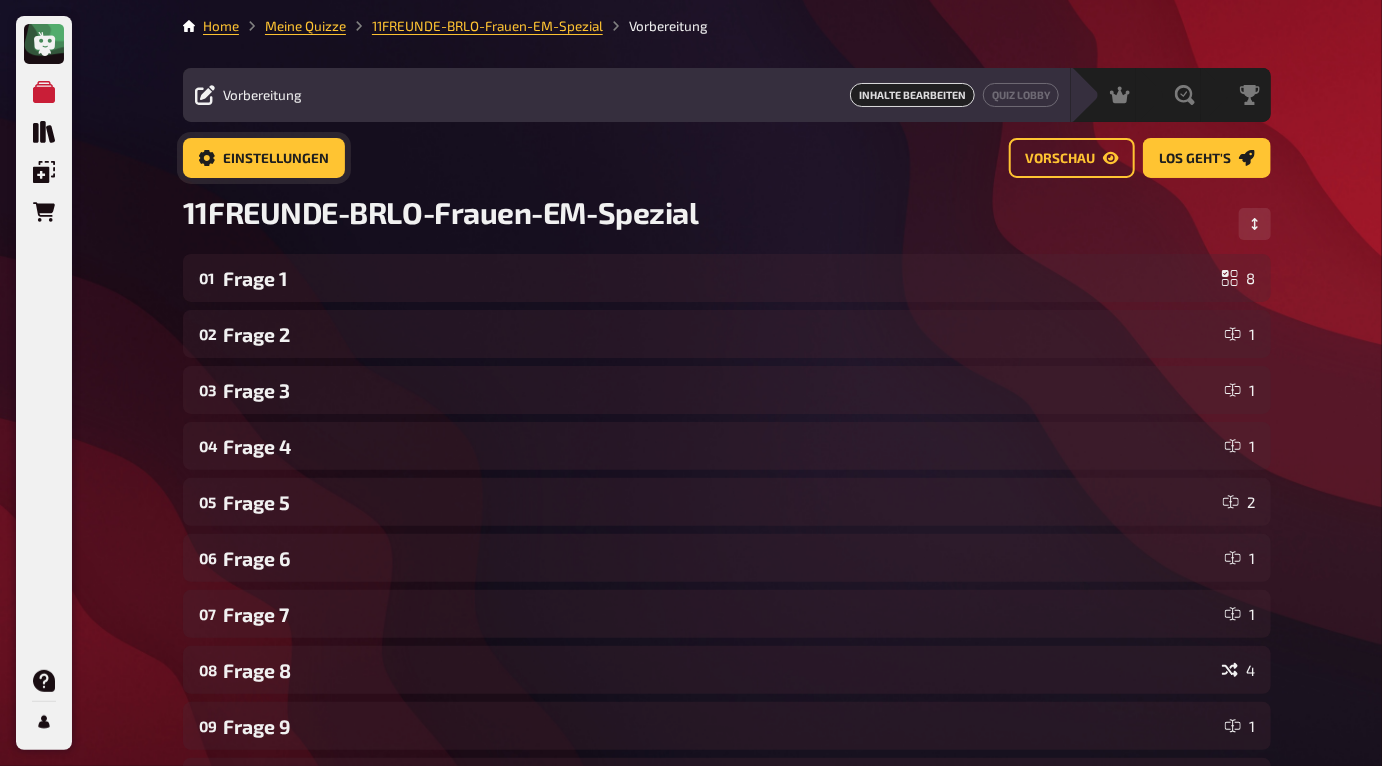 click on "Einstellungen" at bounding box center [276, 159] 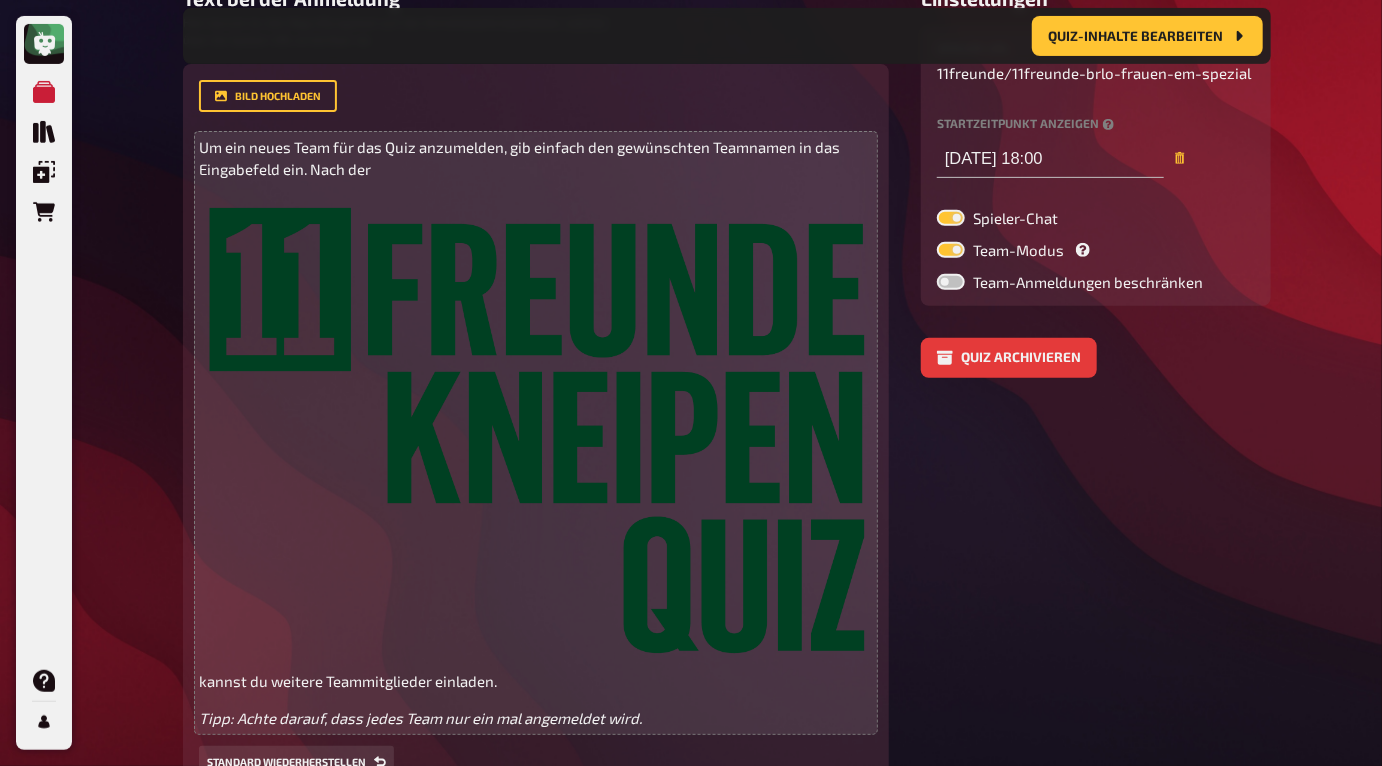 scroll, scrollTop: 266, scrollLeft: 0, axis: vertical 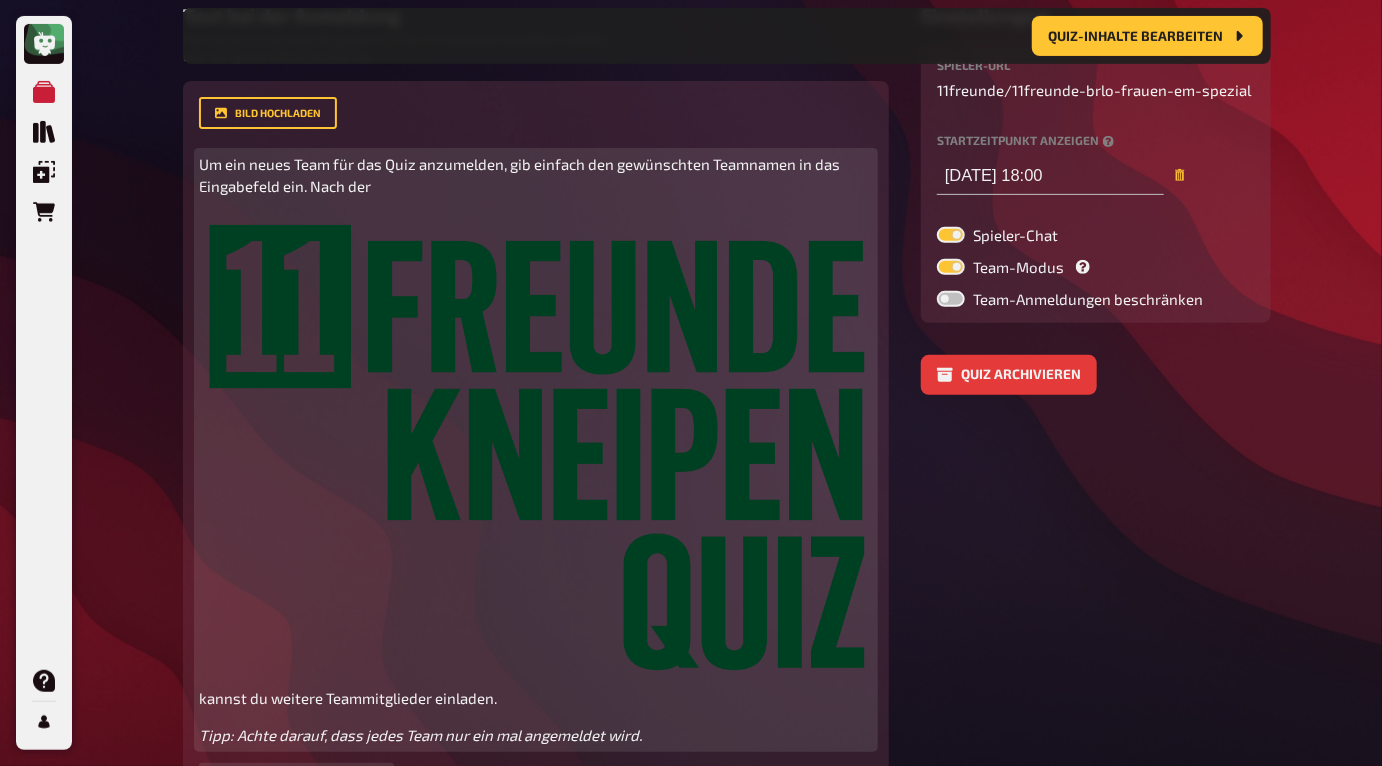 click at bounding box center (536, 448) 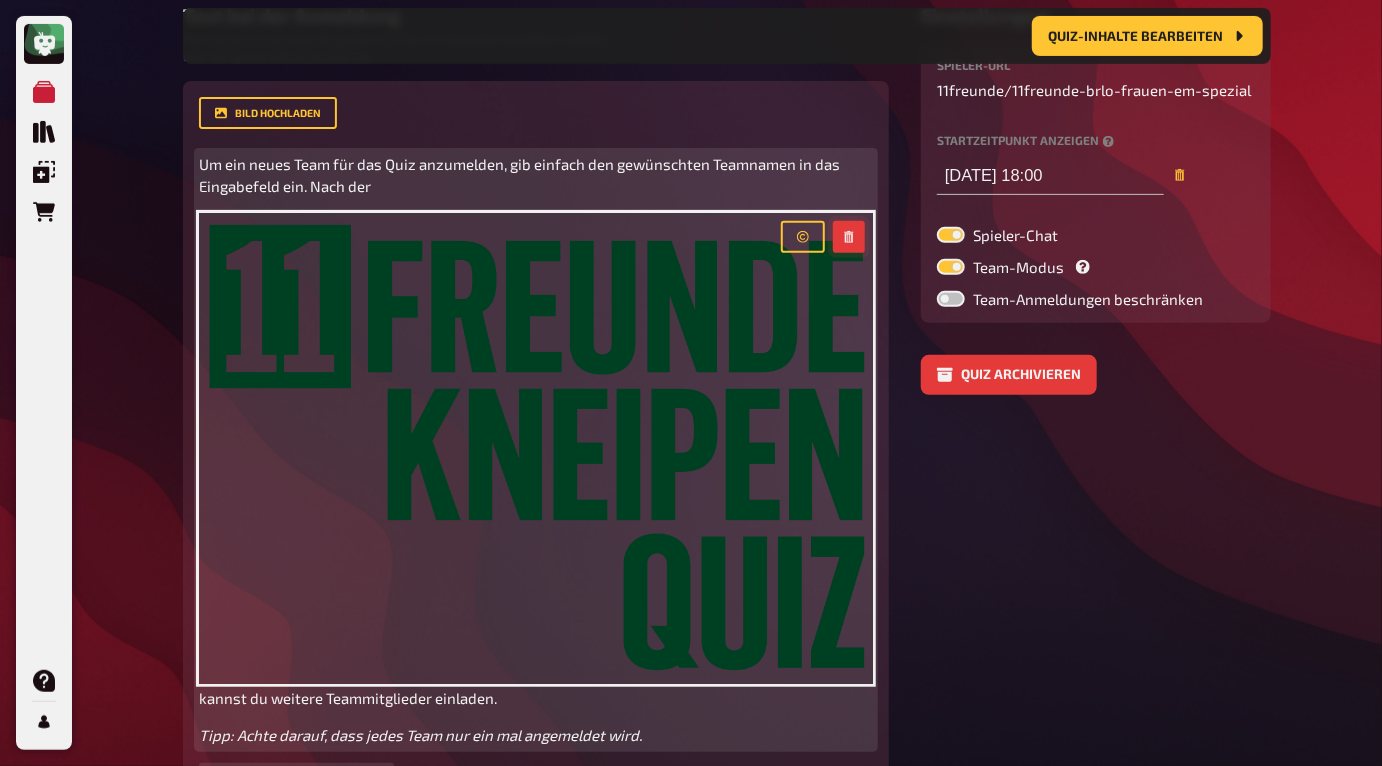 click 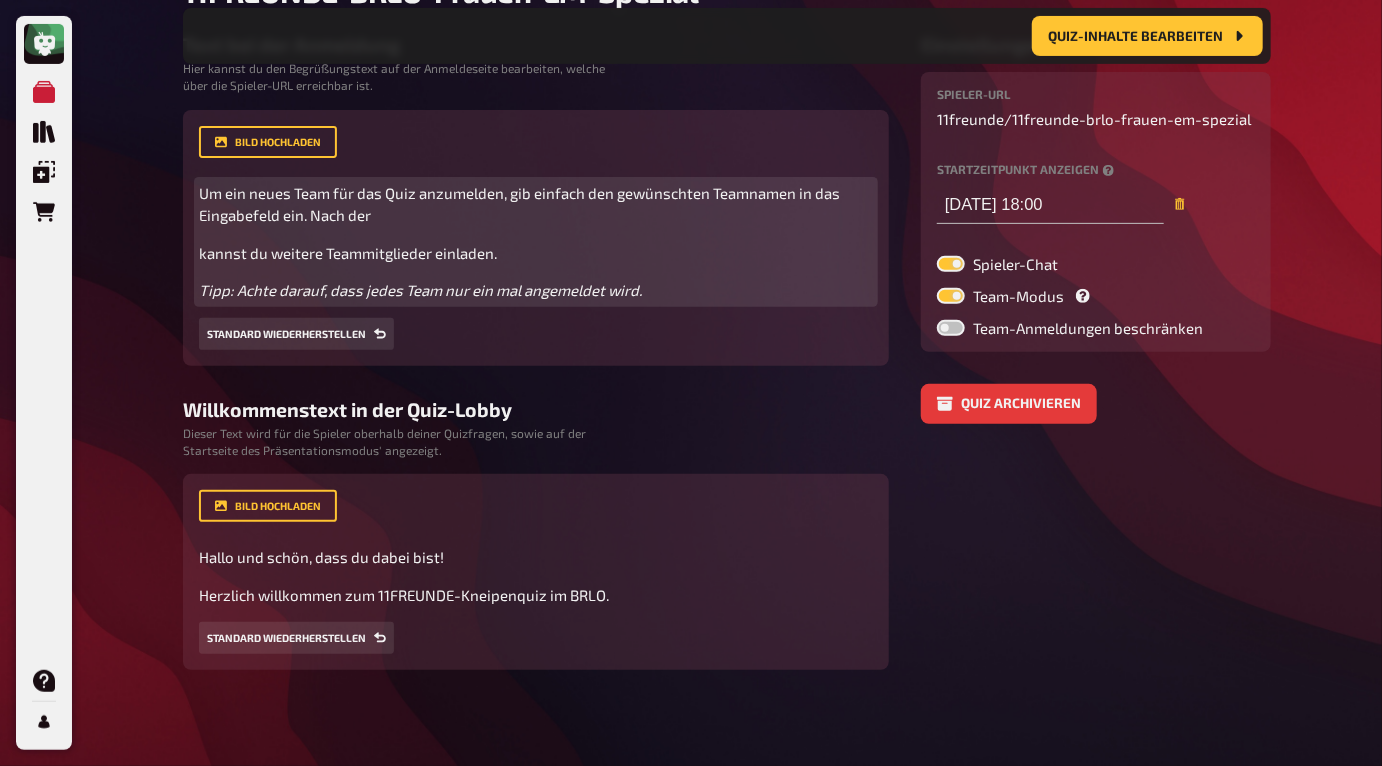 scroll, scrollTop: 238, scrollLeft: 0, axis: vertical 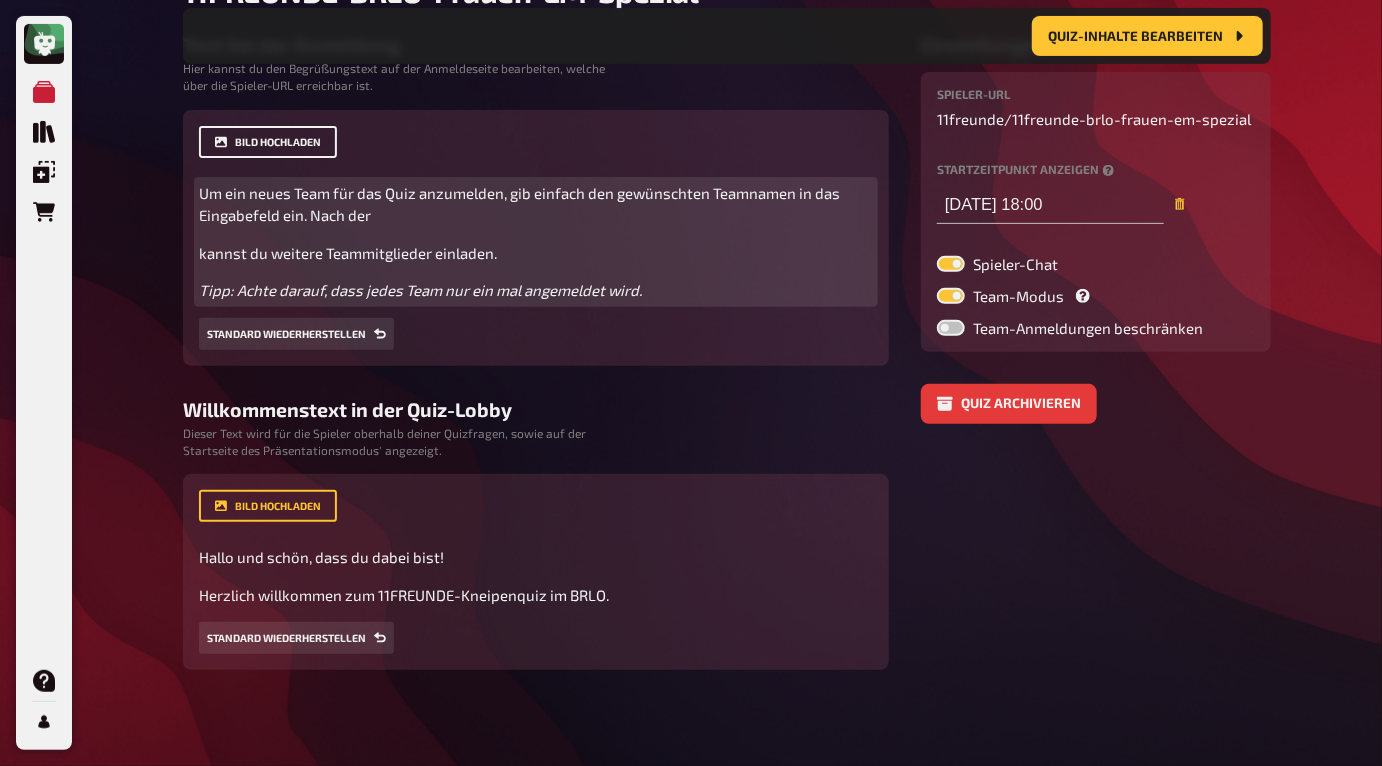 click on "Bild hochladen" at bounding box center [268, 142] 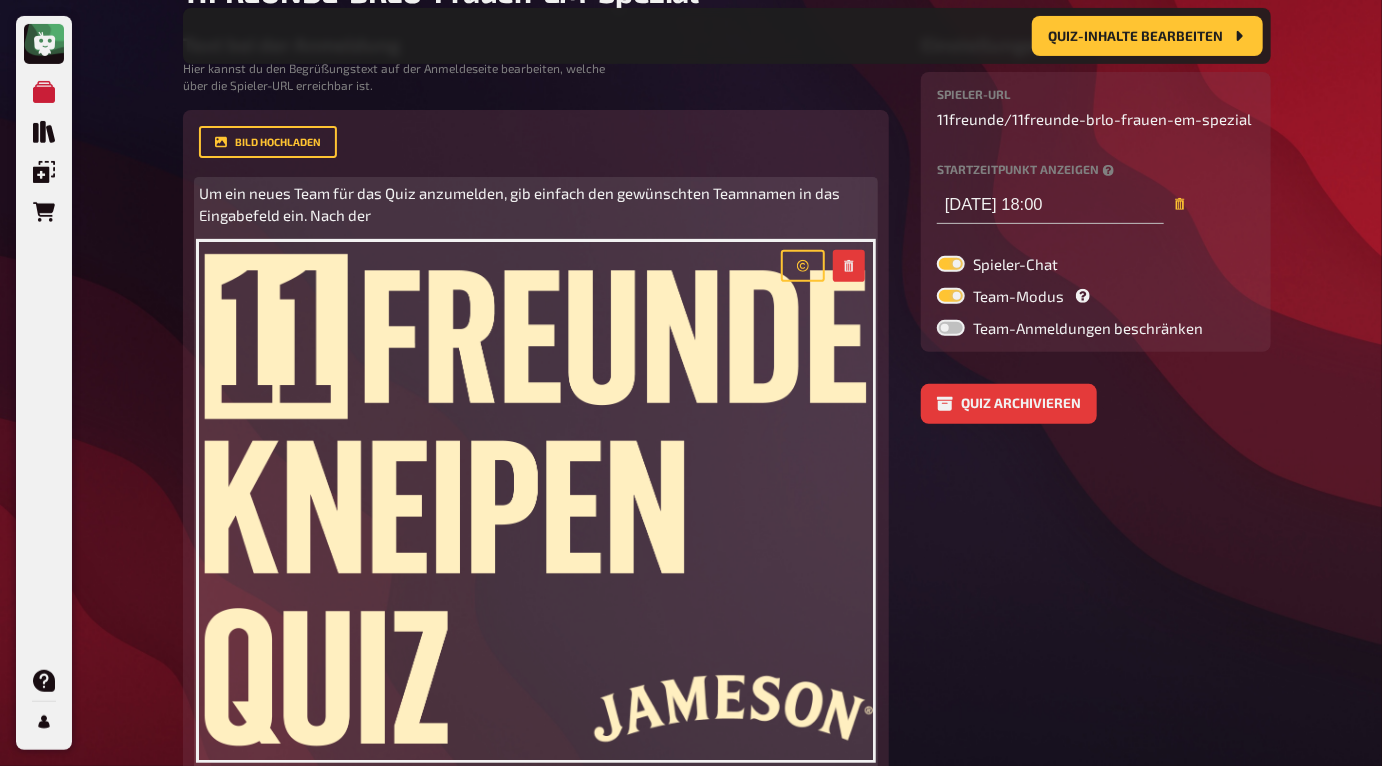 scroll, scrollTop: 236, scrollLeft: 0, axis: vertical 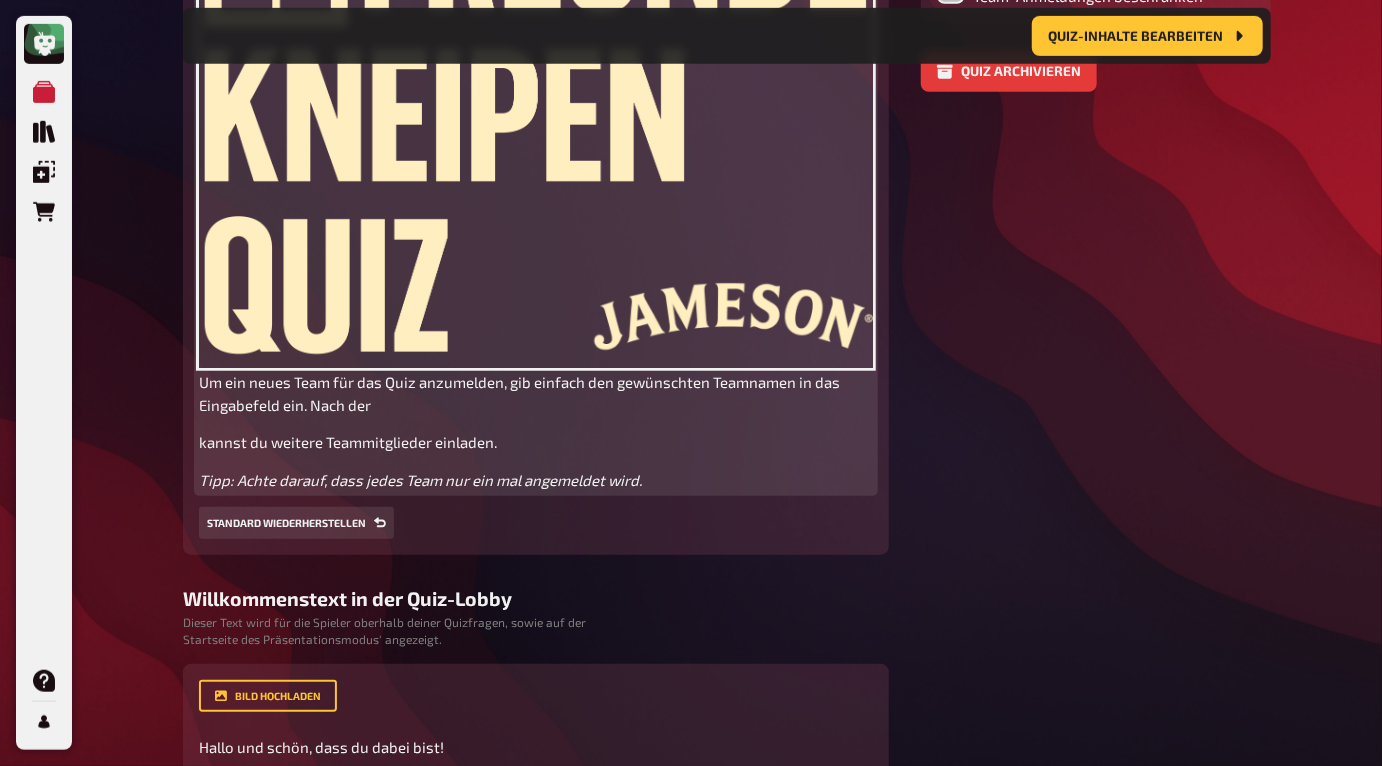 click on "﻿ Um ein neues Team für das Quiz anzumelden, gib einfach den gewünschten Teamnamen in das Eingabefeld ein. Nach der   kannst du weitere Teammitglieder einladen. Tipp: Achte darauf, dass jedes Team nur ein mal angemeldet wird." at bounding box center (536, 171) 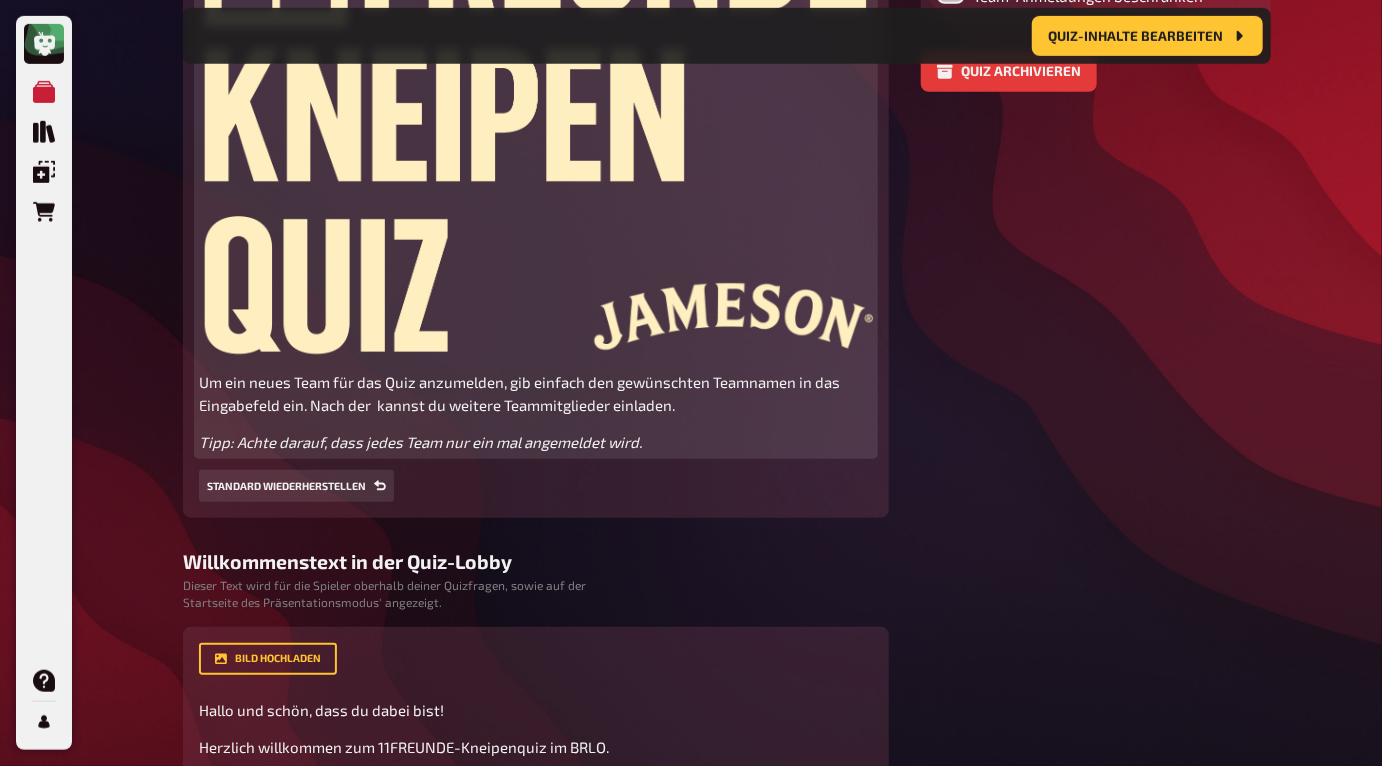 type 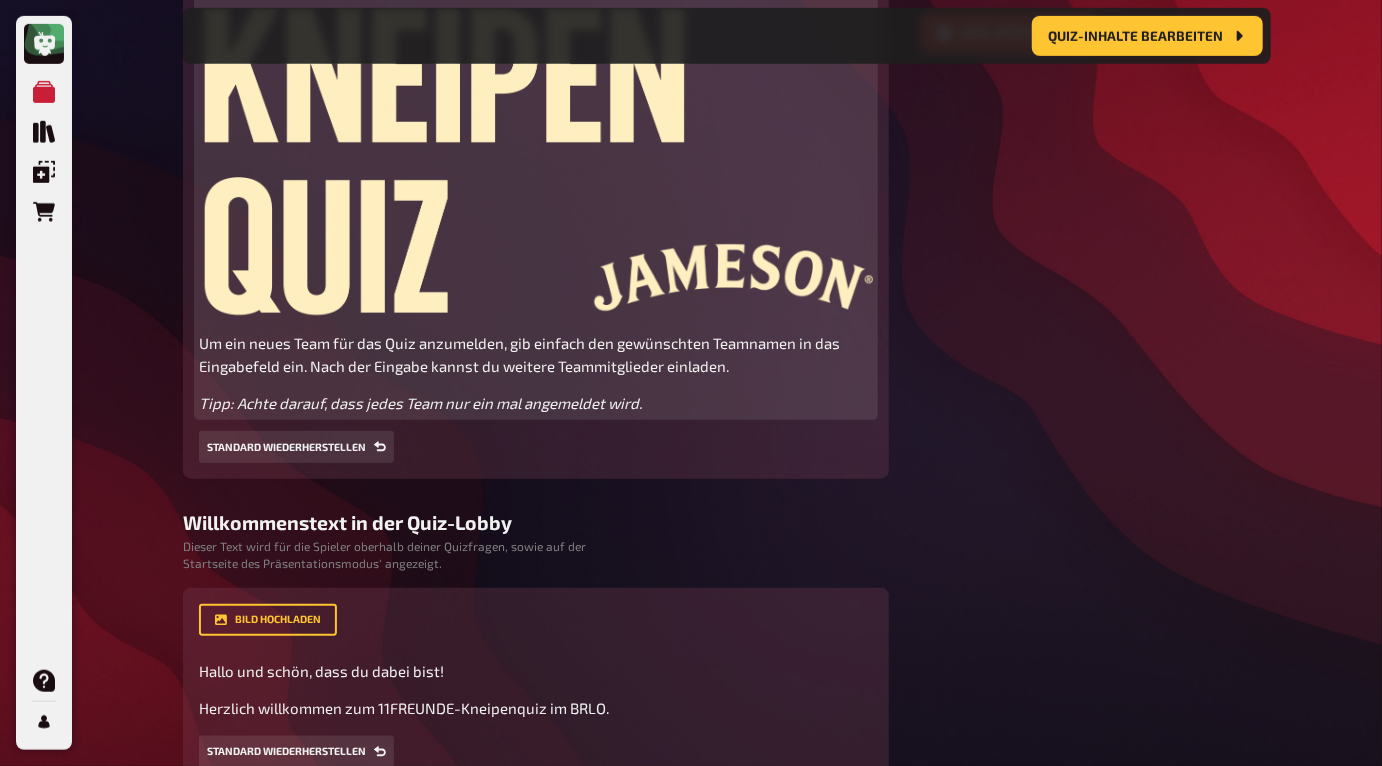 scroll, scrollTop: 612, scrollLeft: 0, axis: vertical 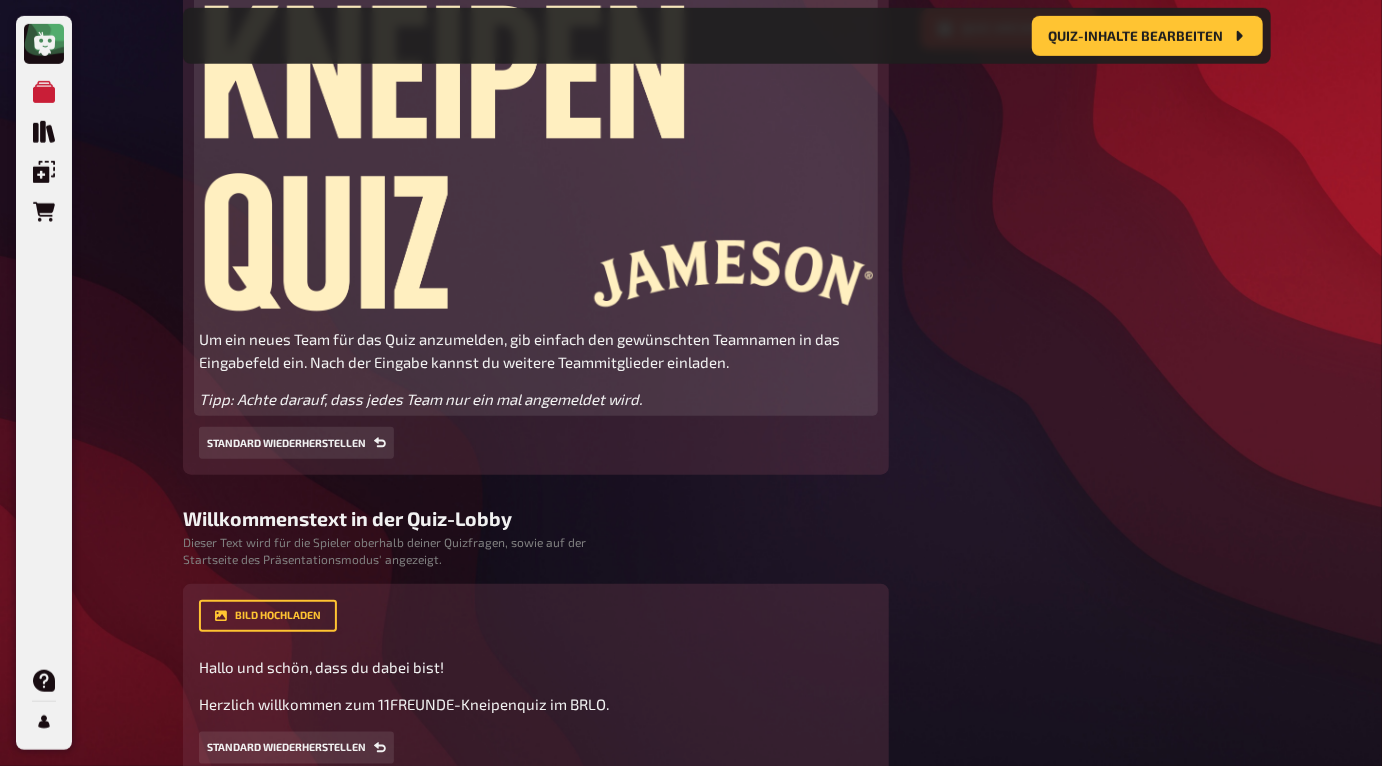click on "Tipp: Achte darauf, dass jedes Team nur ein mal angemeldet wird." at bounding box center (420, 399) 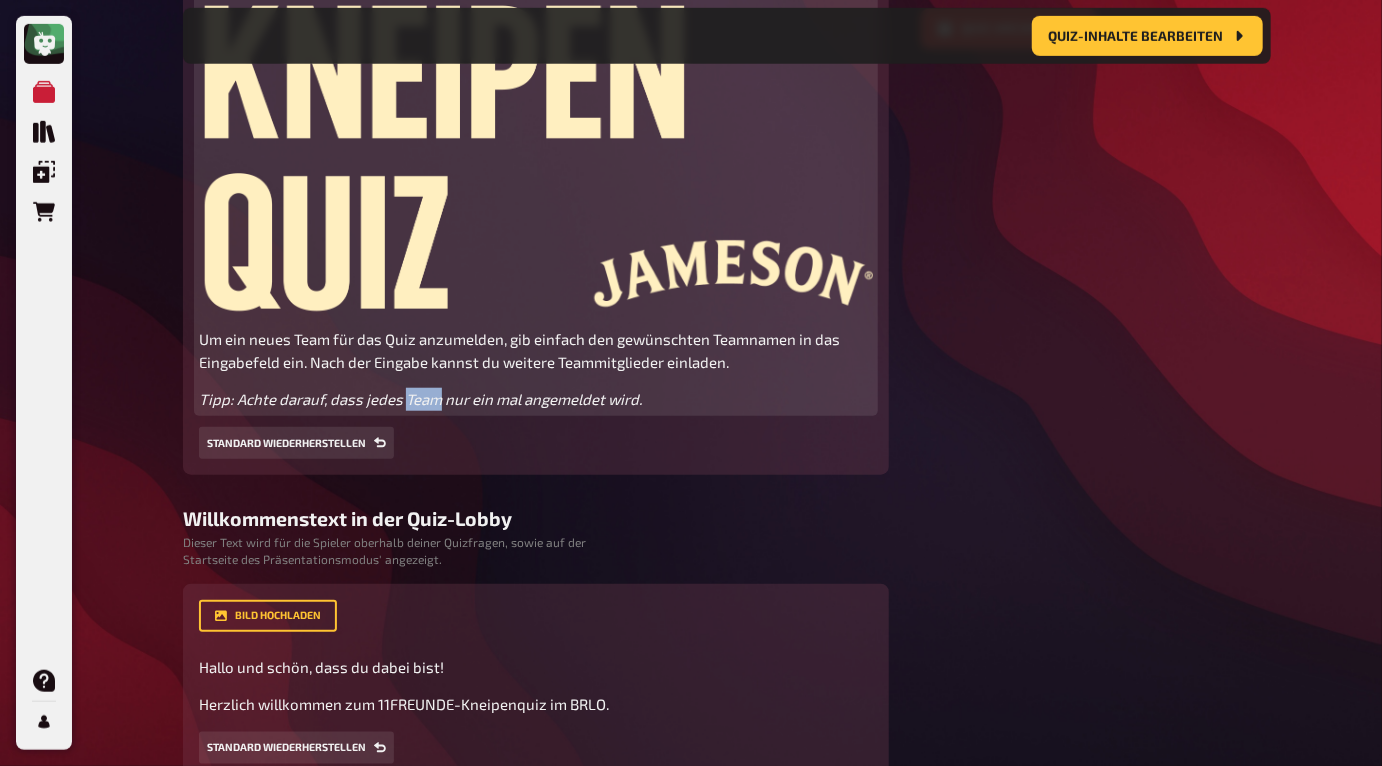 click on "Tipp: Achte darauf, dass jedes Team nur ein mal angemeldet wird." at bounding box center (420, 399) 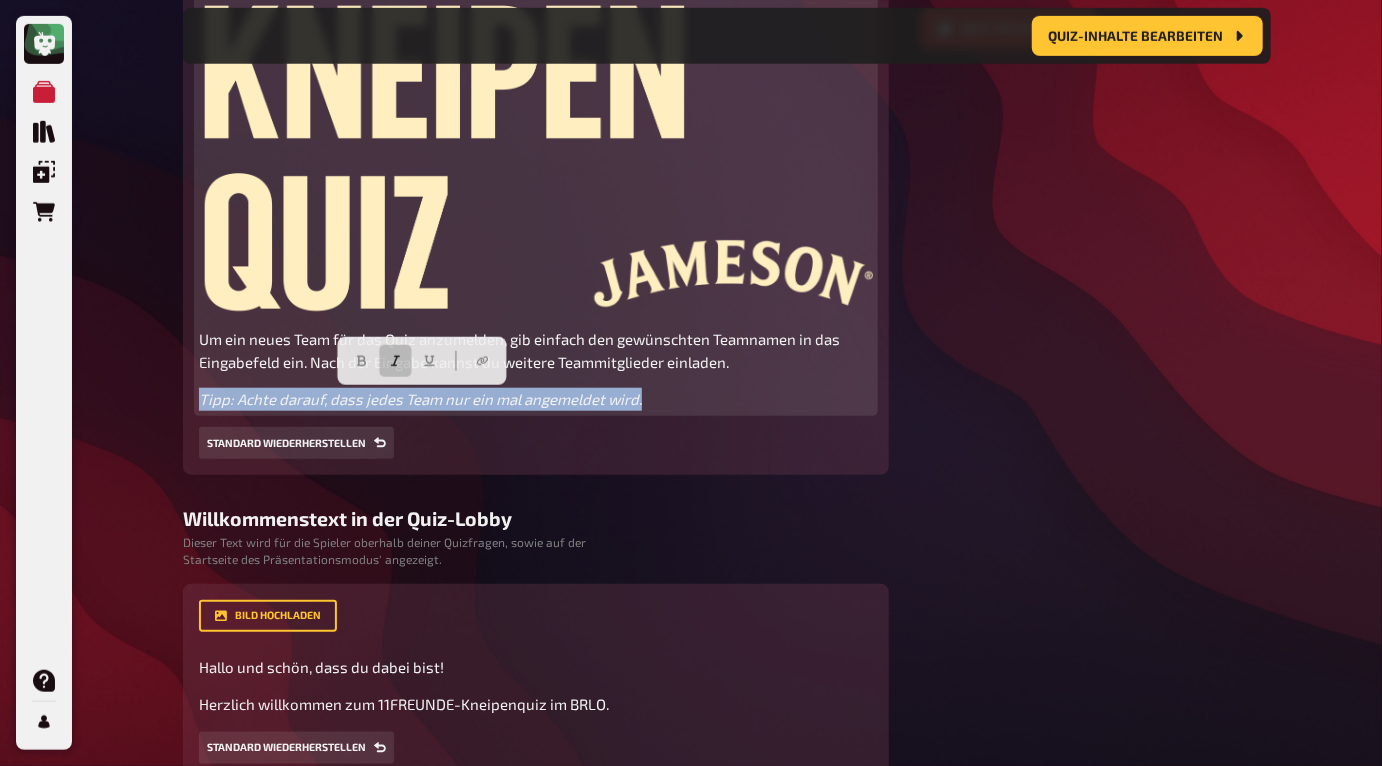 click on "Tipp: Achte darauf, dass jedes Team nur ein mal angemeldet wird." at bounding box center [420, 399] 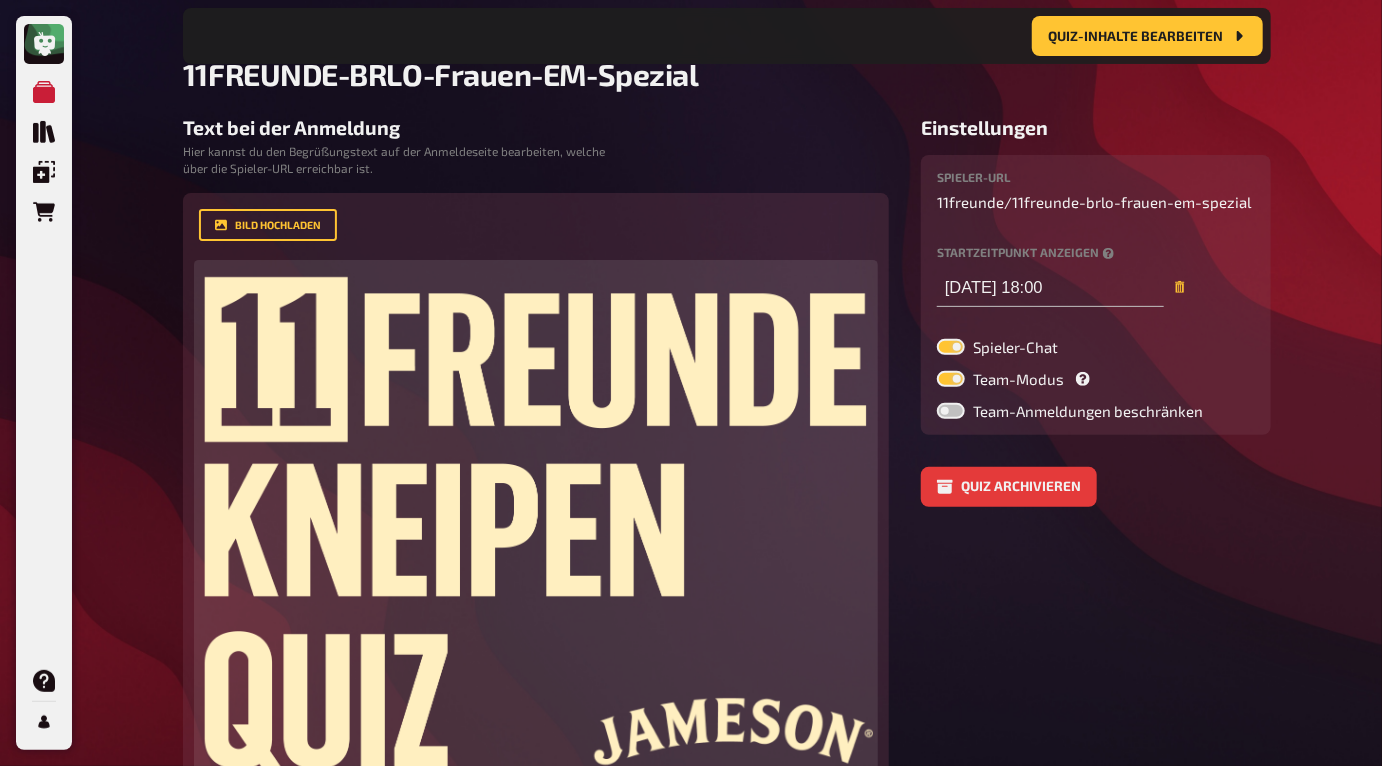 scroll, scrollTop: 150, scrollLeft: 0, axis: vertical 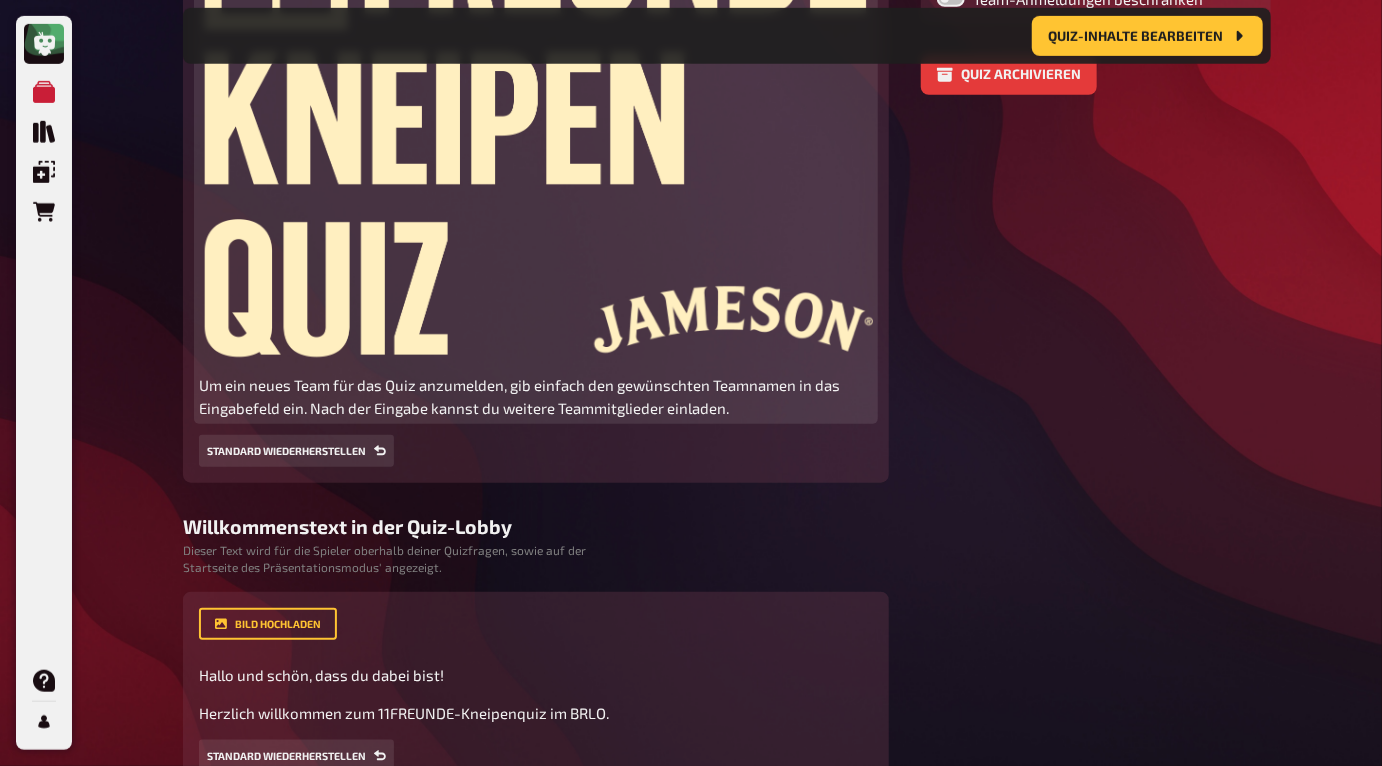 click at bounding box center [536, 112] 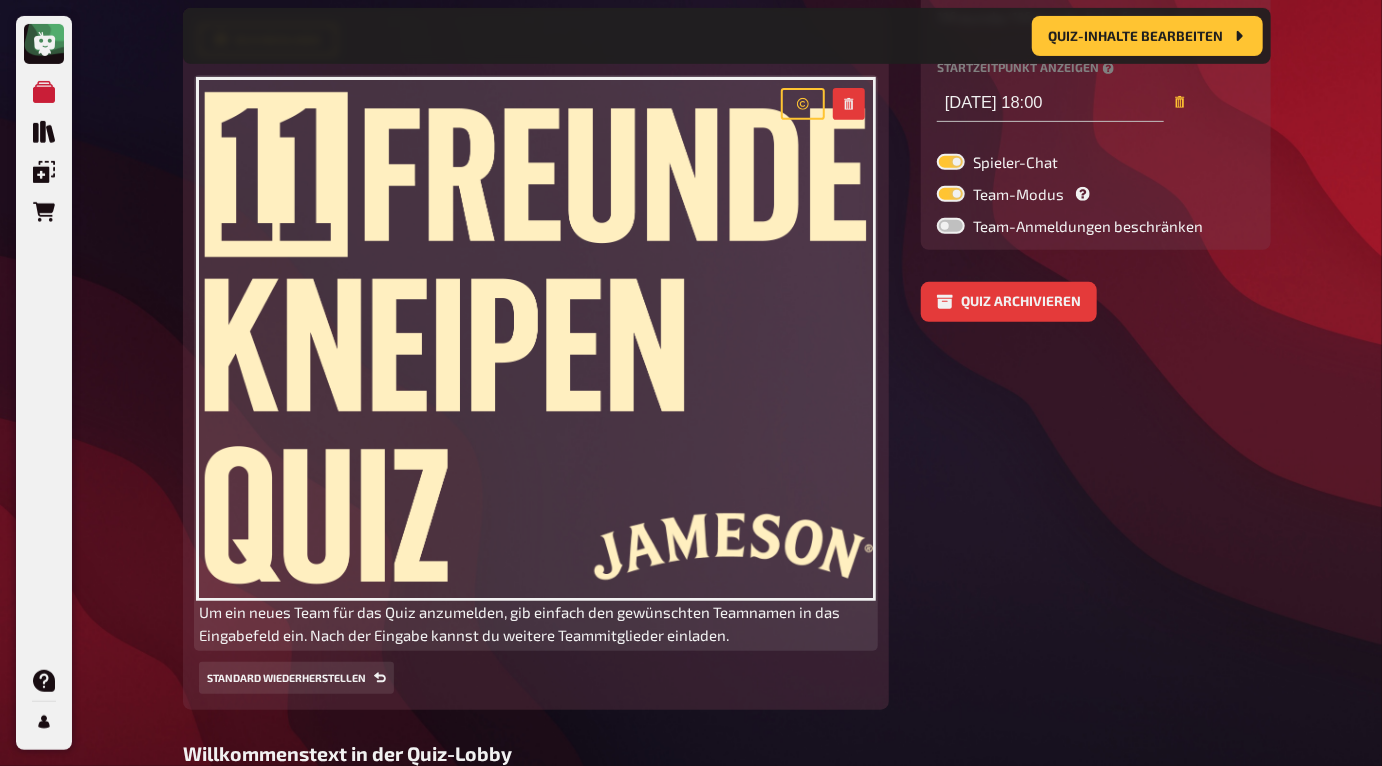 scroll, scrollTop: 154, scrollLeft: 0, axis: vertical 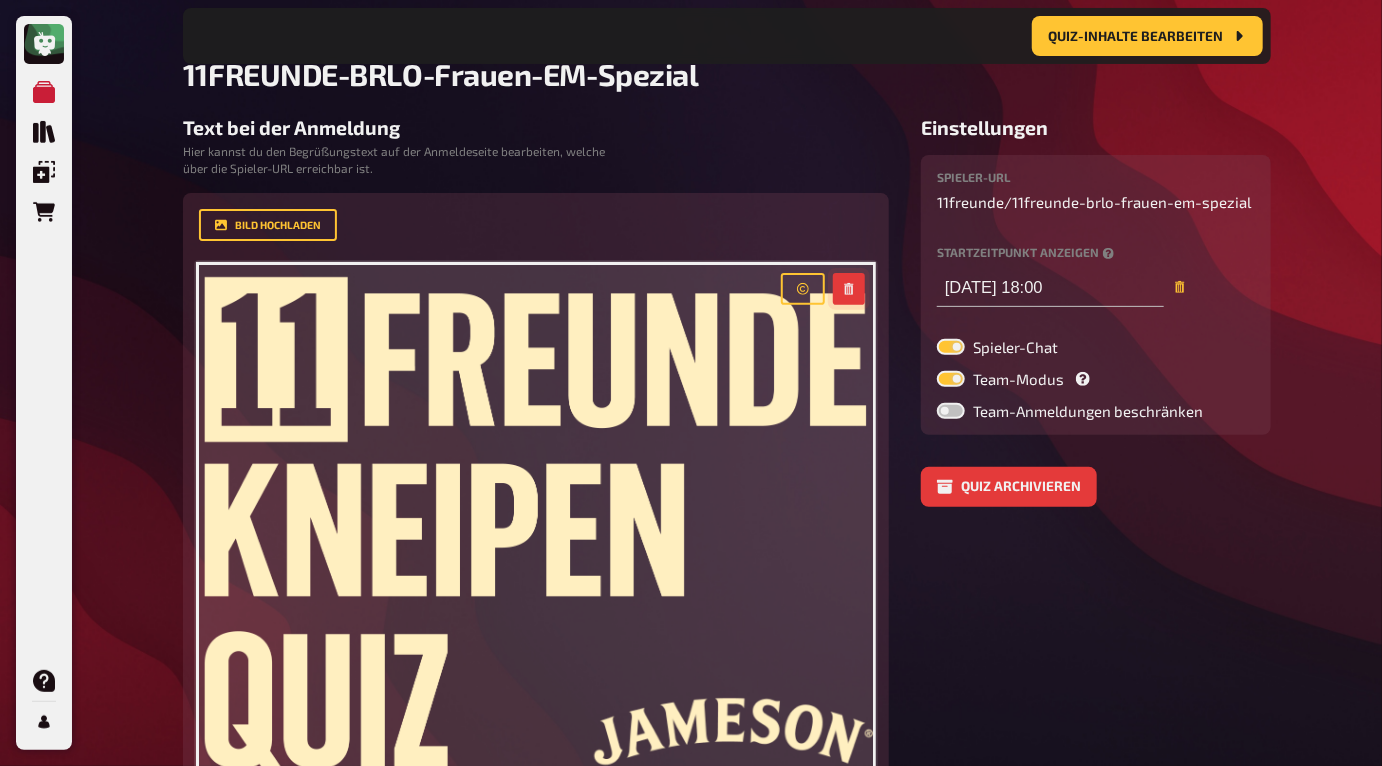 click at bounding box center (849, 289) 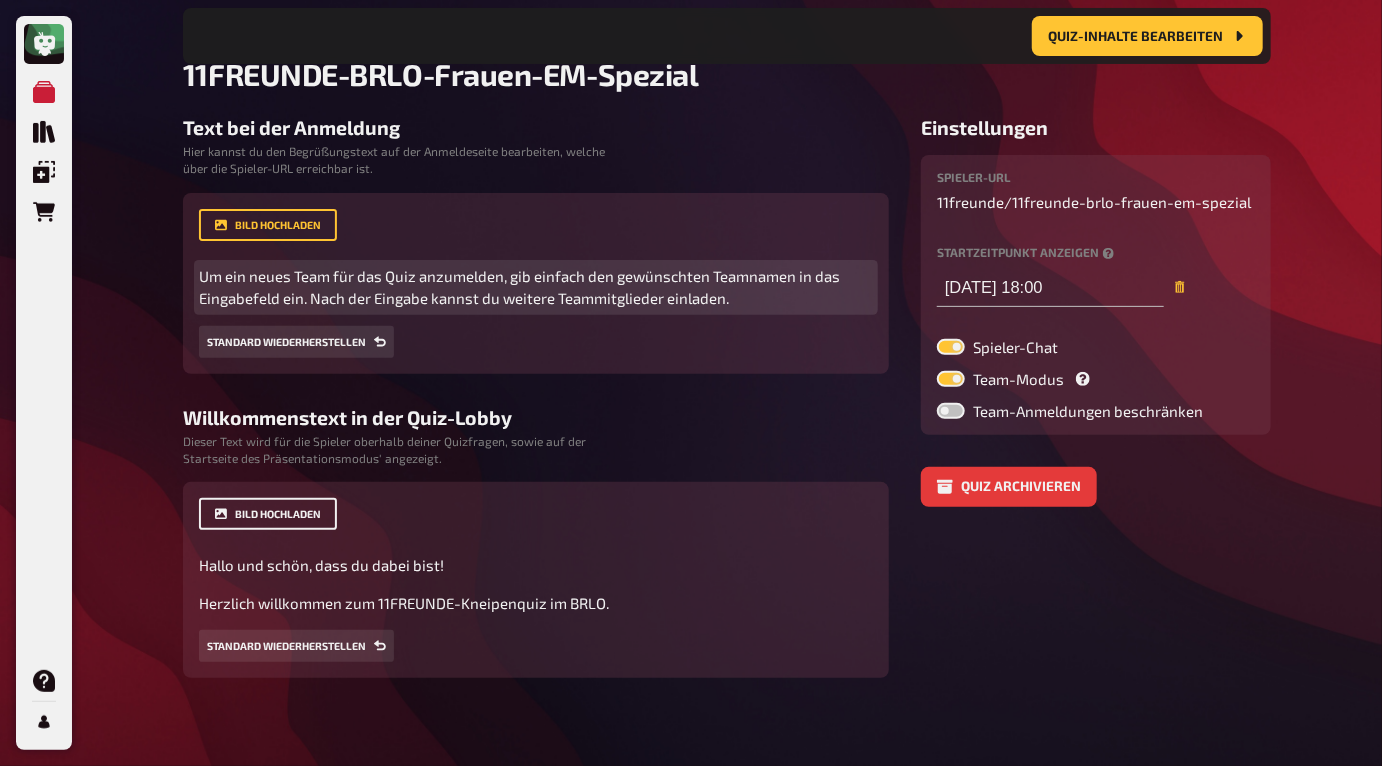 click on "Bild hochladen" at bounding box center [268, 514] 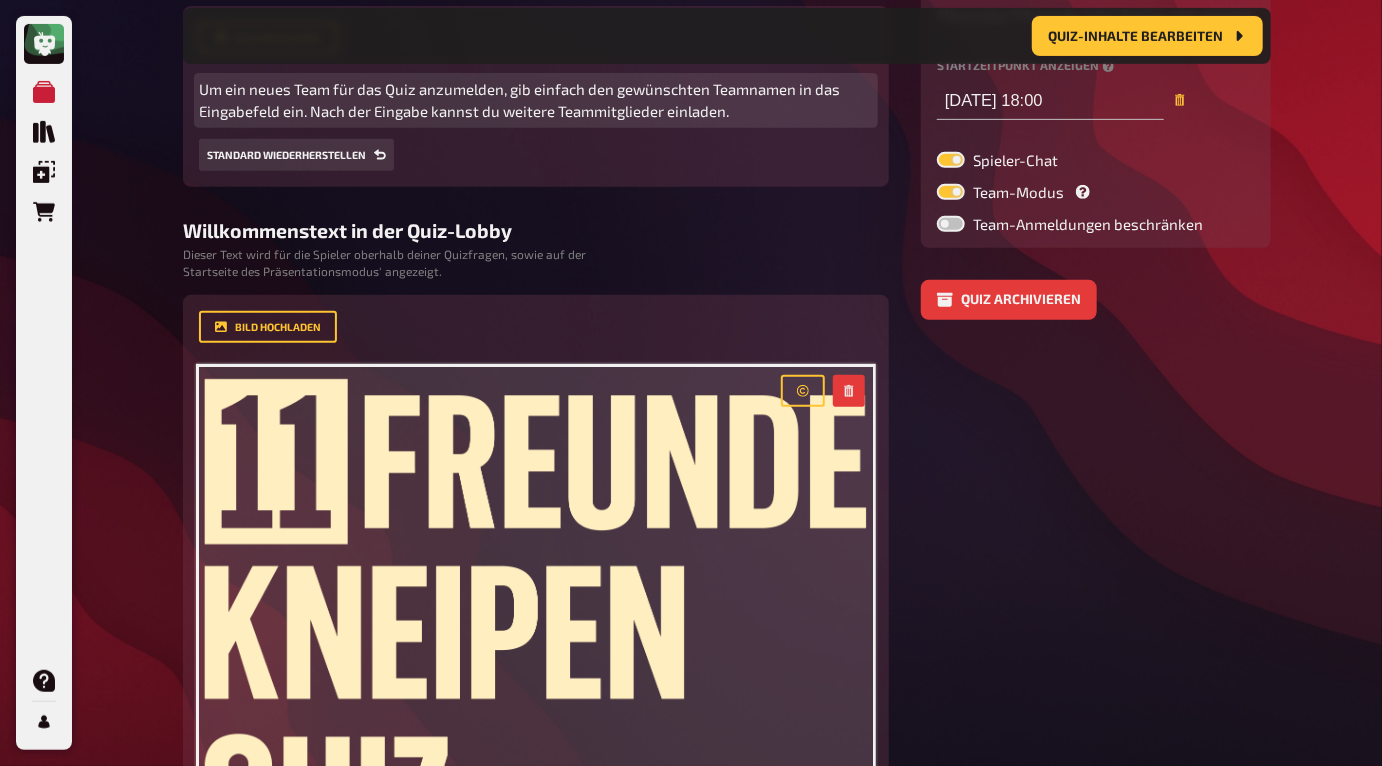 scroll, scrollTop: 685, scrollLeft: 0, axis: vertical 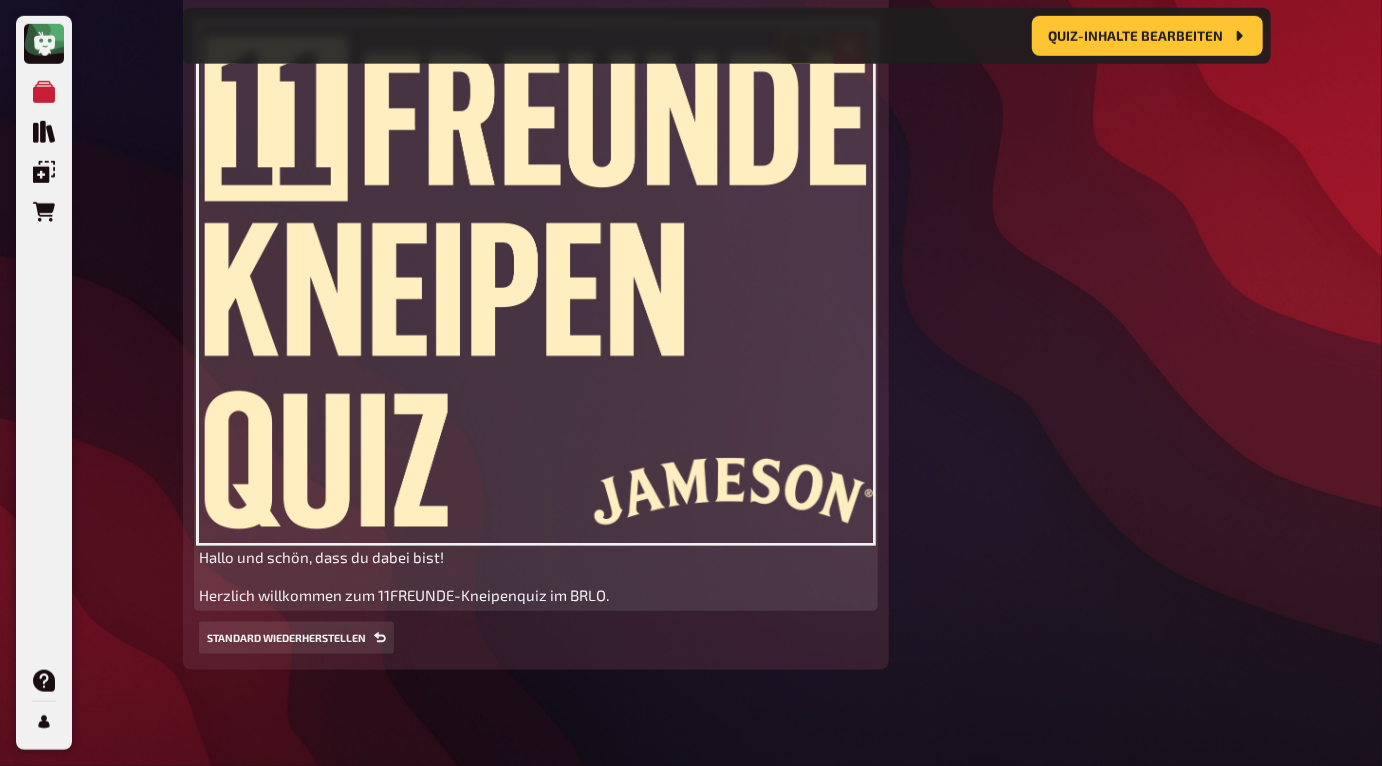 click on "Hallo und schön, dass du dabei bist!" at bounding box center (536, 557) 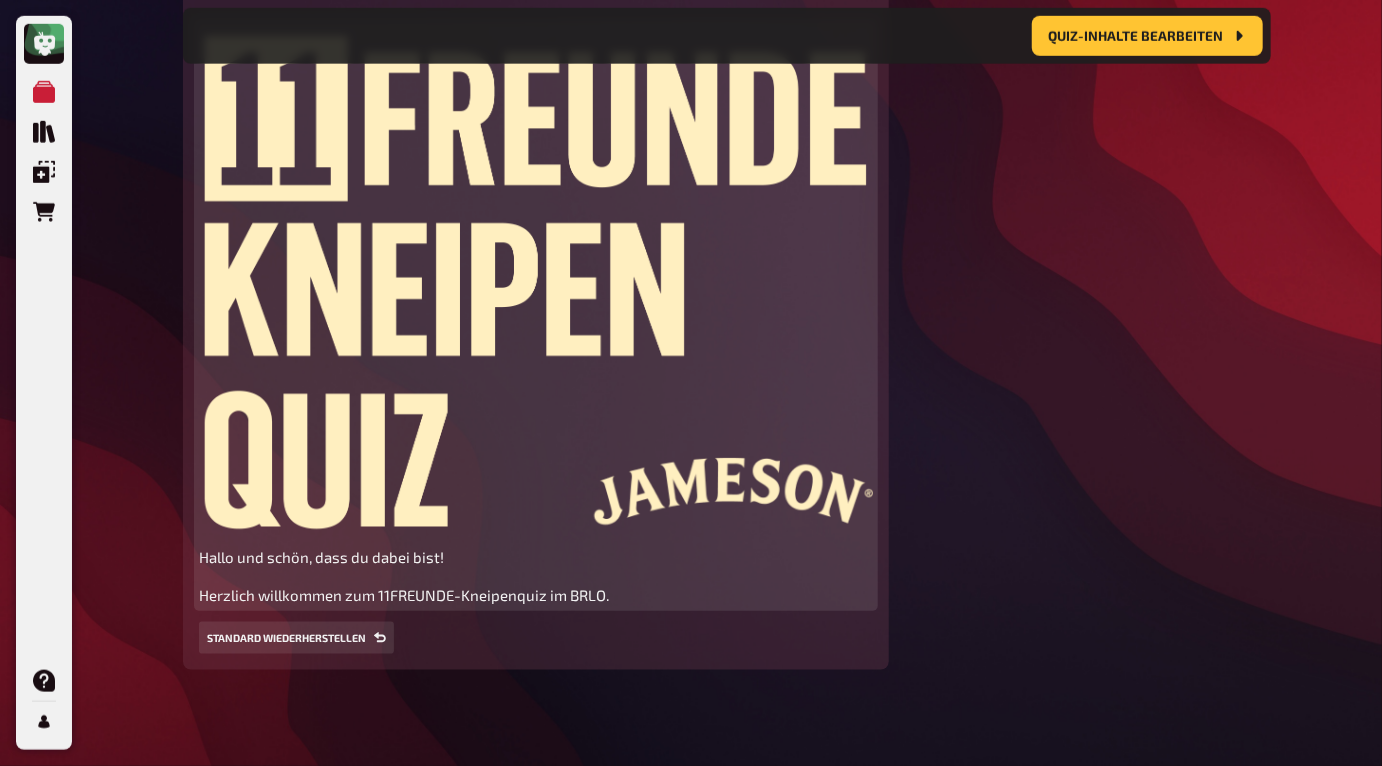 click on "Herzlich willkommen zum 11FREUNDE-Kneipenquiz im BRLO." at bounding box center [404, 595] 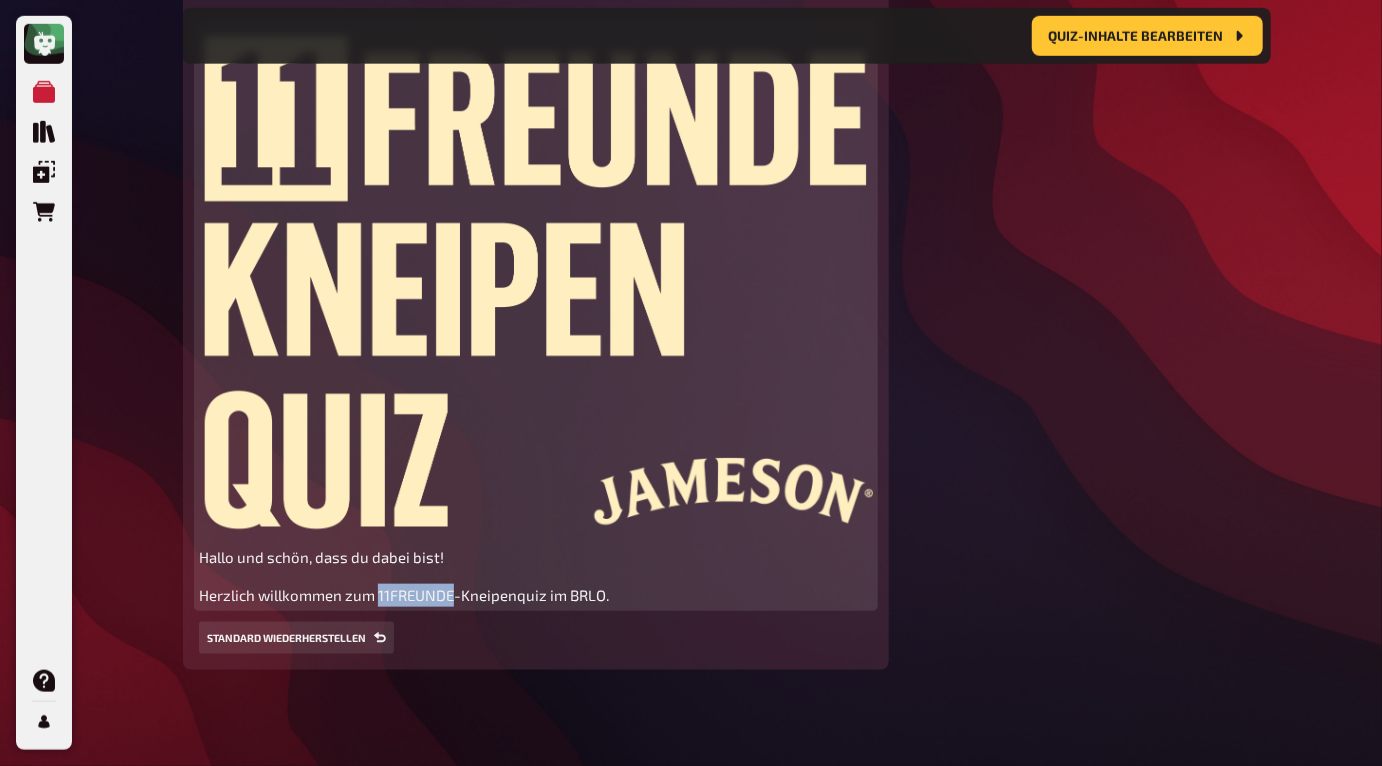 click on "Herzlich willkommen zum 11FREUNDE-Kneipenquiz im BRLO." at bounding box center (404, 595) 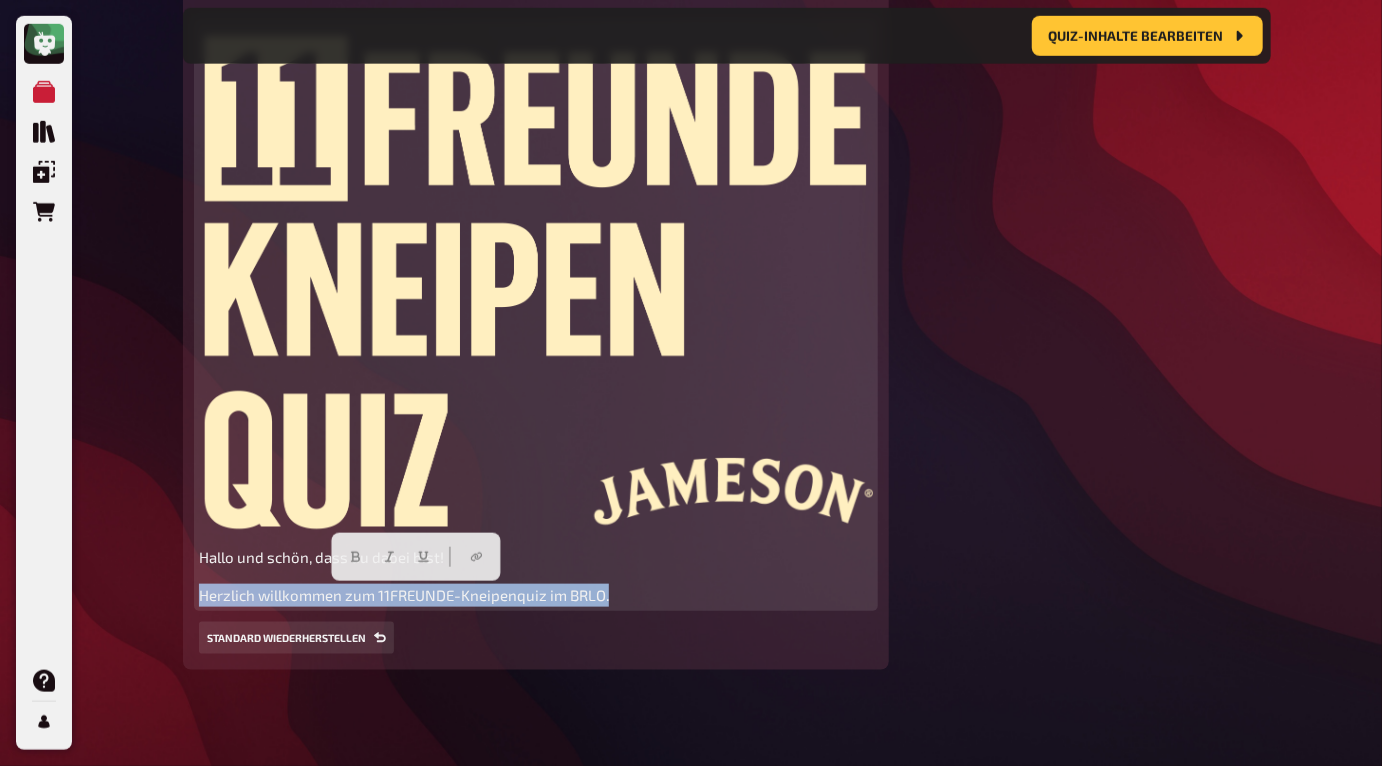 click on "Herzlich willkommen zum 11FREUNDE-Kneipenquiz im BRLO." at bounding box center [404, 595] 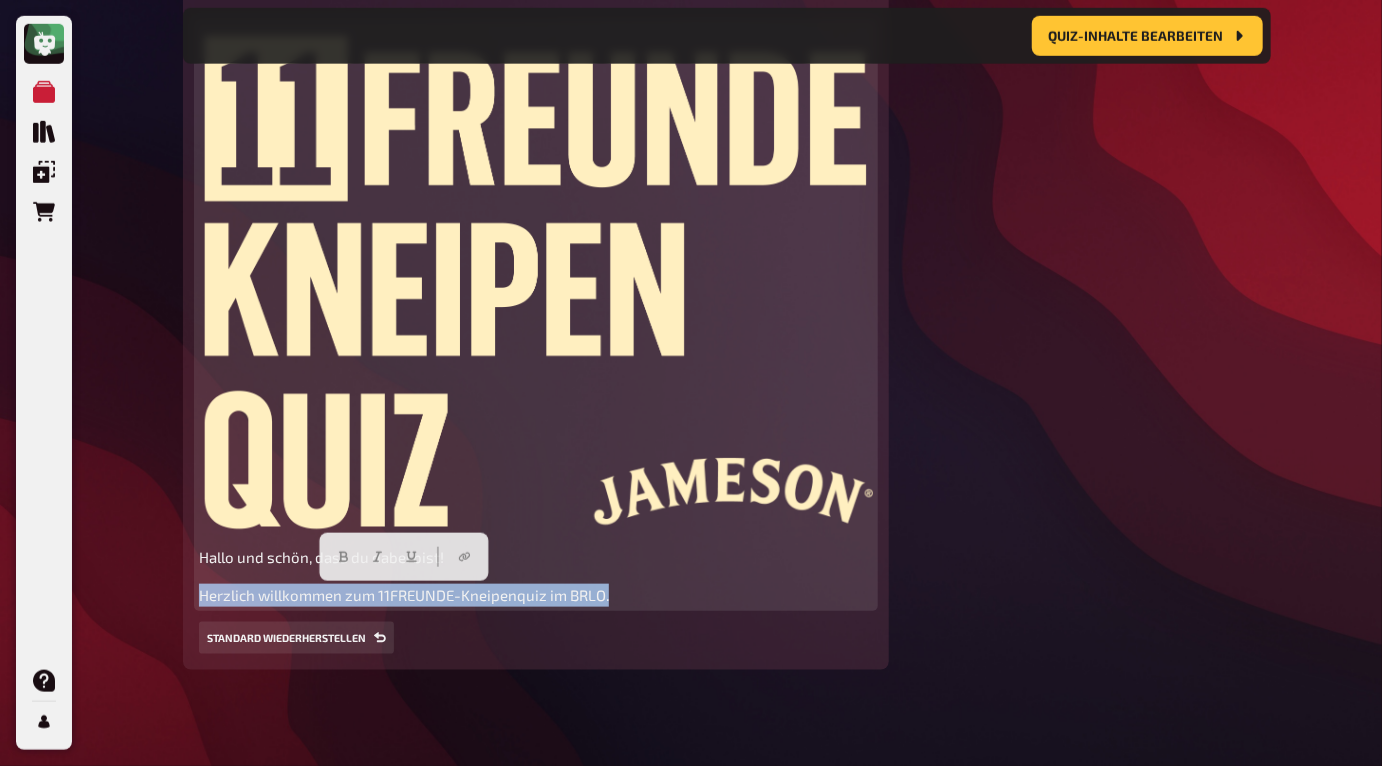 click on "Herzlich willkommen zum 11FREUNDE-Kneipenquiz im BRLO." at bounding box center [404, 595] 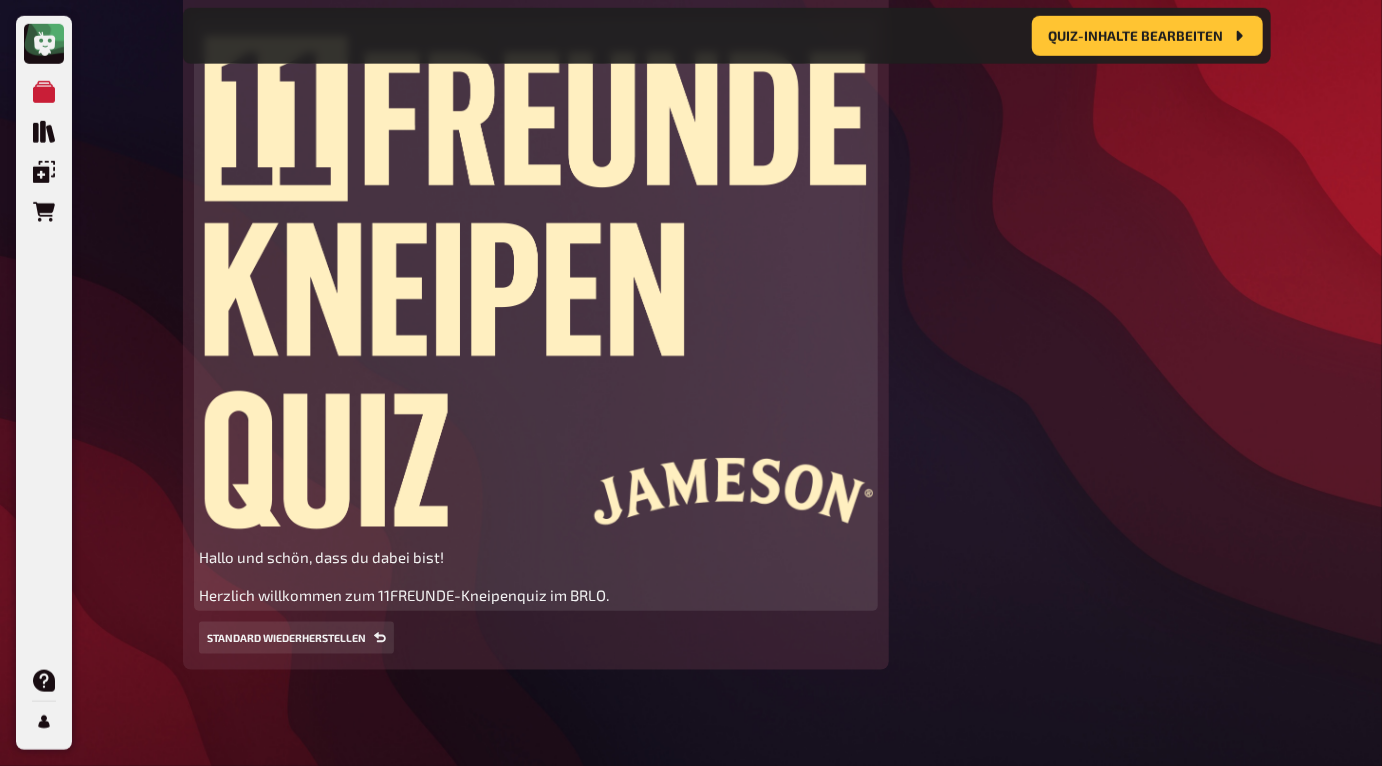 click on "Herzlich willkommen zum 11FREUNDE-Kneipenquiz im BRLO." at bounding box center [536, 595] 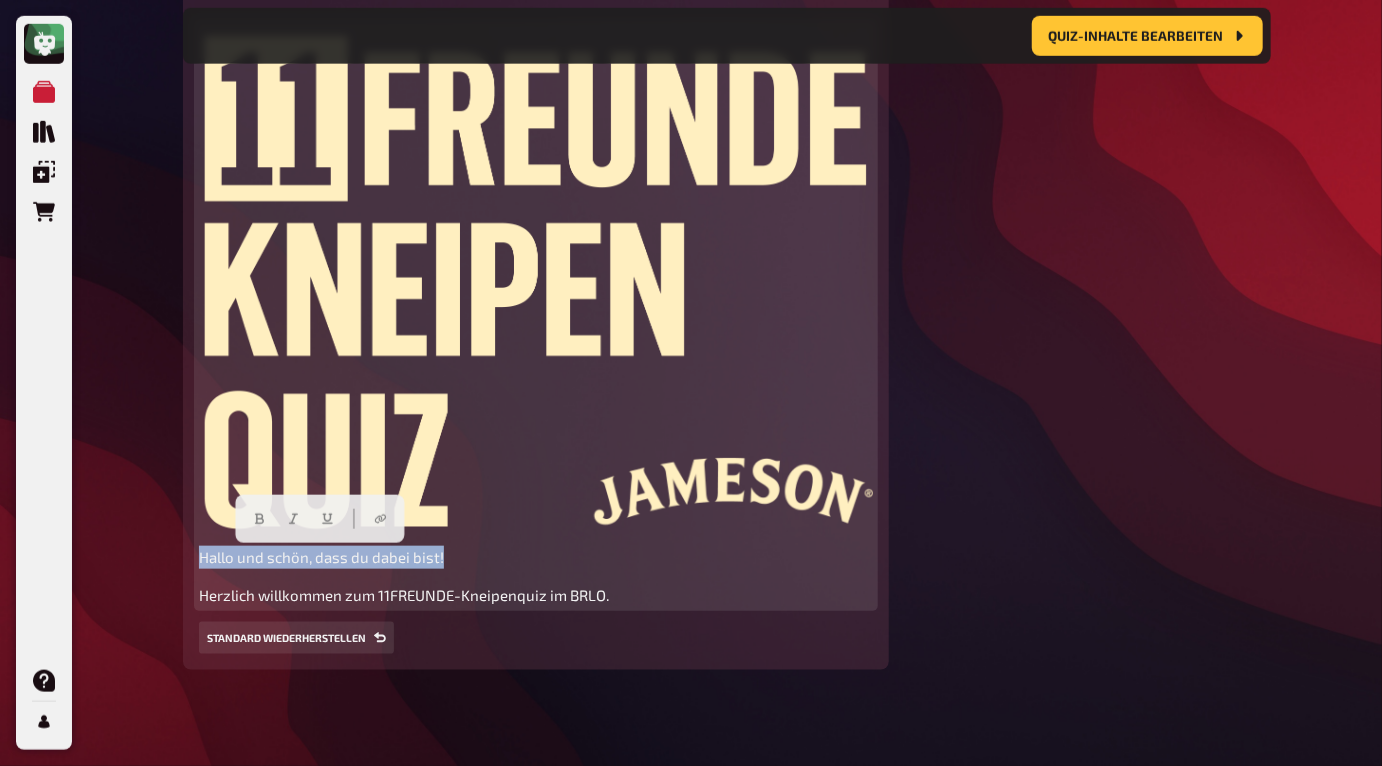 drag, startPoint x: 462, startPoint y: 557, endPoint x: 192, endPoint y: 556, distance: 270.00186 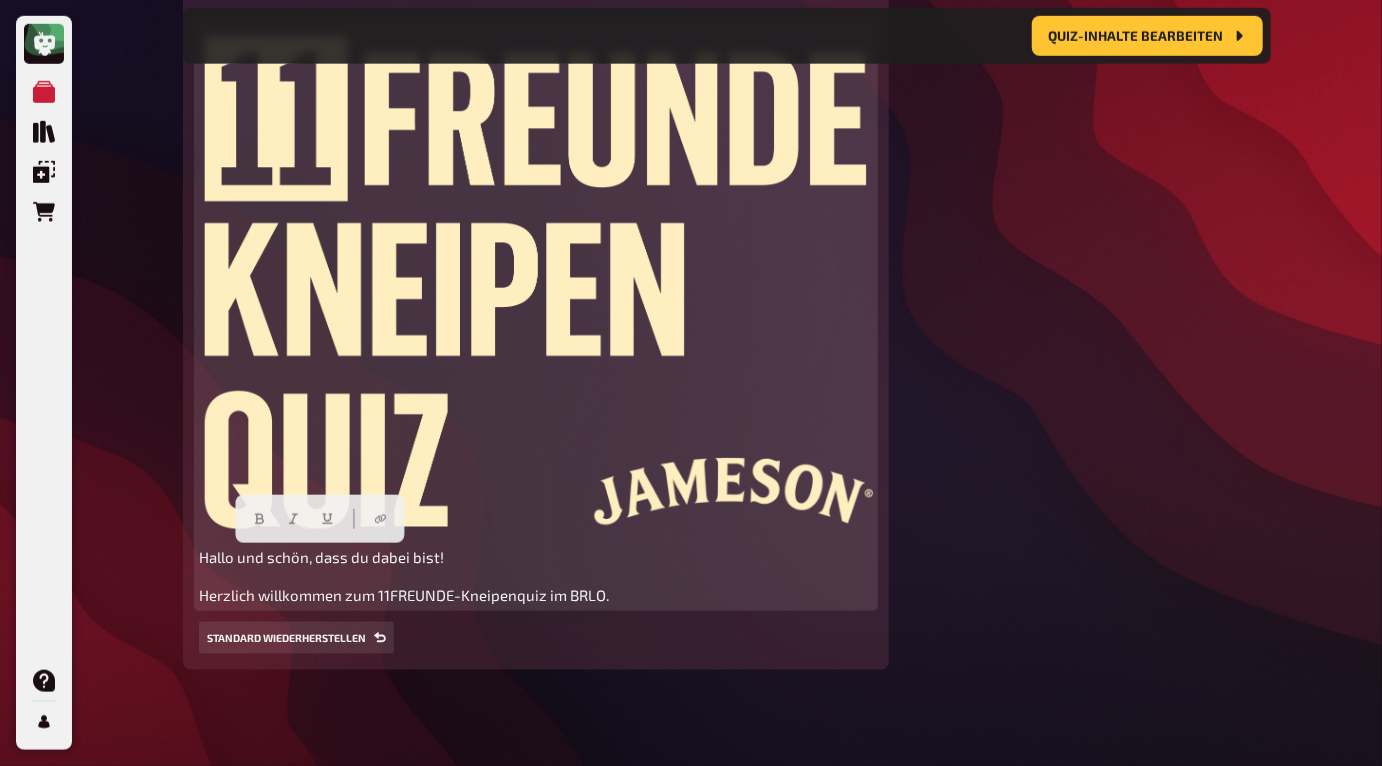 click on "Hallo und schön, dass du dabei bist!" at bounding box center (321, 557) 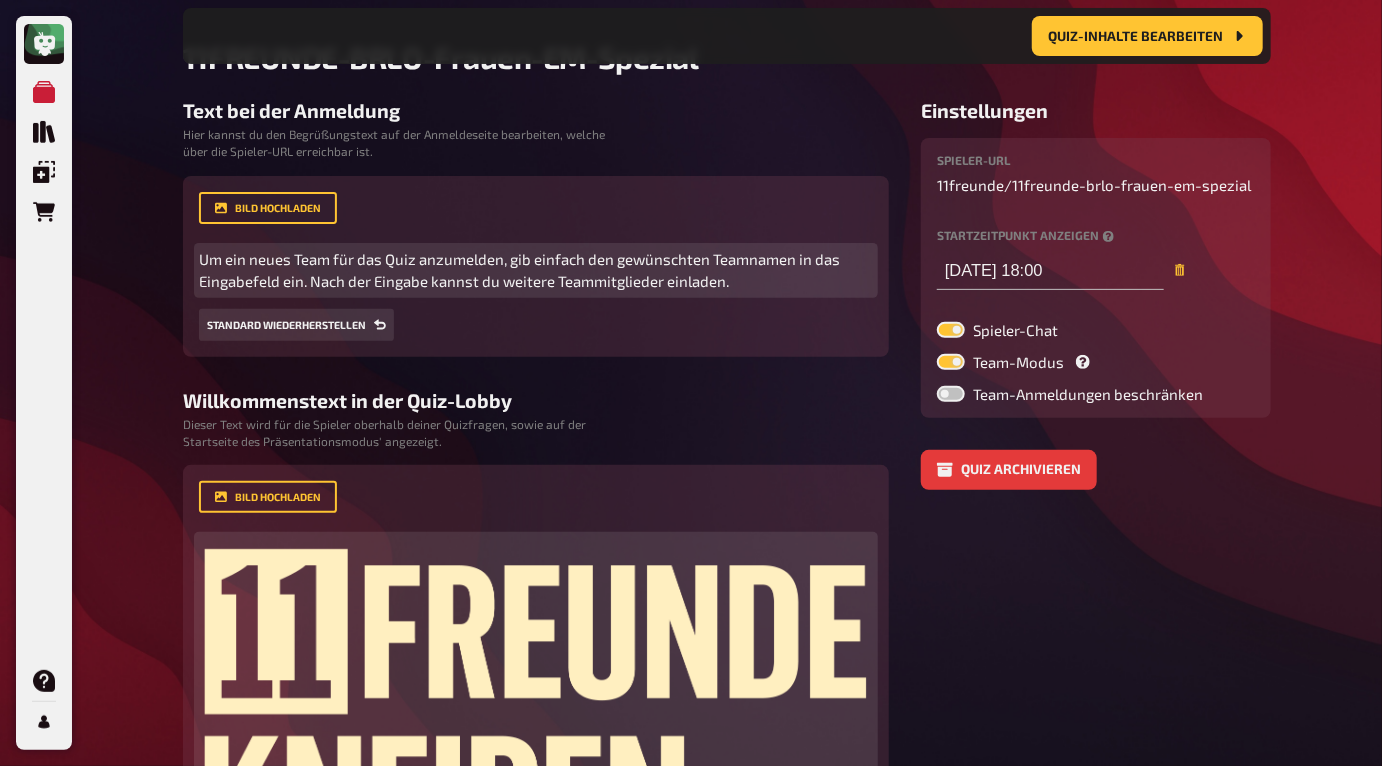 scroll, scrollTop: 0, scrollLeft: 0, axis: both 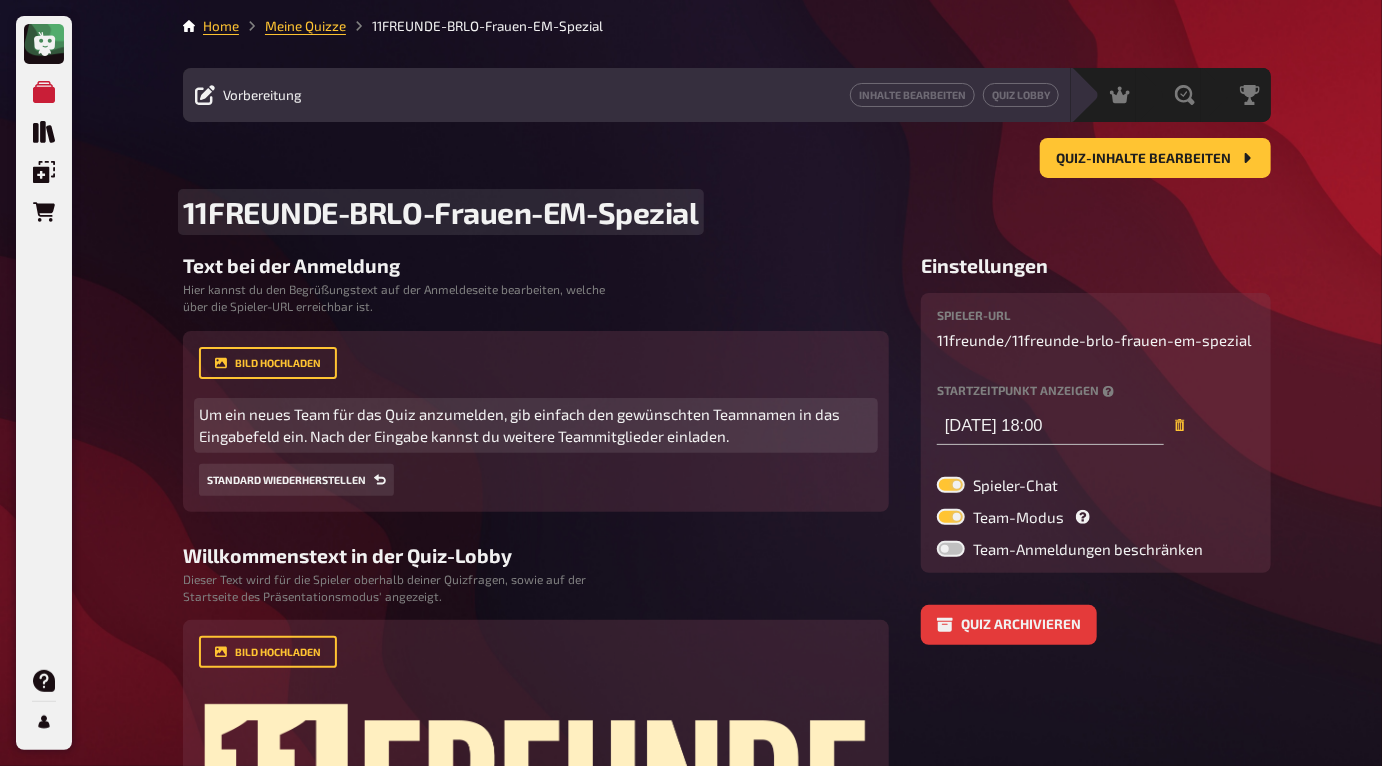 click on "11FREUNDE-BRLO-Frauen-EM-Spezial" at bounding box center [441, 212] 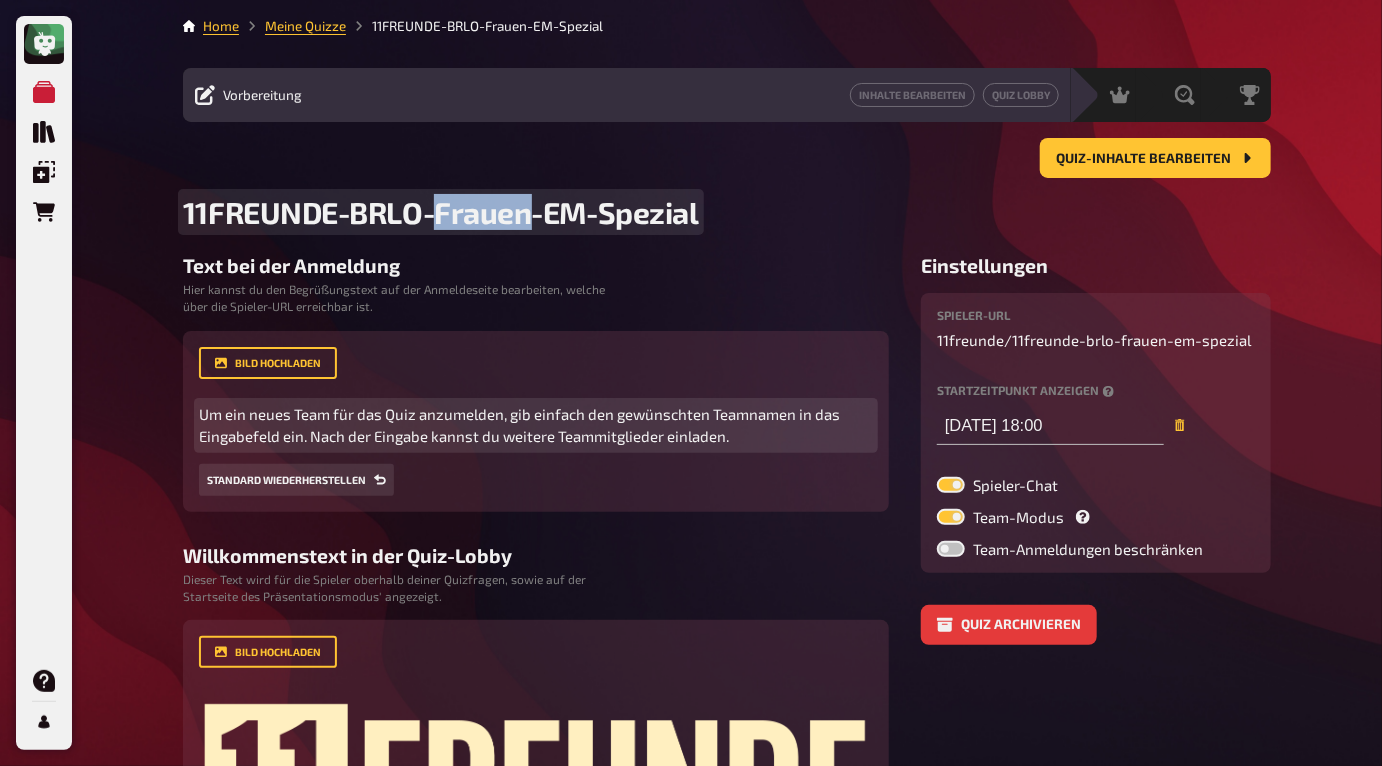 click on "11FREUNDE-BRLO-Frauen-EM-Spezial" at bounding box center (441, 212) 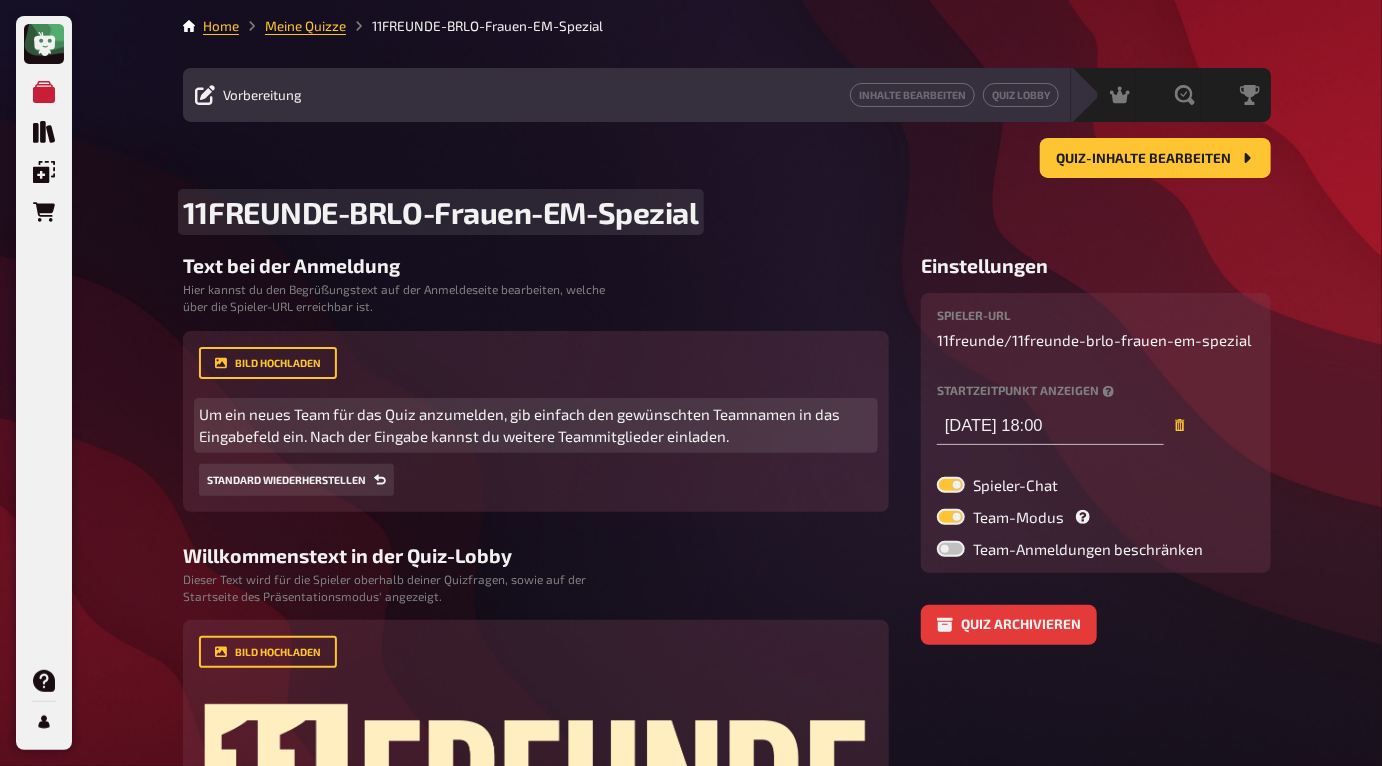 click on "11FREUNDE-BRLO-Frauen-EM-Spezial" at bounding box center (441, 212) 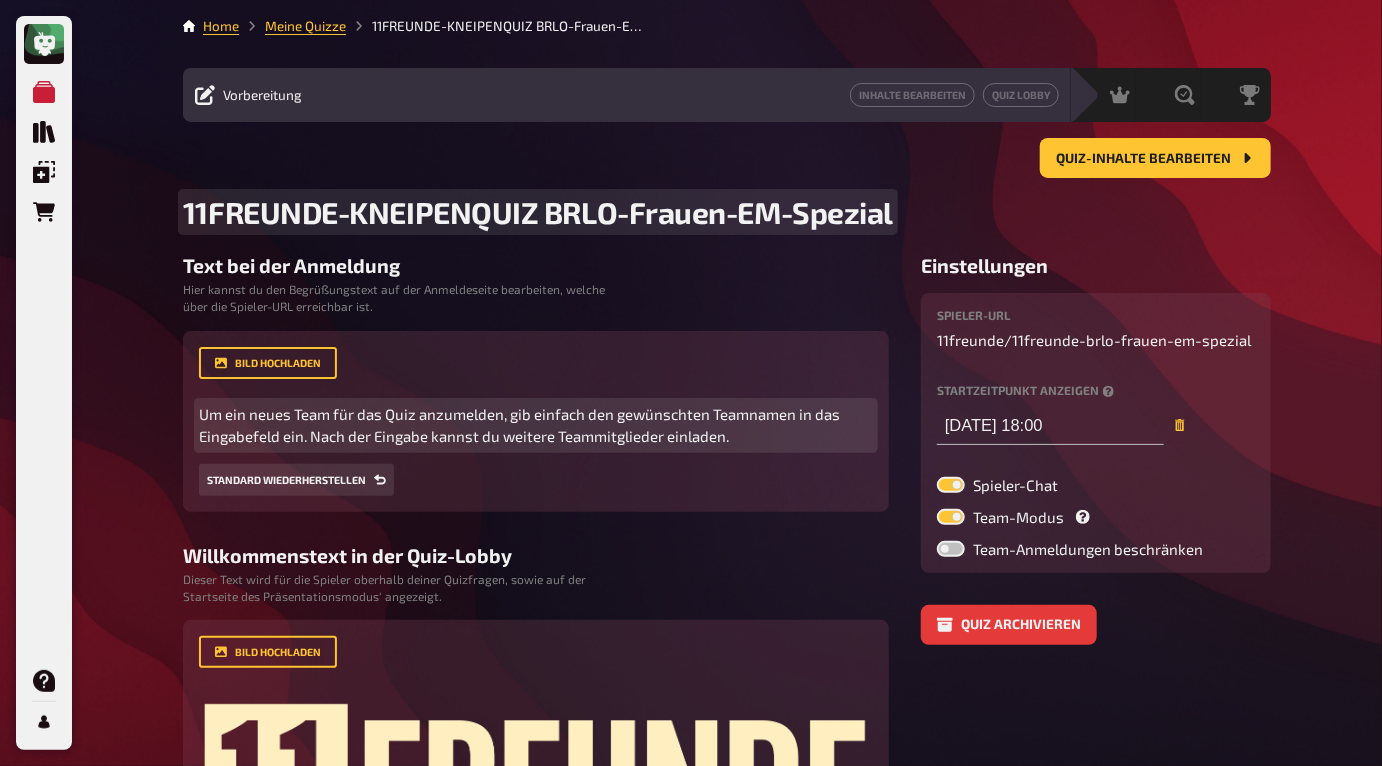 click on "11FREUNDE-KNEIPENQUIZ BRLO-Frauen-EM-Spezial" at bounding box center [538, 212] 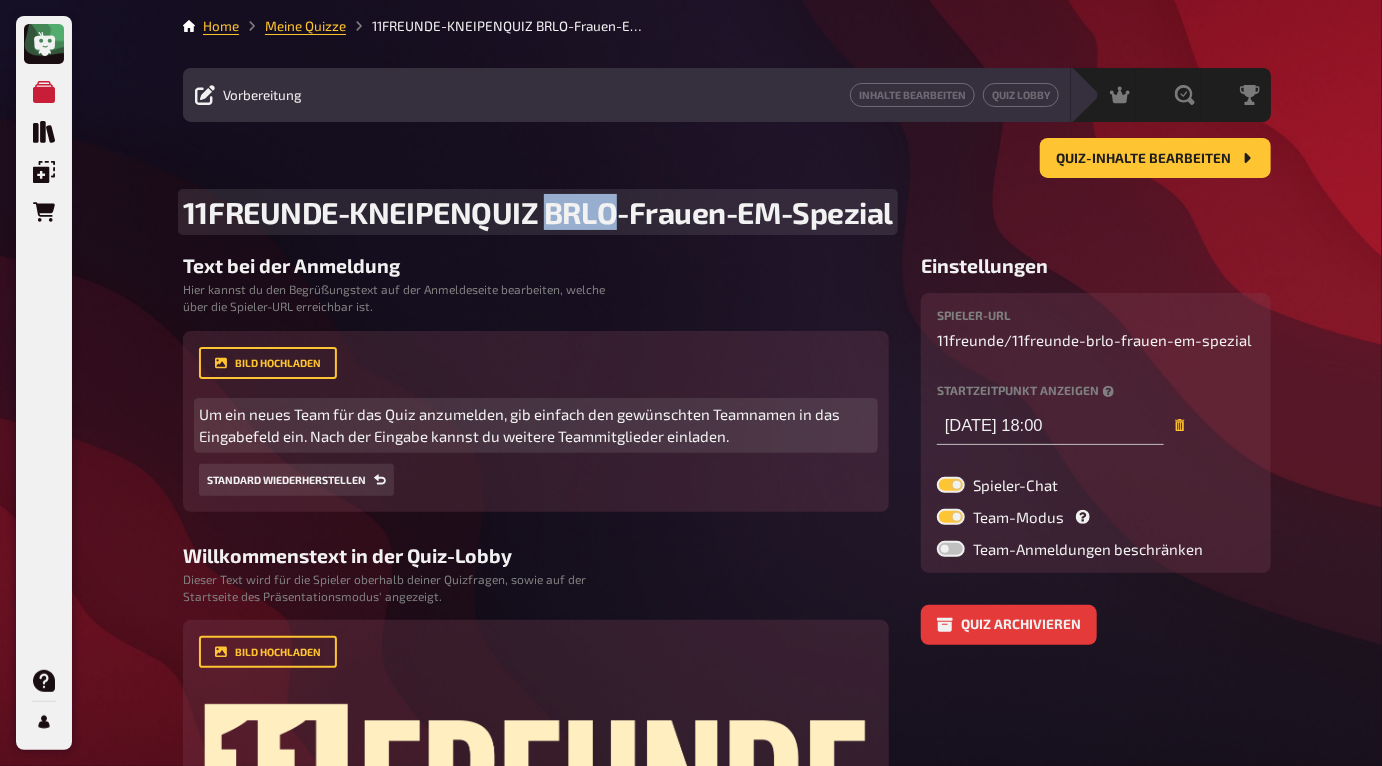 click on "11FREUNDE-KNEIPENQUIZ BRLO-Frauen-EM-Spezial" at bounding box center [538, 212] 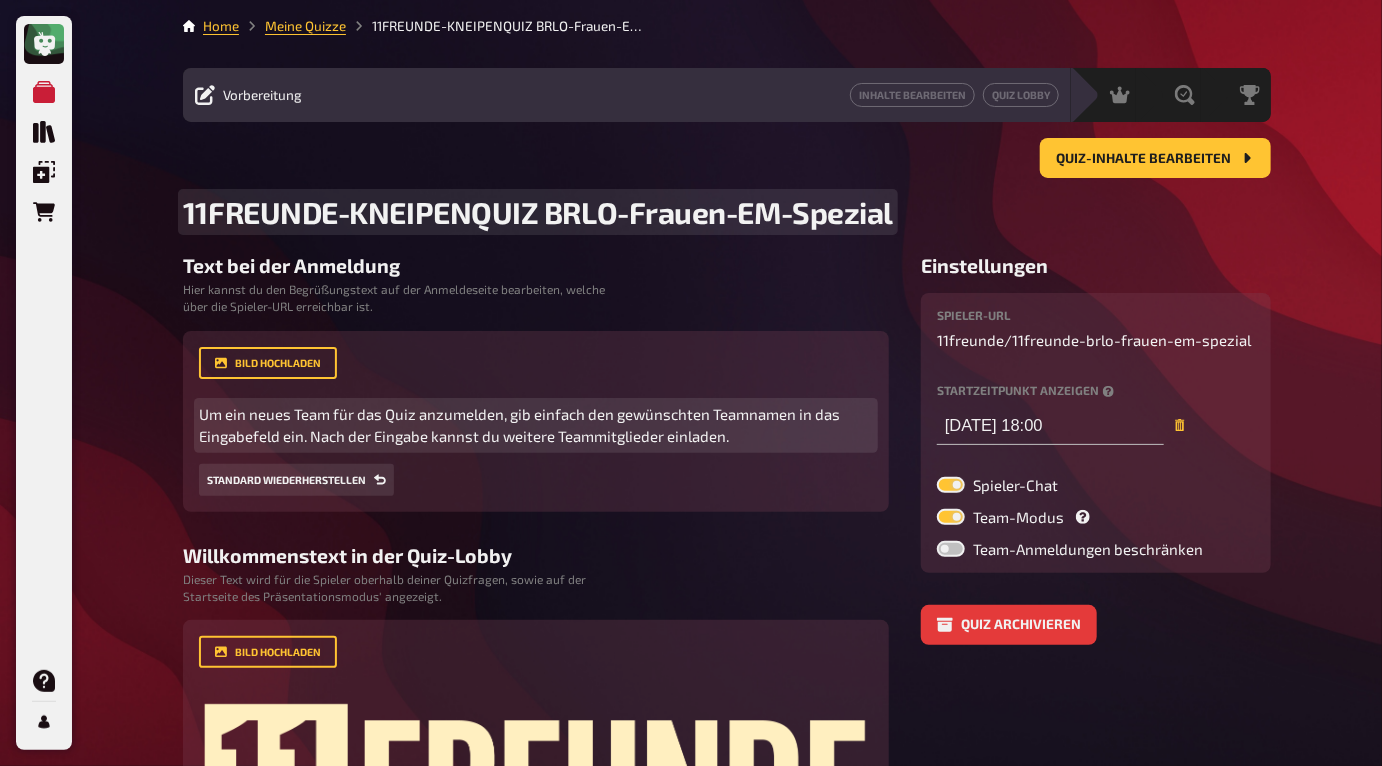 click on "11FREUNDE-KNEIPENQUIZ BRLO-Frauen-EM-Spezial" at bounding box center [538, 212] 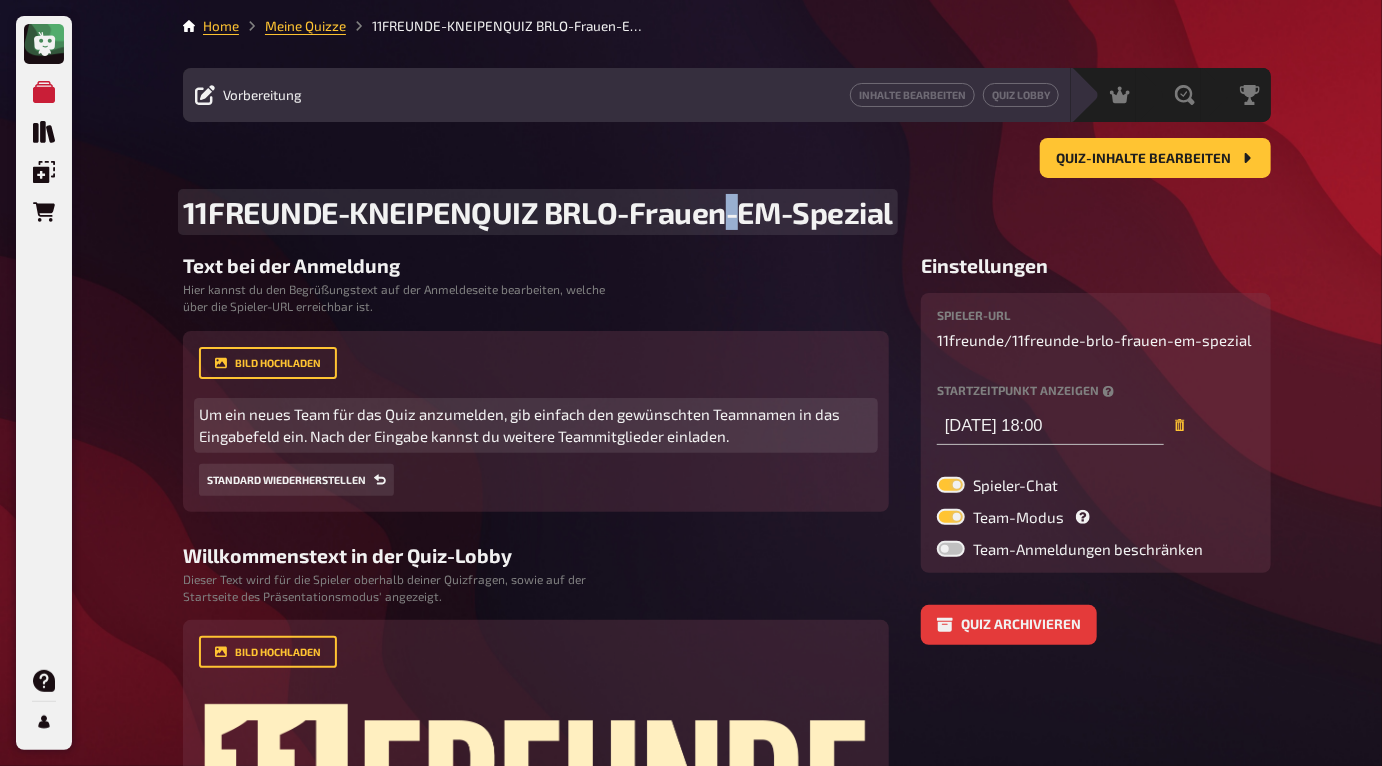 click on "11FREUNDE-KNEIPENQUIZ BRLO-Frauen-EM-Spezial" at bounding box center [538, 212] 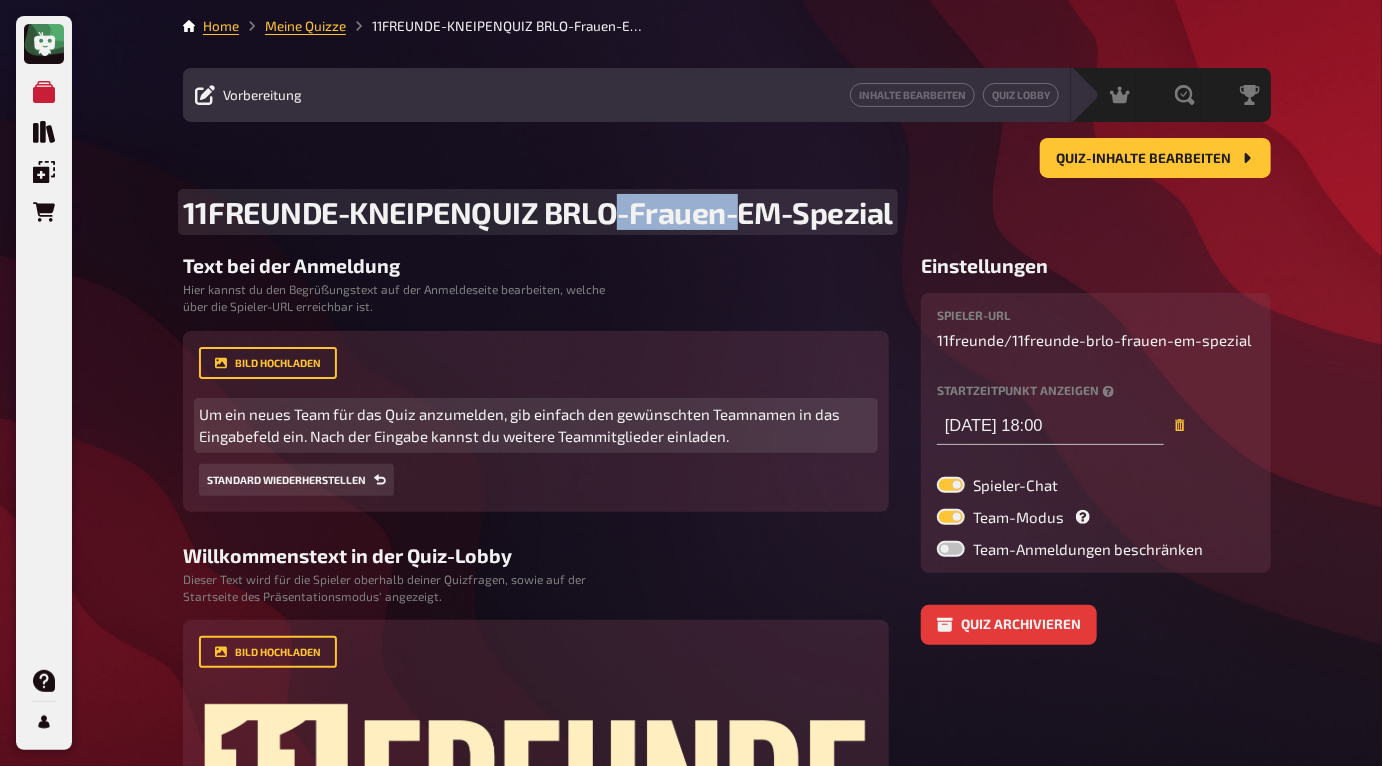 drag, startPoint x: 736, startPoint y: 219, endPoint x: 616, endPoint y: 218, distance: 120.004166 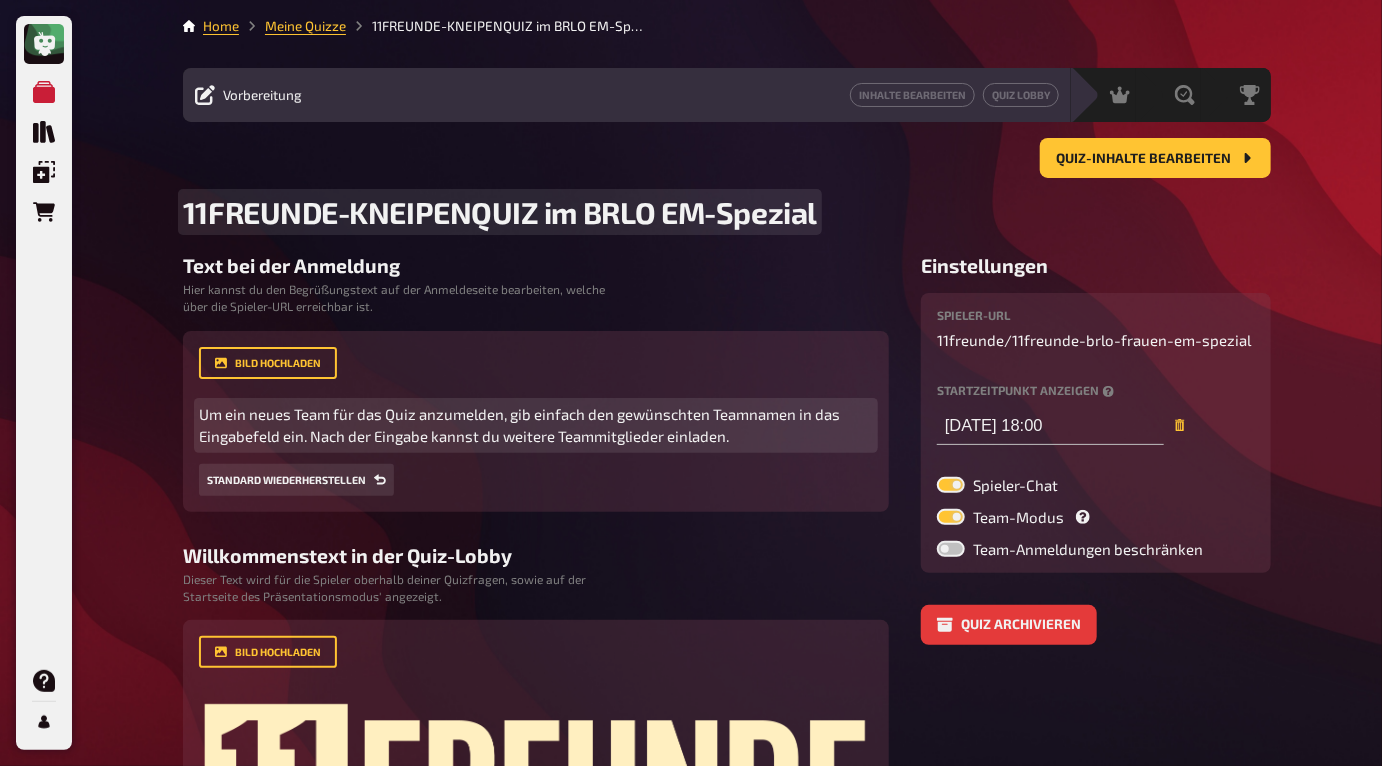 click on "11FREUNDE-KNEIPENQUIZ im BRLO EM-Spezial" at bounding box center [500, 212] 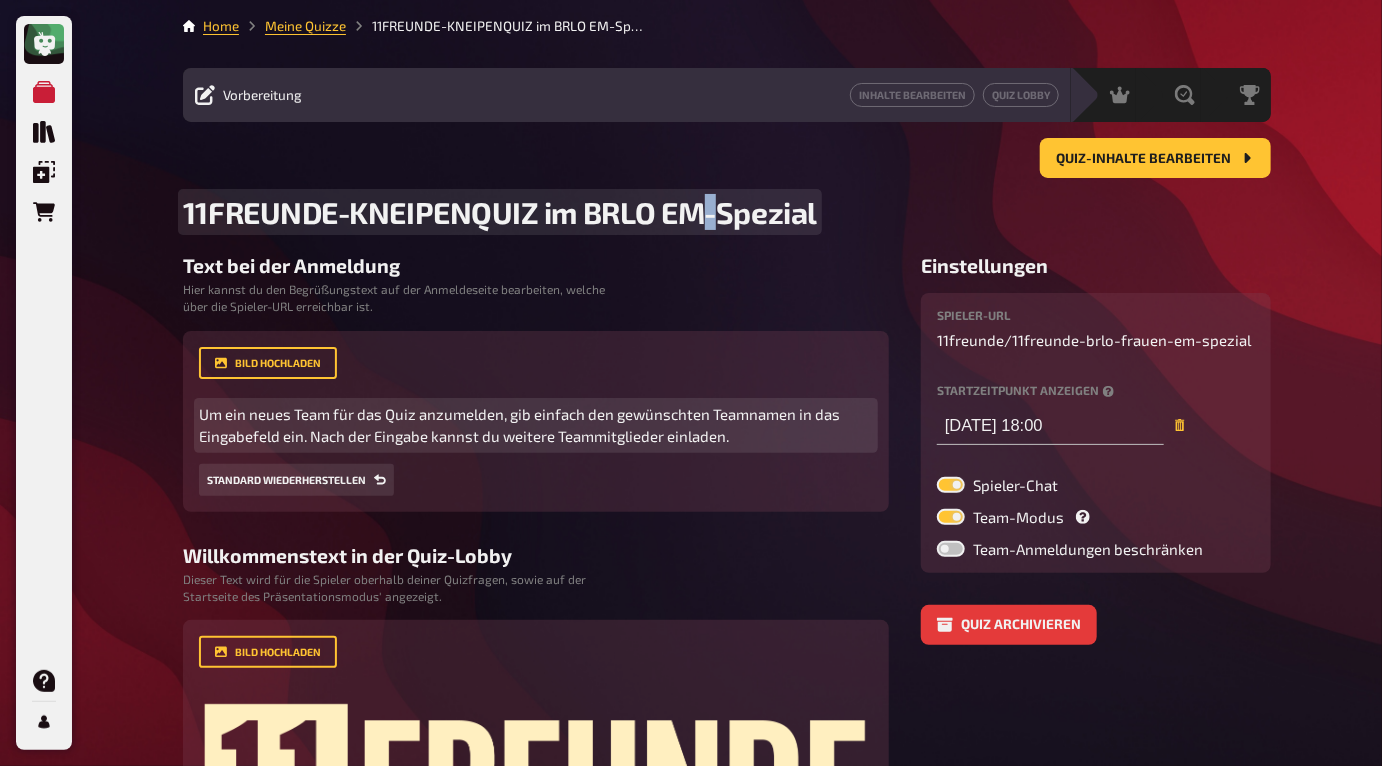 click on "11FREUNDE-KNEIPENQUIZ im BRLO EM-Spezial" at bounding box center [500, 212] 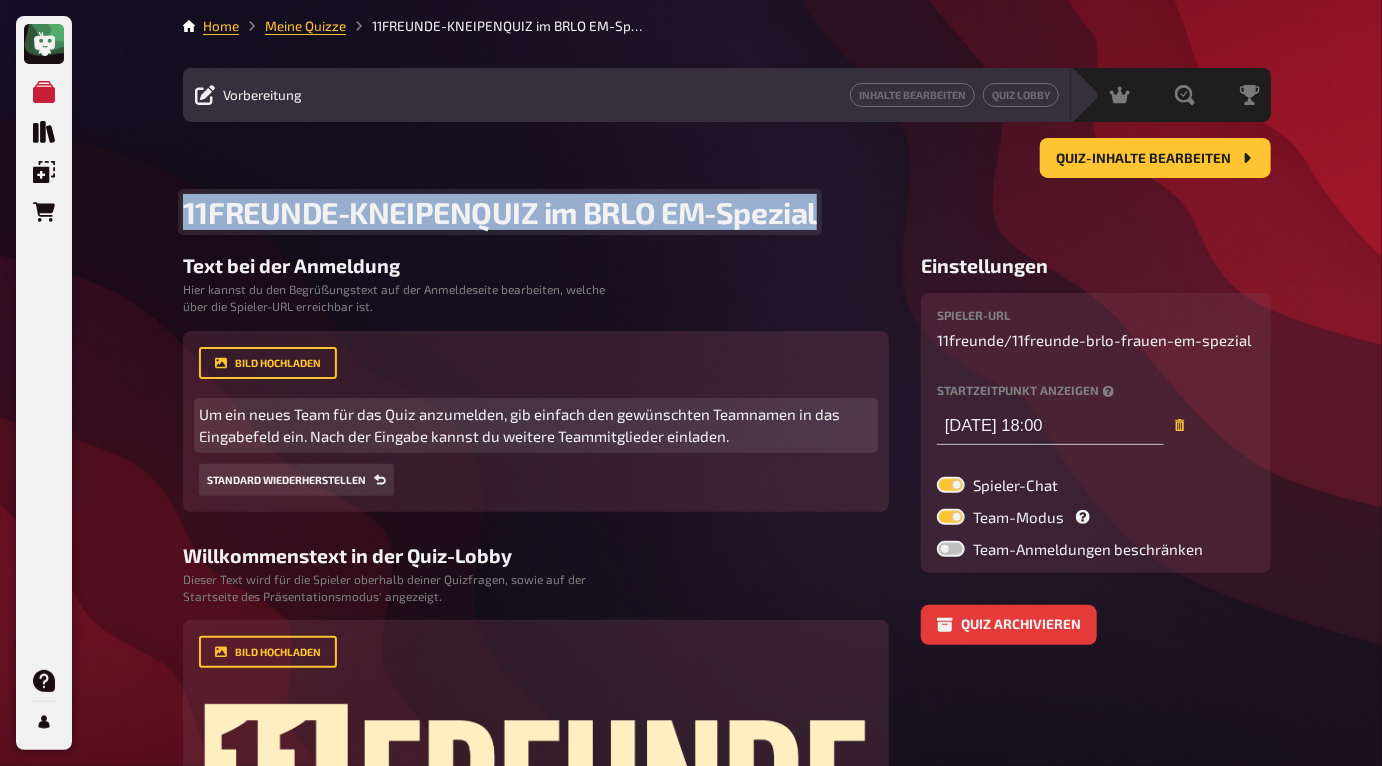 click on "11FREUNDE-KNEIPENQUIZ im BRLO EM-Spezial" at bounding box center [500, 212] 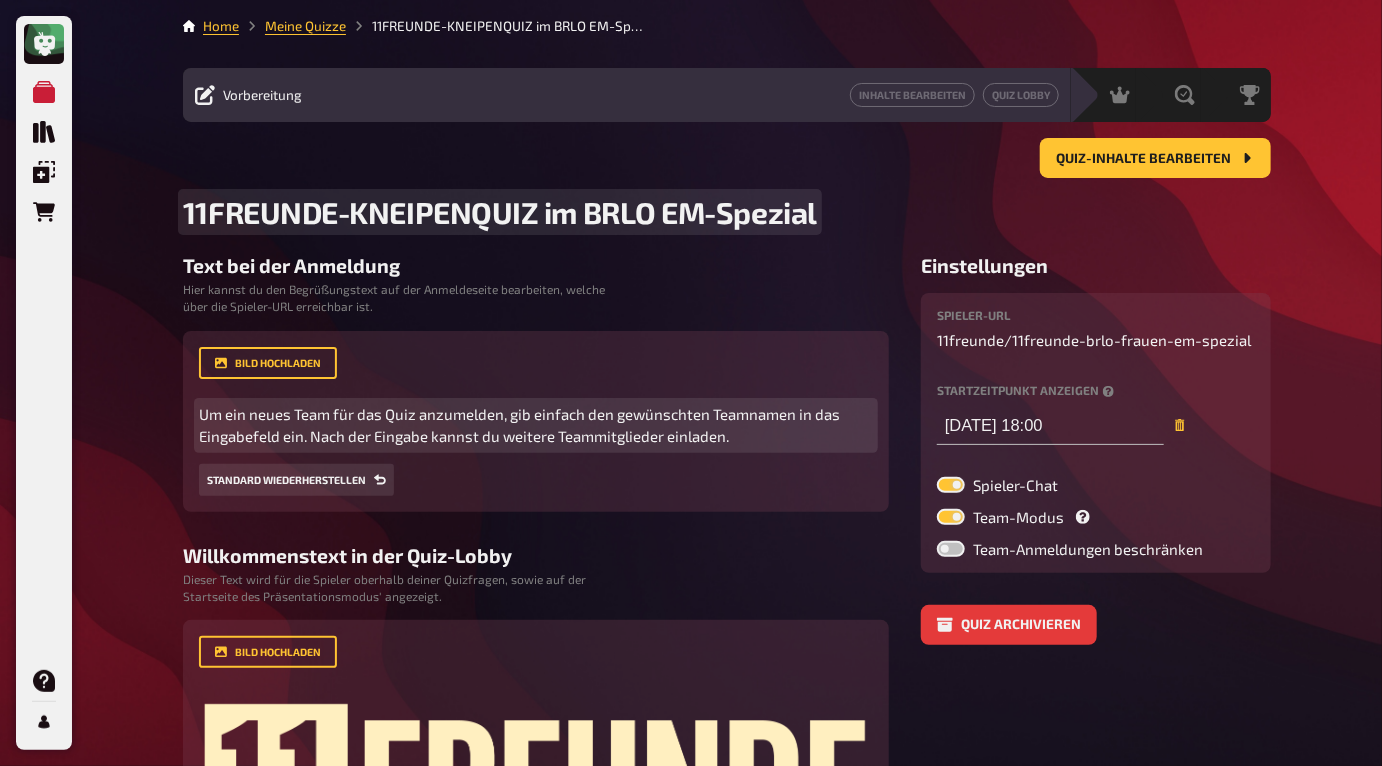 click on "11FREUNDE-KNEIPENQUIZ im BRLO EM-Spezial" at bounding box center (500, 212) 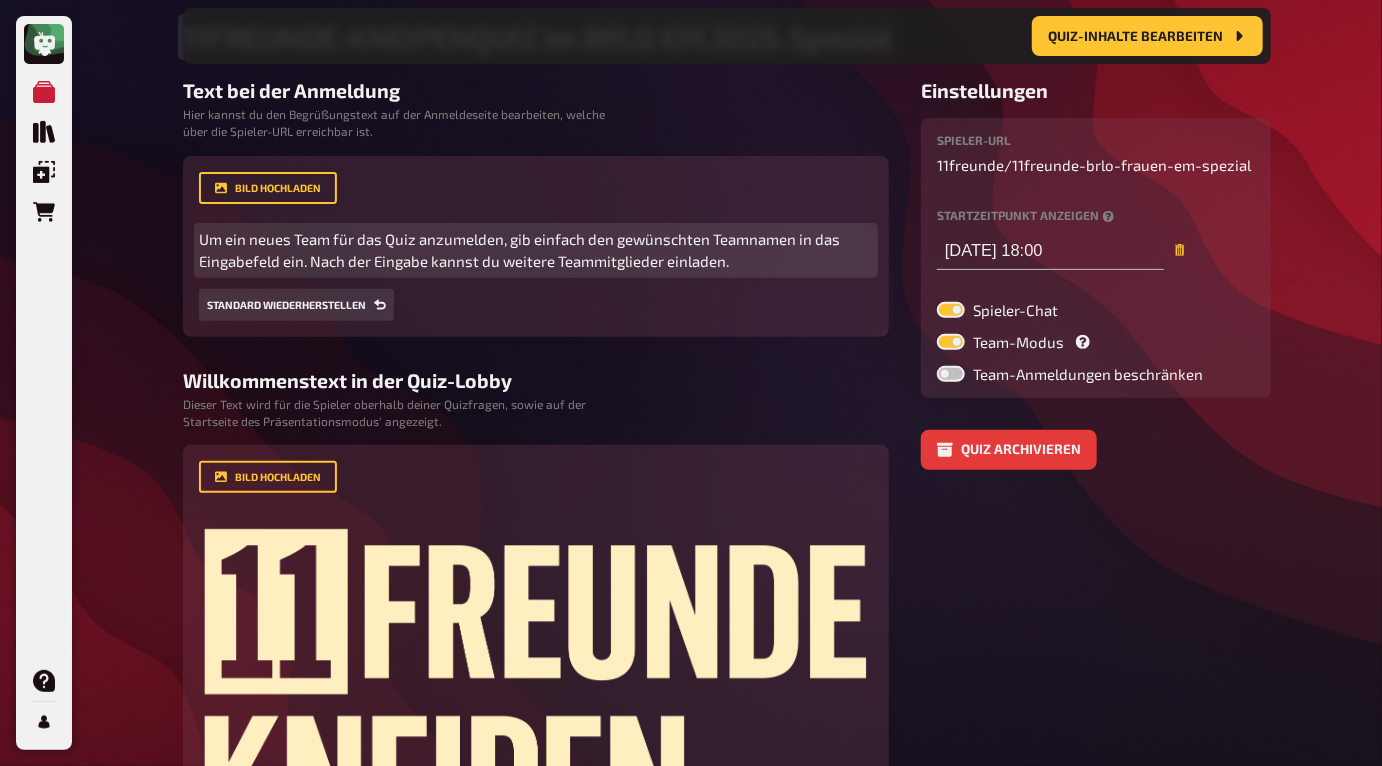 scroll, scrollTop: 192, scrollLeft: 0, axis: vertical 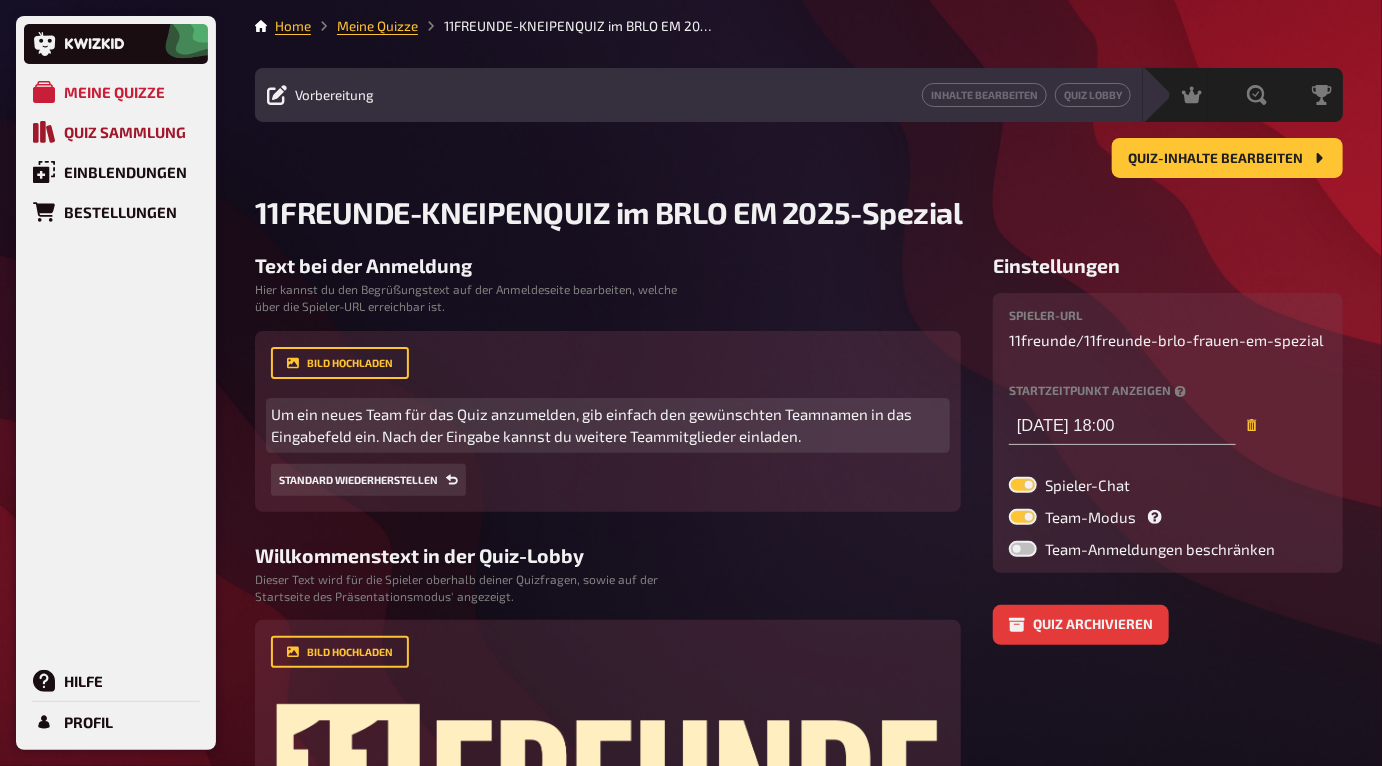 click on "Quiz Sammlung" at bounding box center (125, 132) 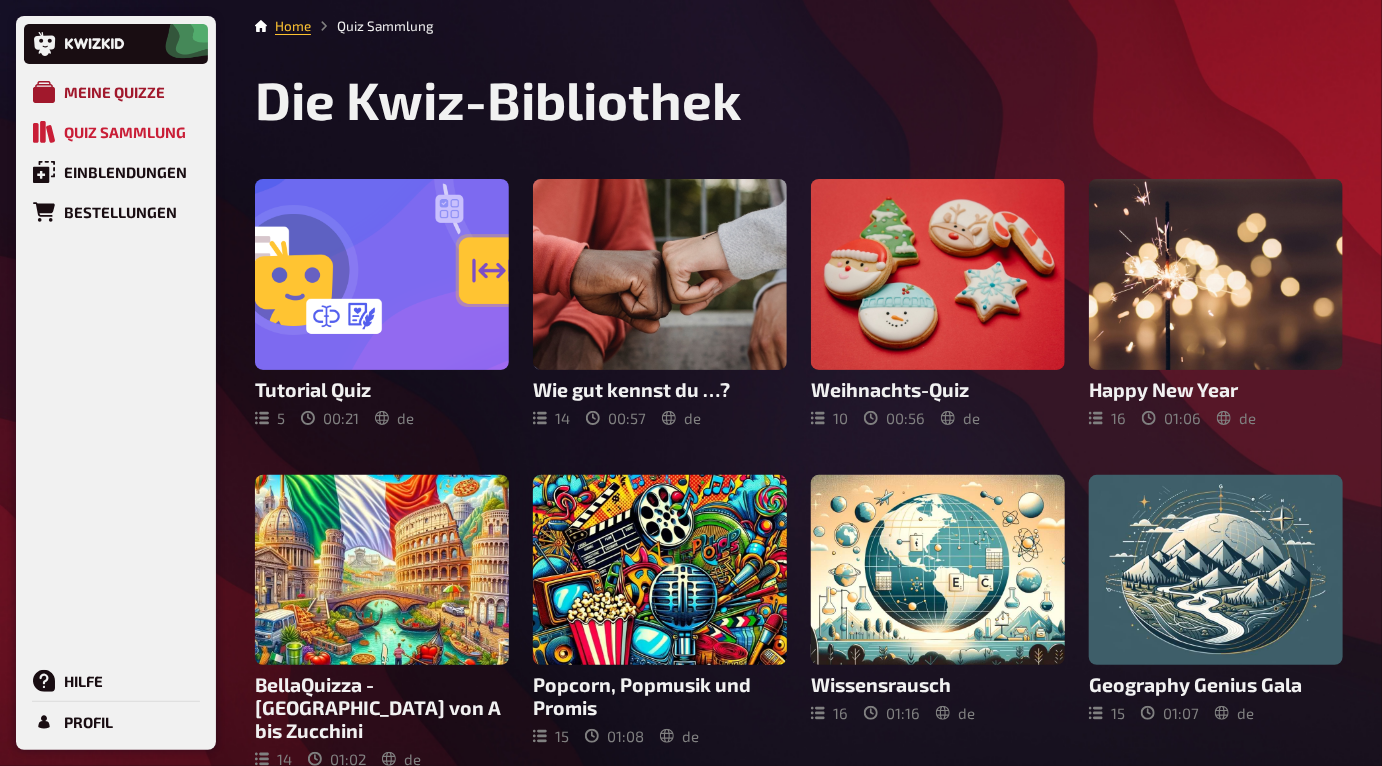 click on "Meine Quizze" at bounding box center [116, 92] 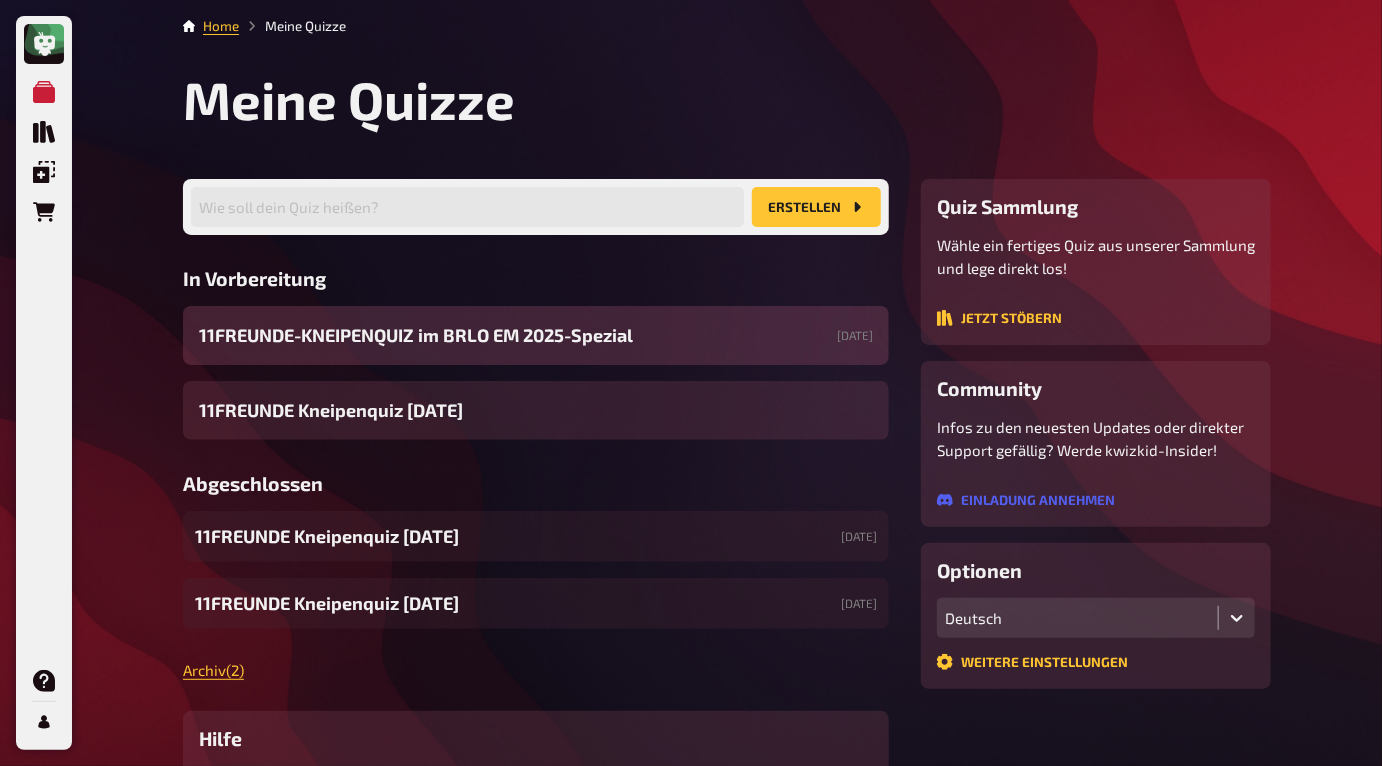 click on "11FREUNDE-KNEIPENQUIZ im BRLO EM 2025-Spezial [DATE]" at bounding box center (536, 335) 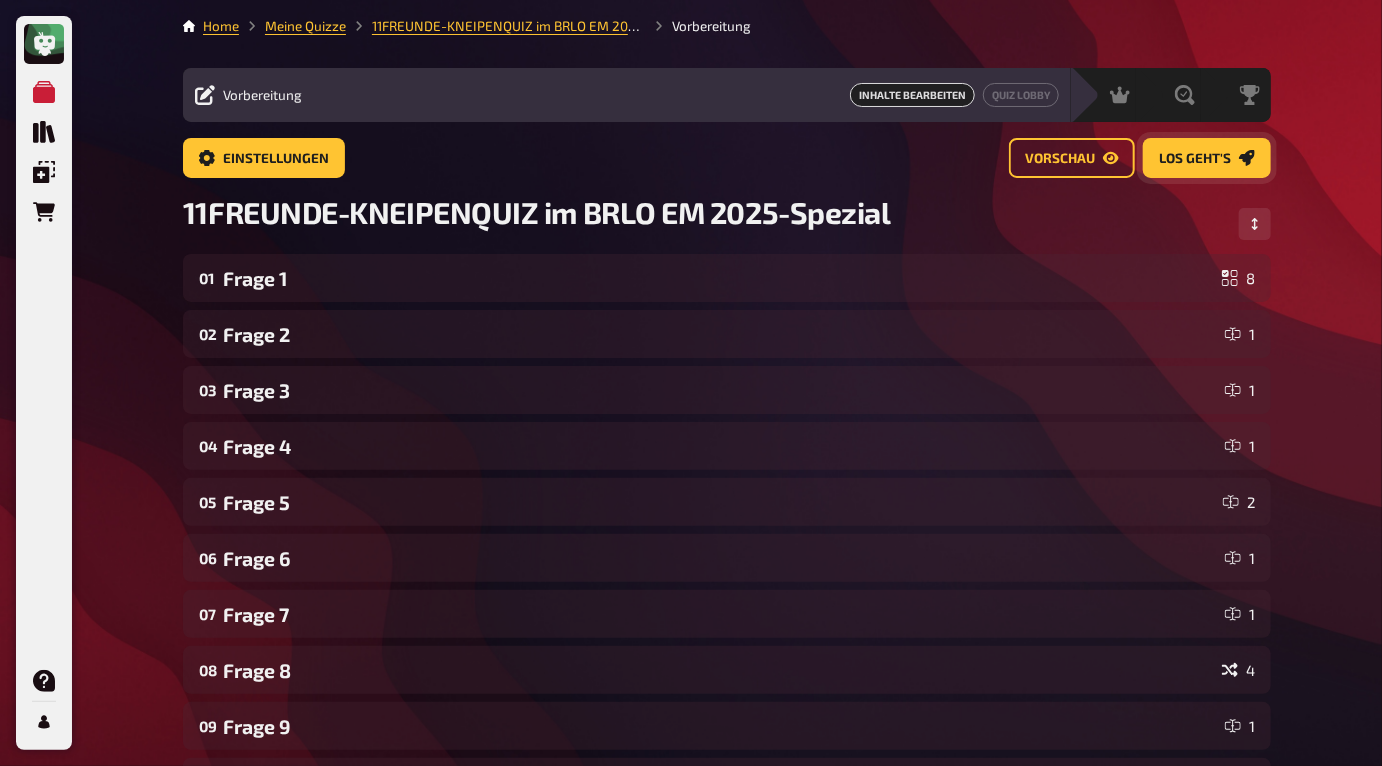 click on "Los geht's" at bounding box center (1195, 159) 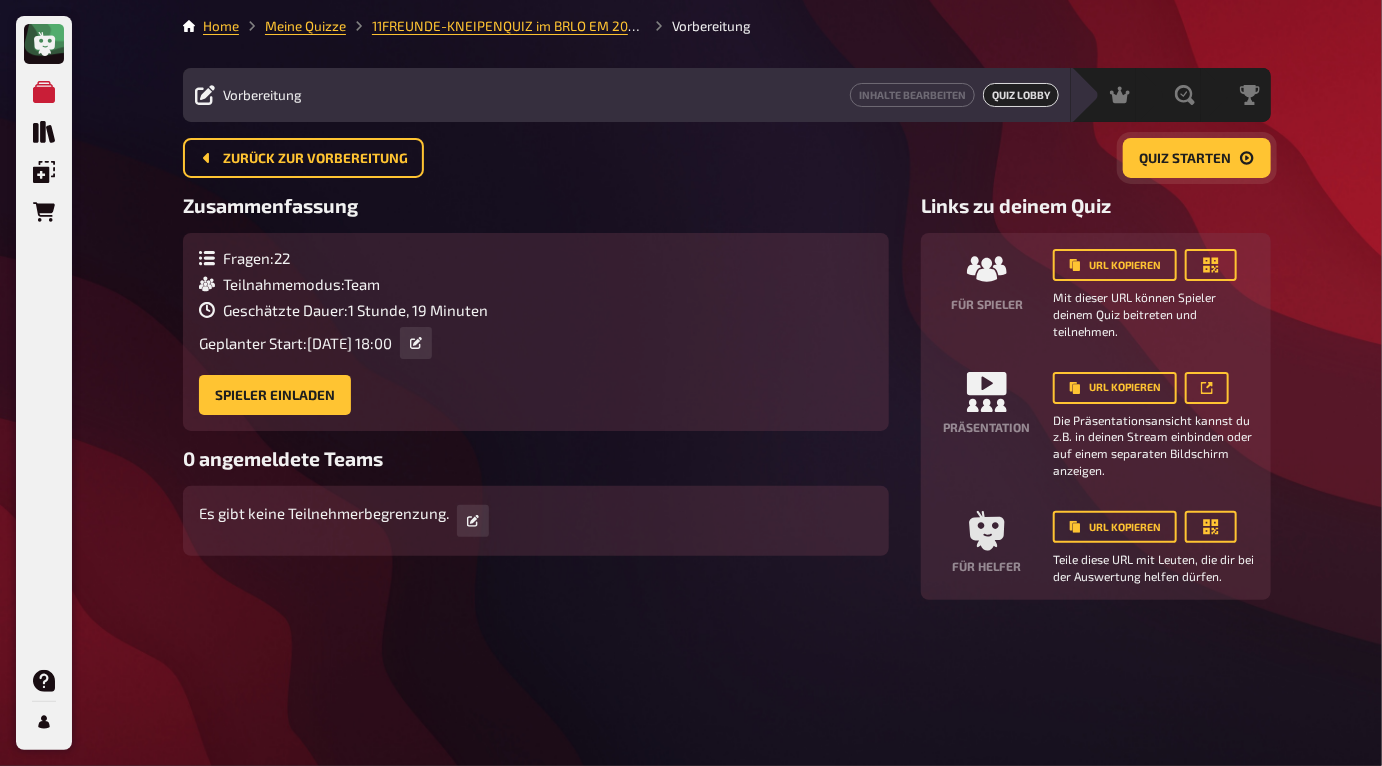 click on "Quiz starten" at bounding box center [1185, 159] 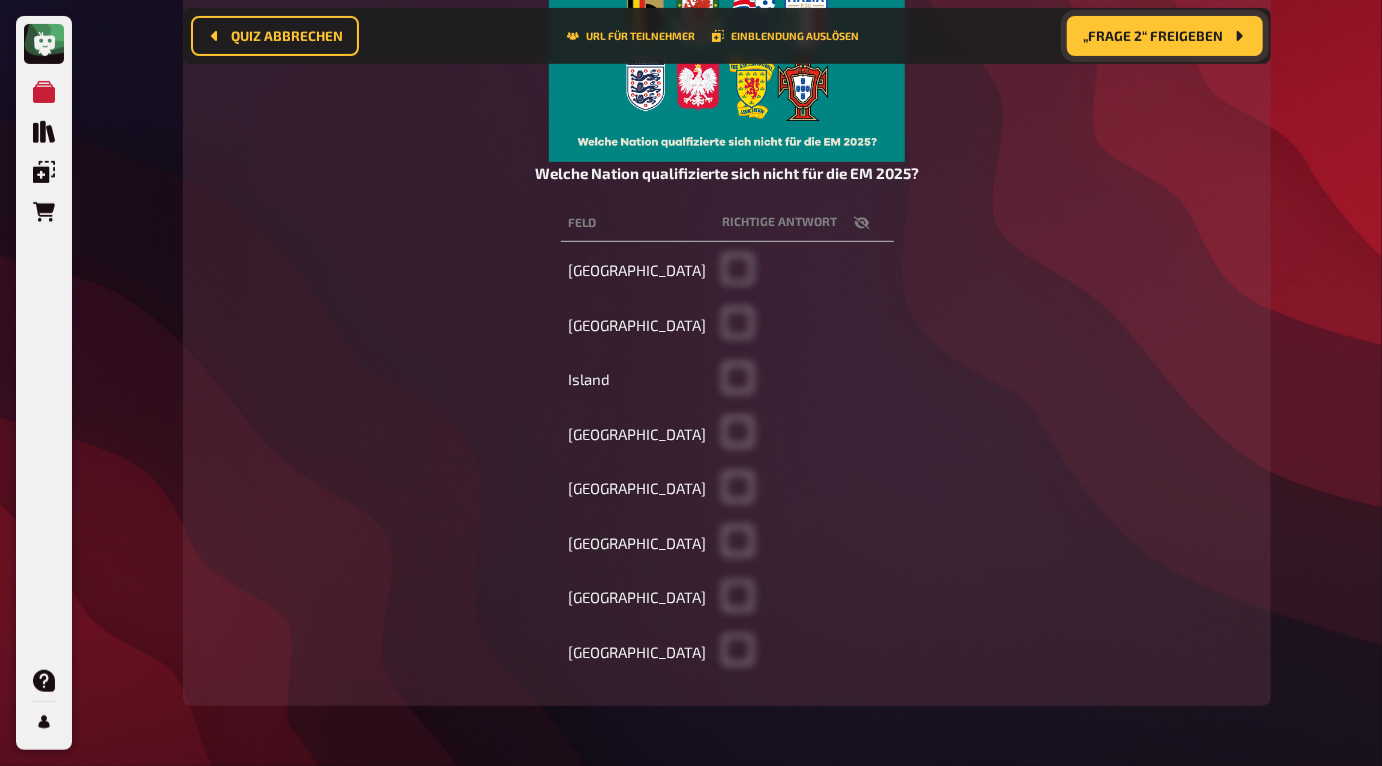 scroll, scrollTop: 485, scrollLeft: 0, axis: vertical 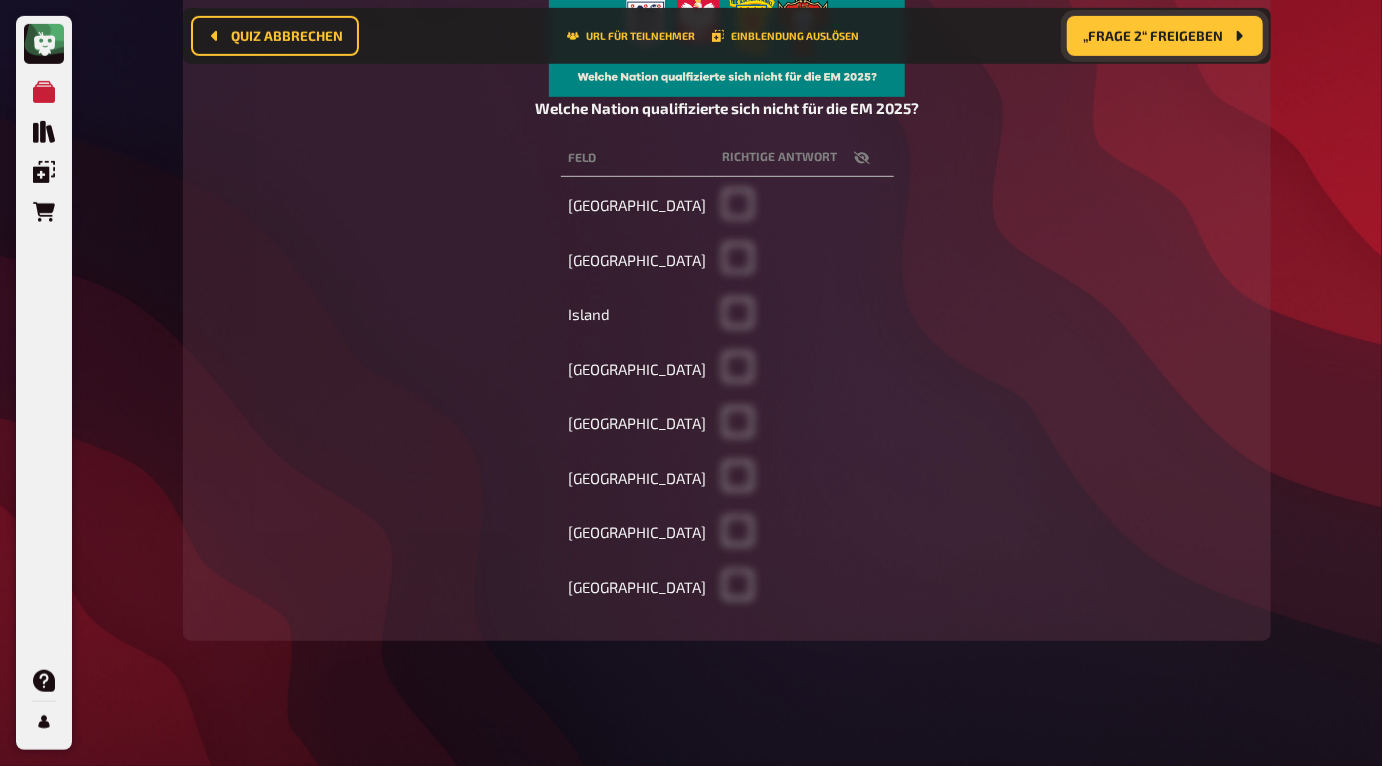 click on "„Frage 2“ freigeben" at bounding box center (1153, 36) 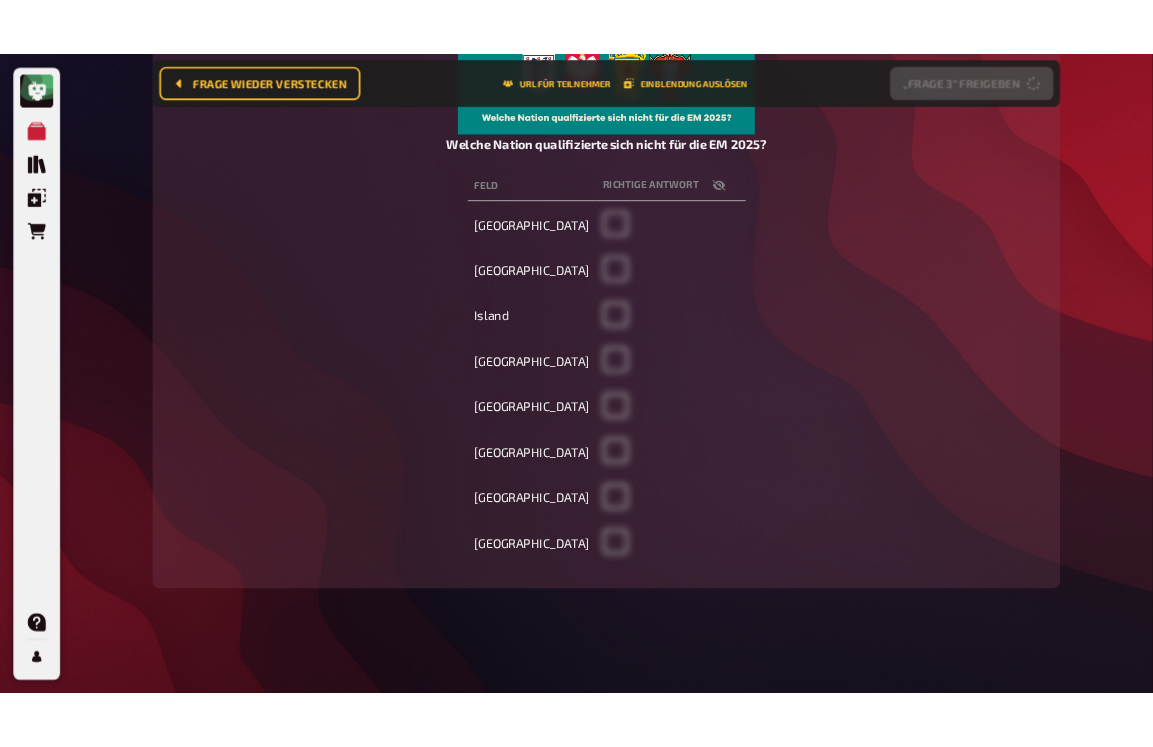 scroll, scrollTop: 0, scrollLeft: 0, axis: both 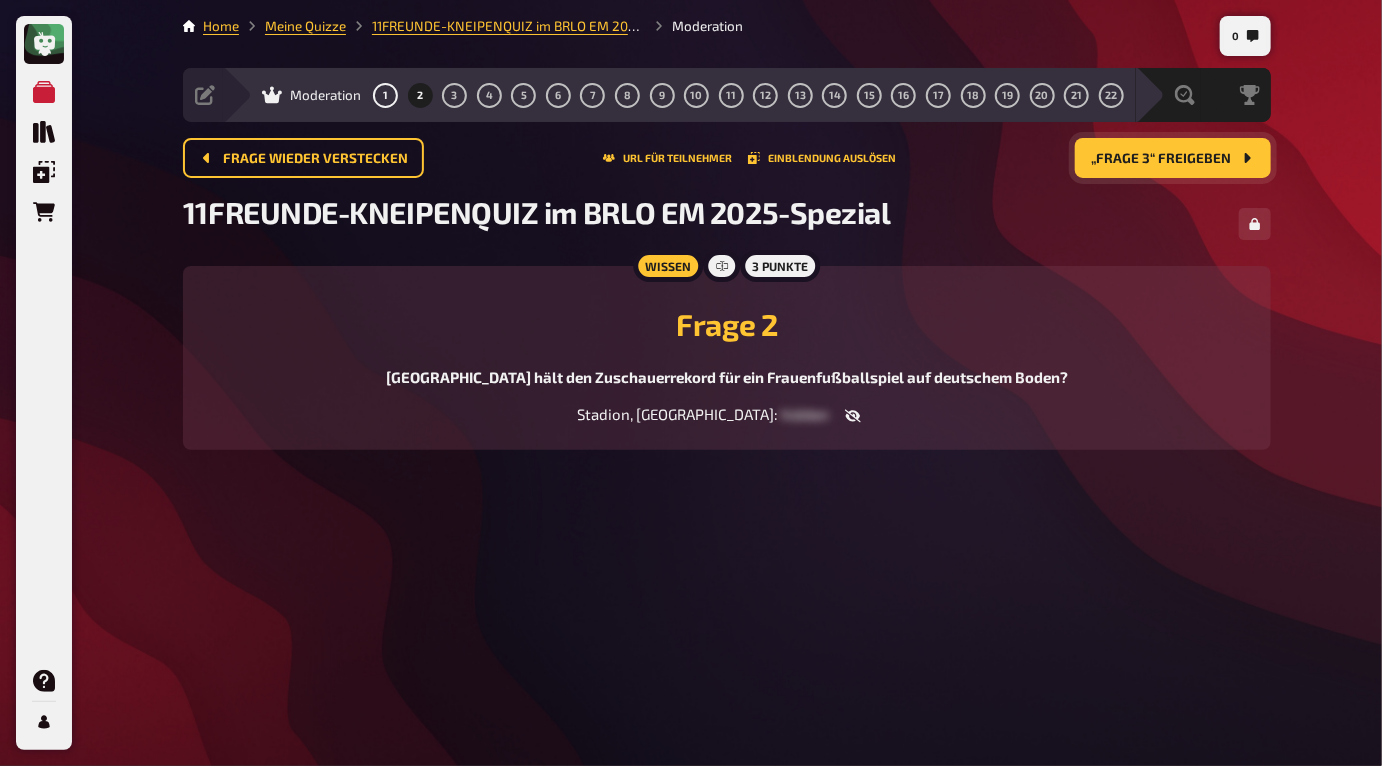 click on "„Frage 3“ freigeben" at bounding box center (1173, 158) 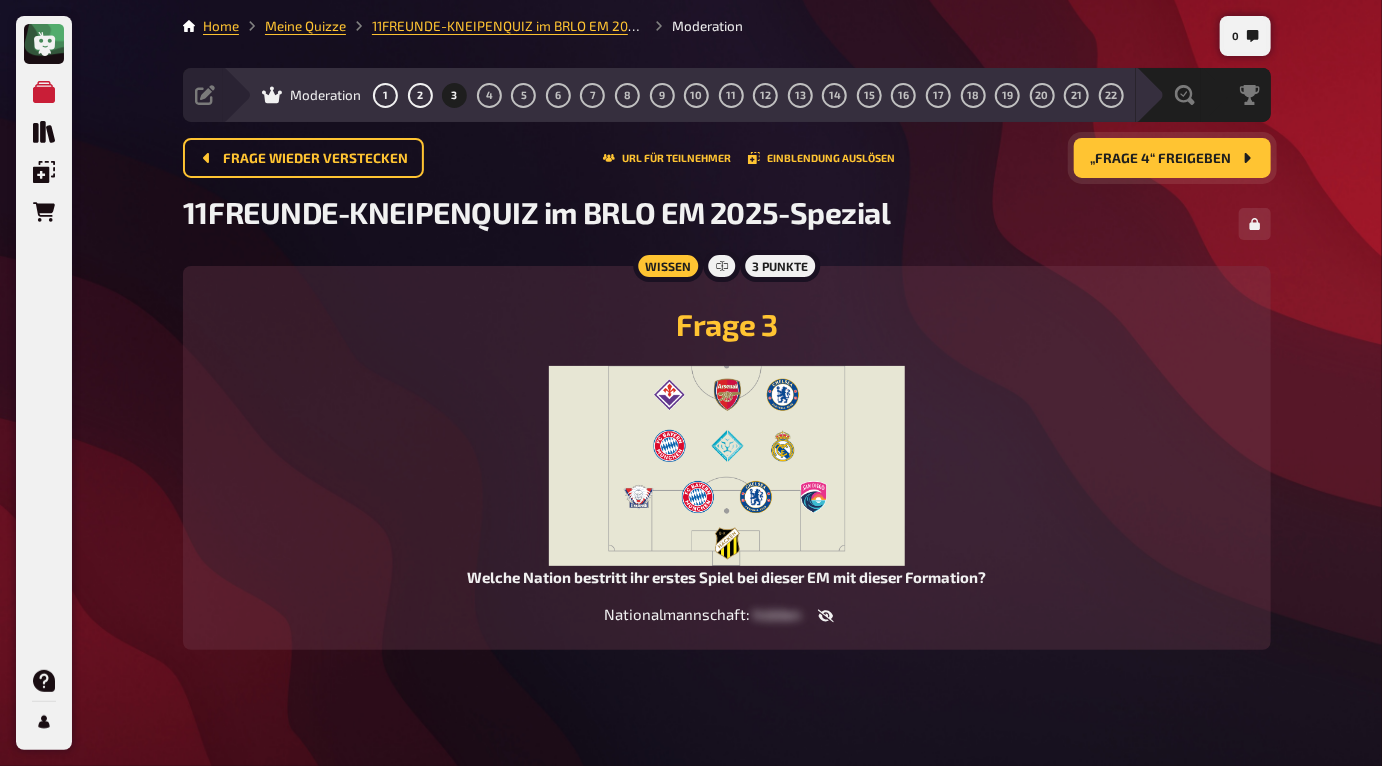 click on "„Frage 4“ freigeben" at bounding box center (1172, 158) 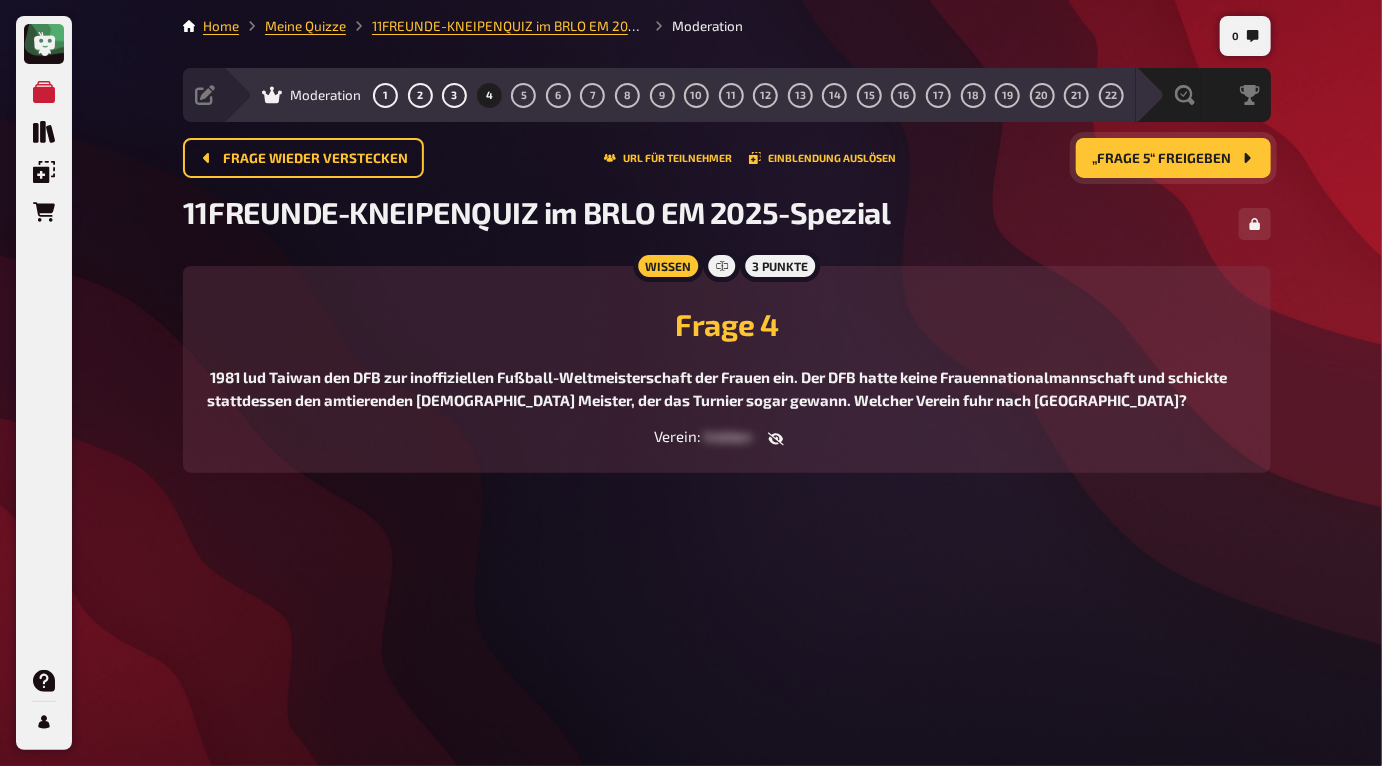 click on "„Frage 5“ freigeben" at bounding box center [1173, 158] 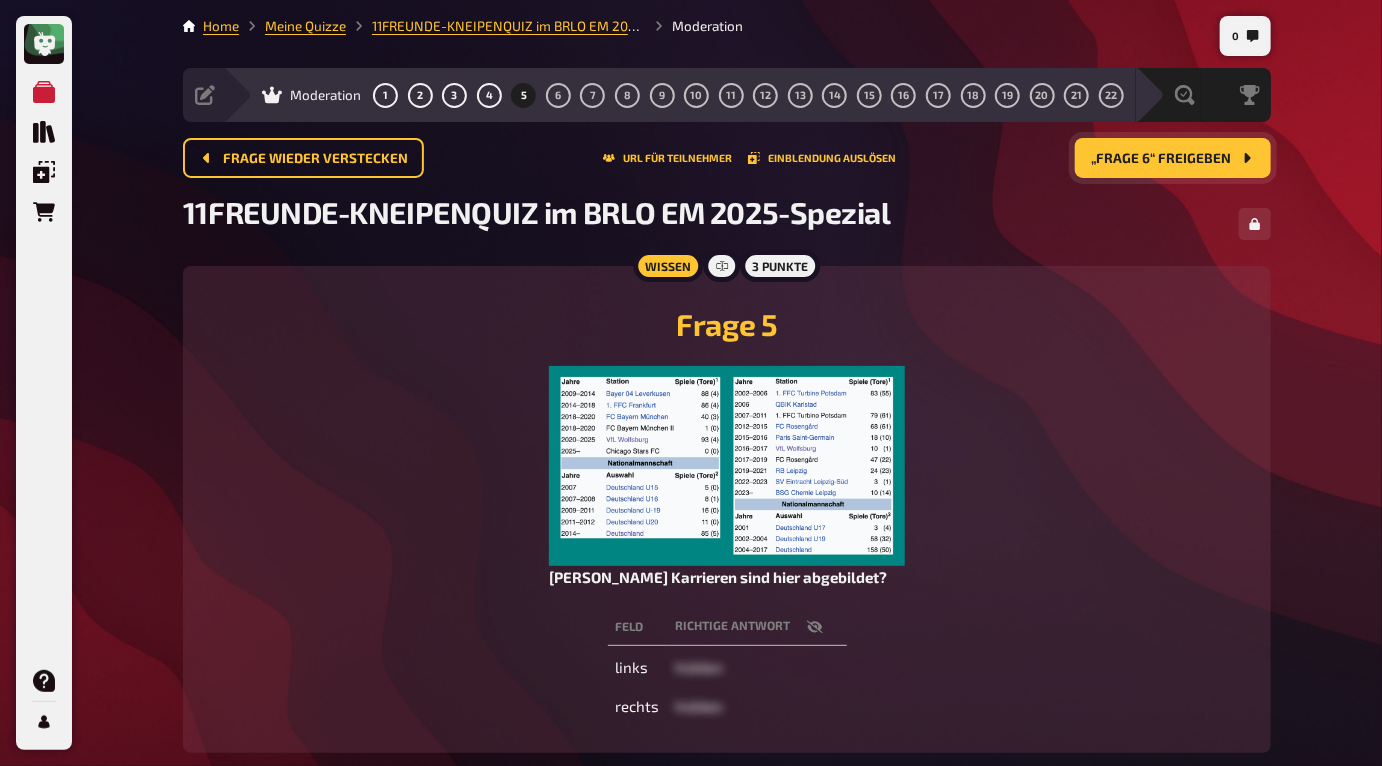click on "„Frage 6“ freigeben" at bounding box center (1173, 158) 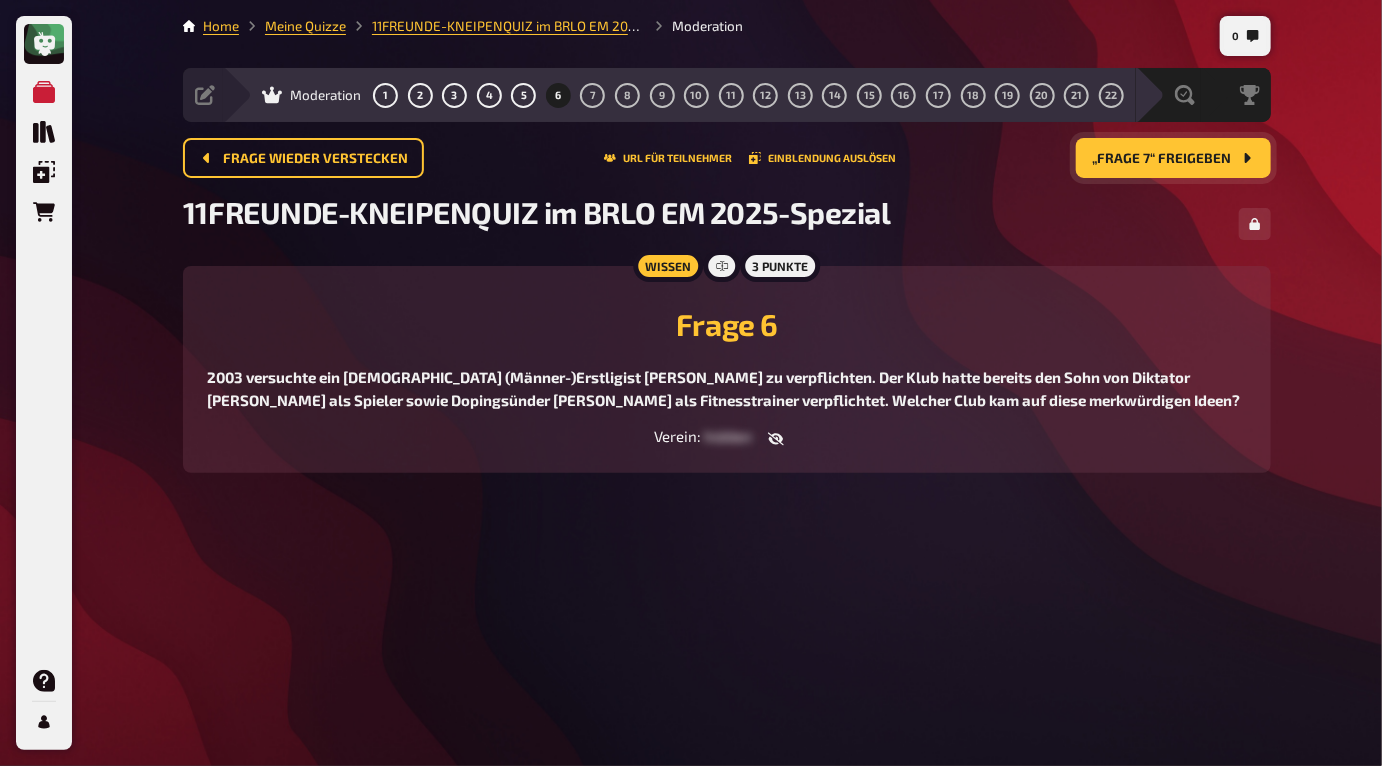 click on "„Frage 7“ freigeben" at bounding box center [1173, 158] 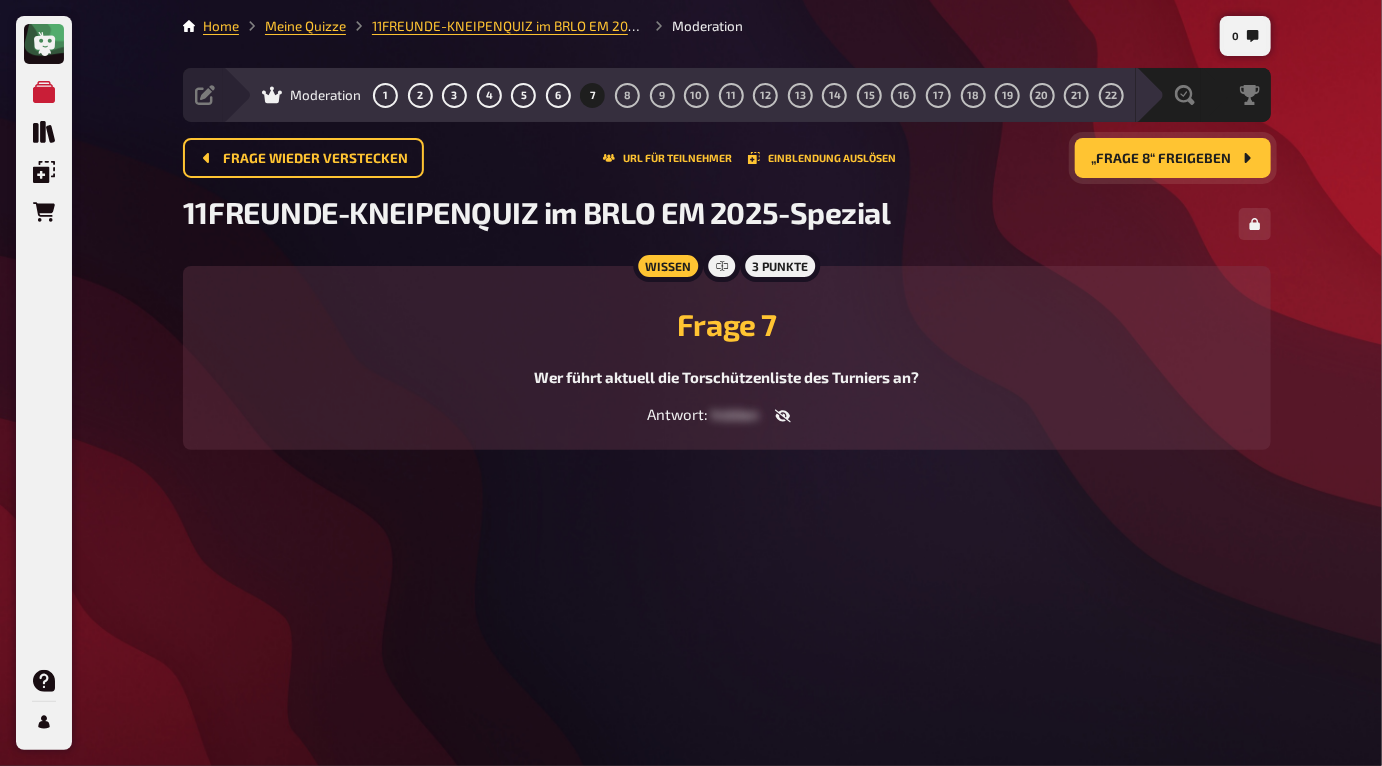 click on "„Frage 8“ freigeben" at bounding box center (1173, 158) 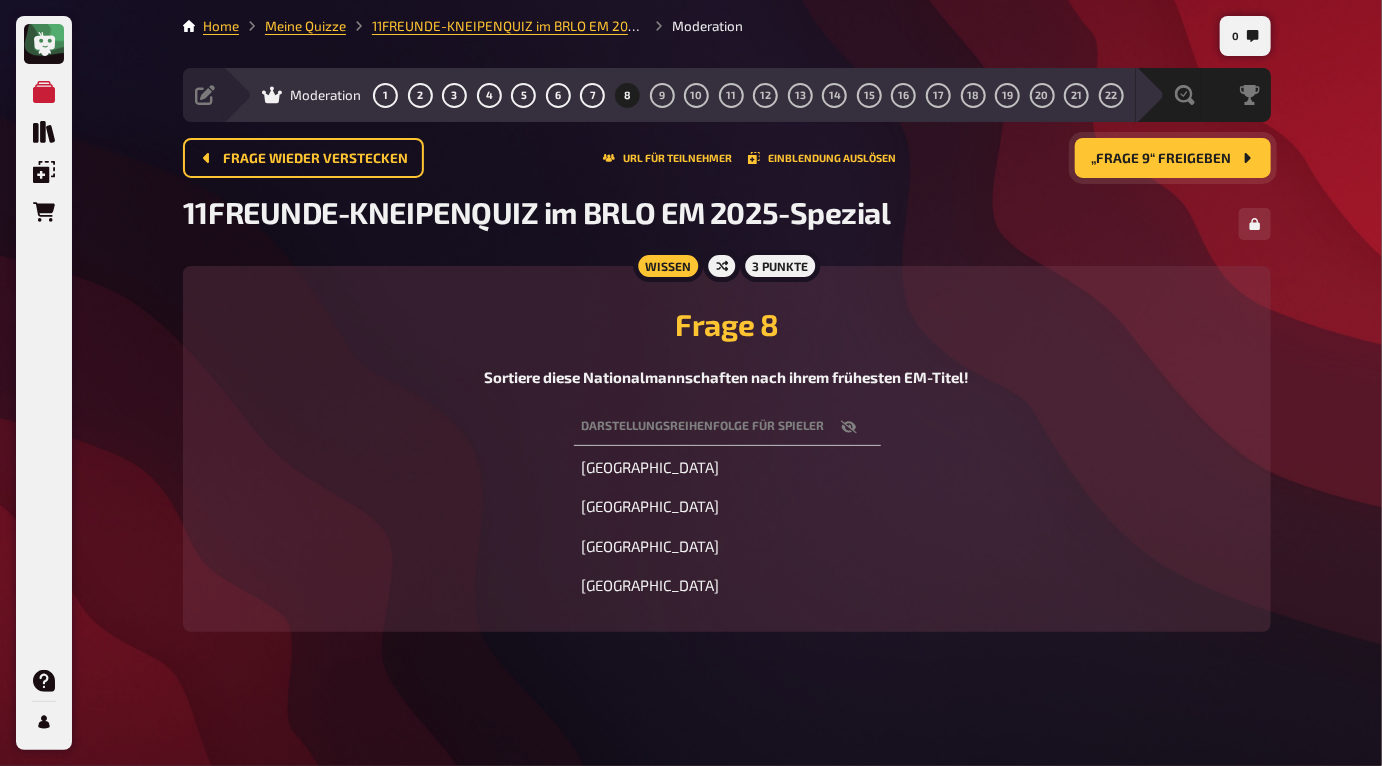 click on "„Frage 9“ freigeben" at bounding box center (1173, 158) 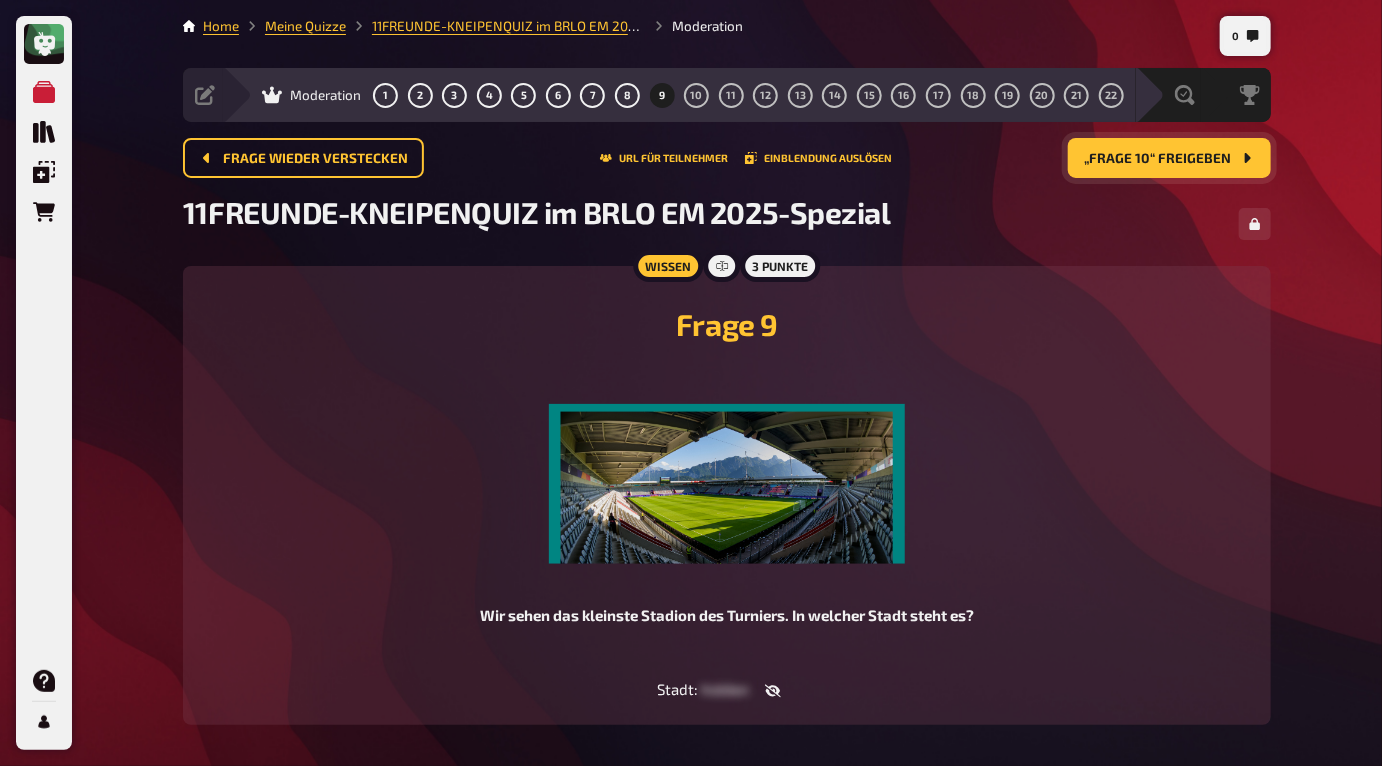click on "„Frage 10“ freigeben" at bounding box center [1169, 158] 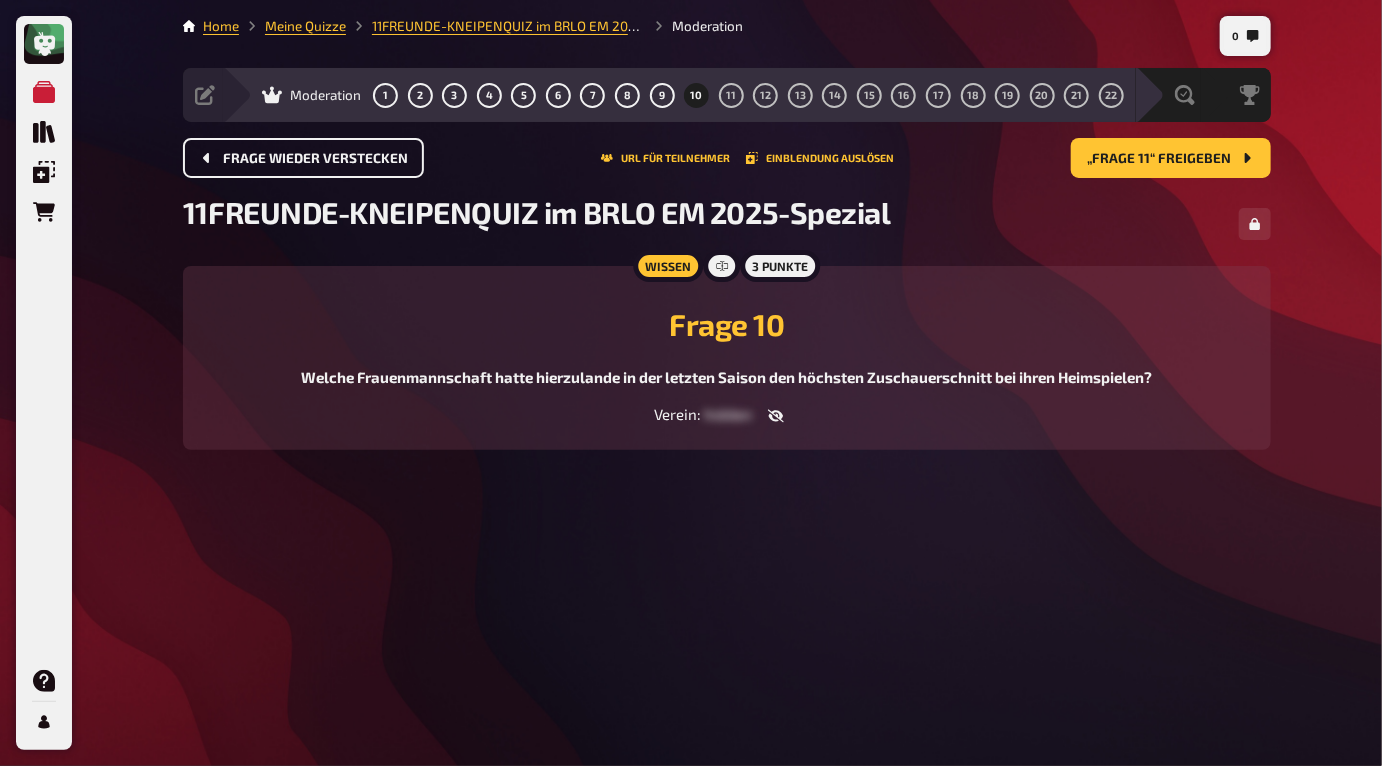 click on "Frage wieder verstecken" at bounding box center [315, 159] 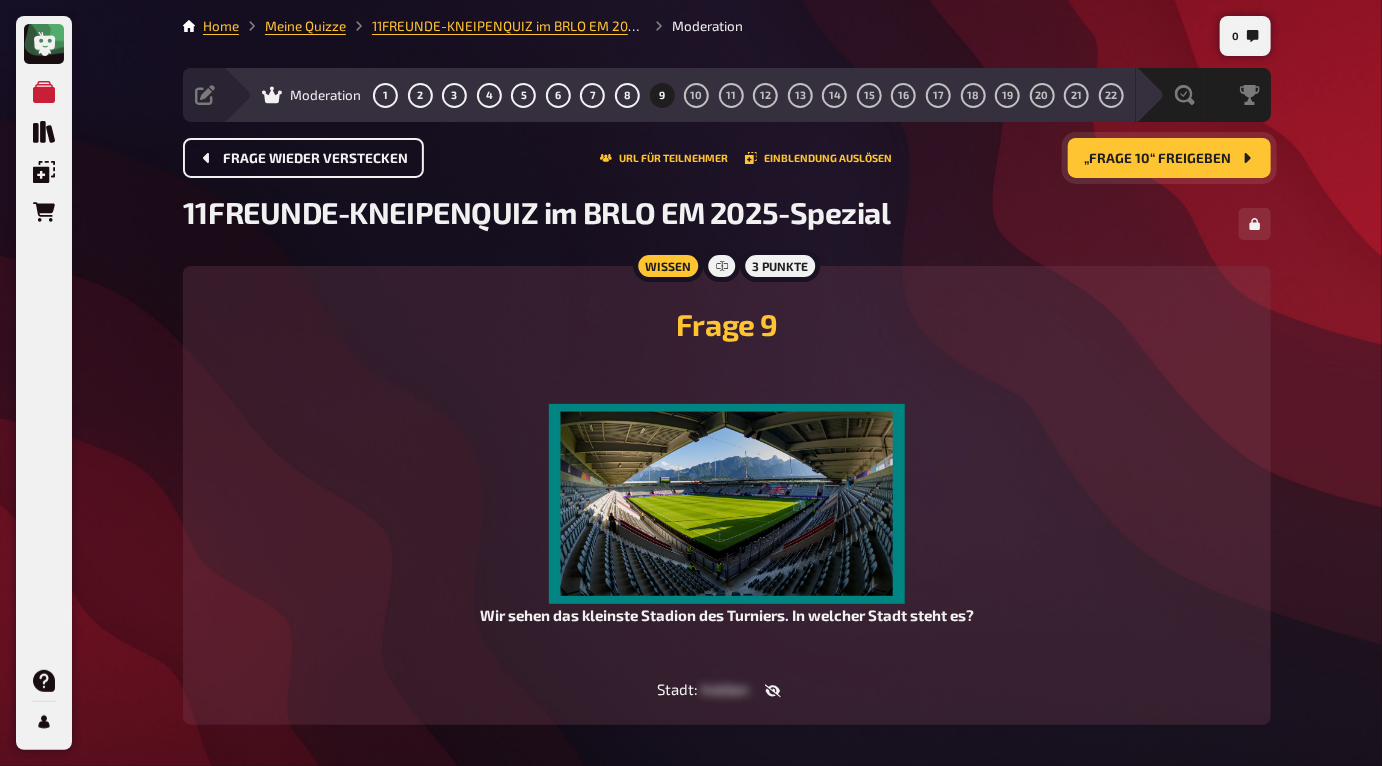 click on "„Frage 10“ freigeben" at bounding box center [1157, 159] 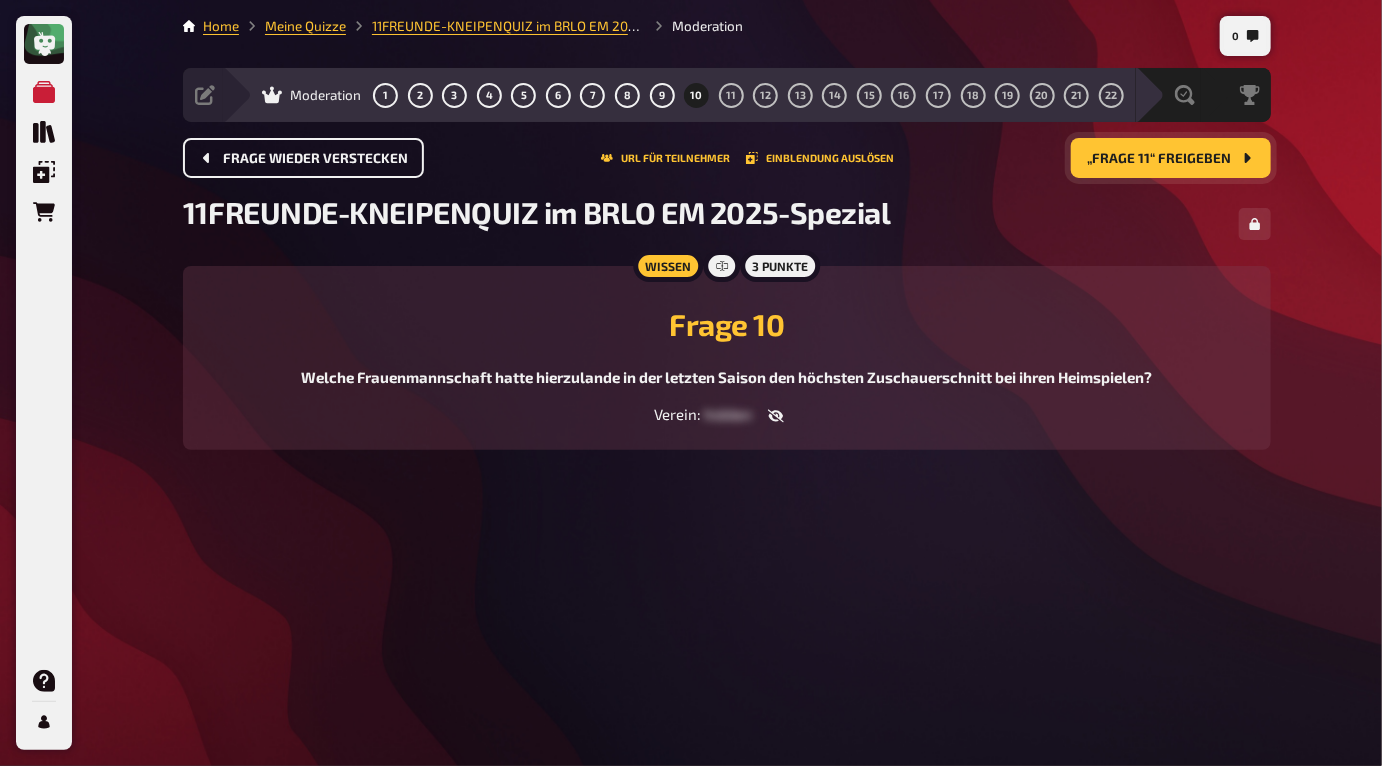 click on "„Frage 11“ freigeben" at bounding box center (1159, 159) 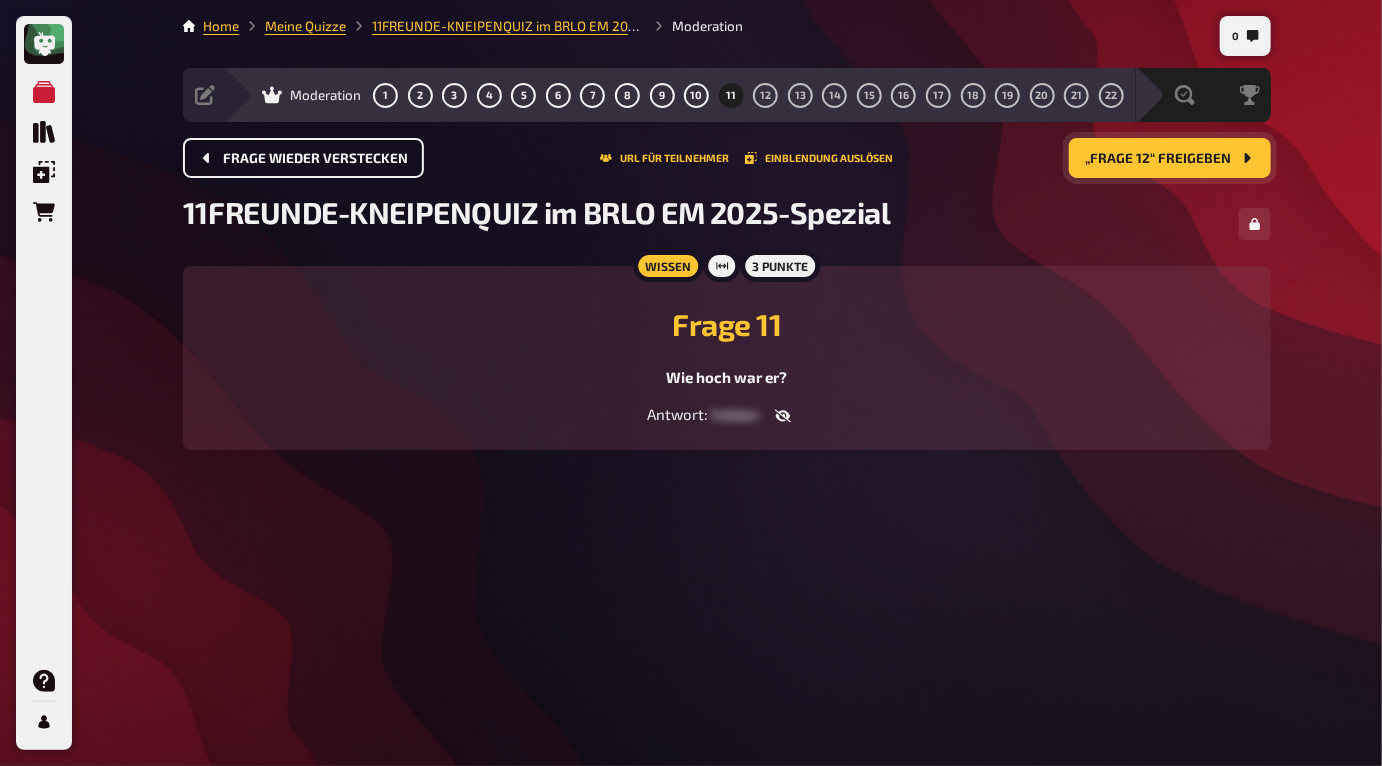 click on "„Frage 12“ freigeben" at bounding box center (1158, 159) 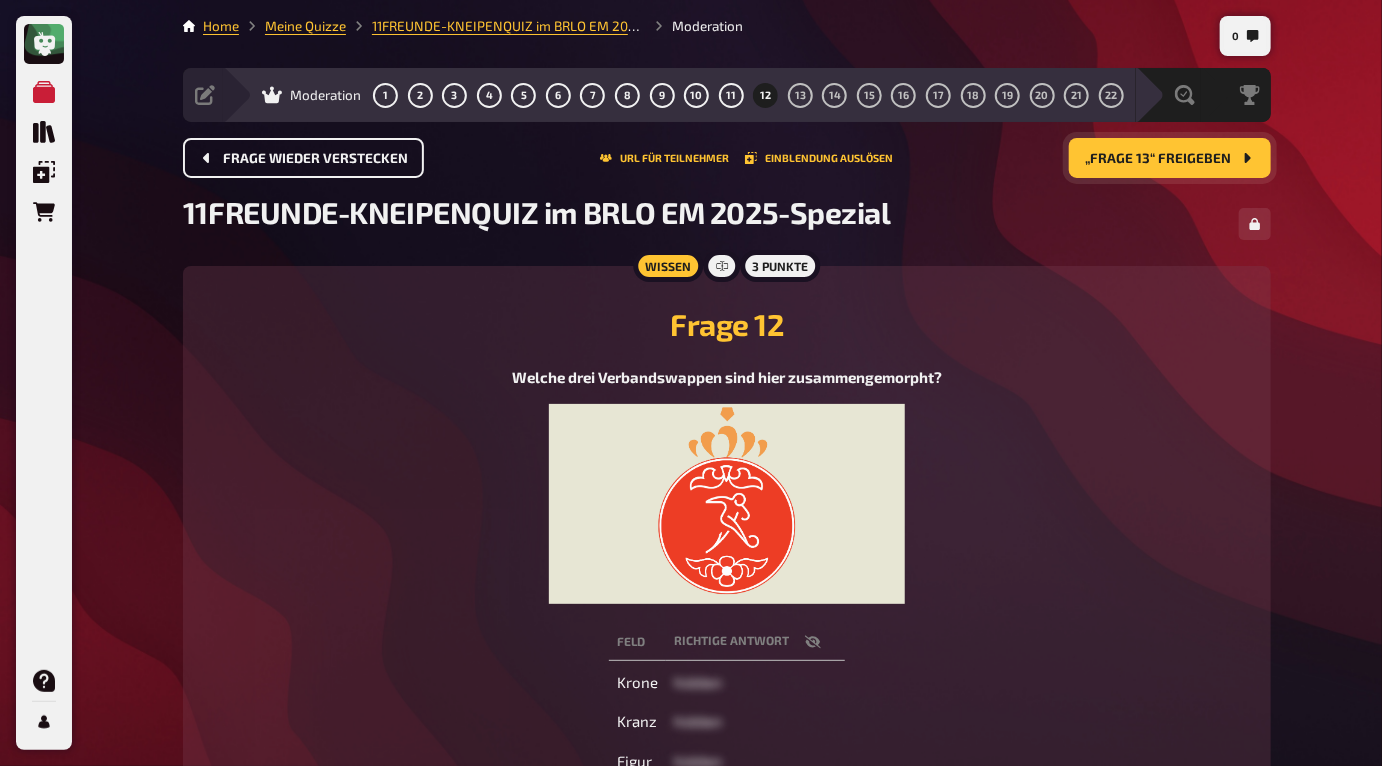 click on "„Frage 13“ freigeben" at bounding box center [1158, 159] 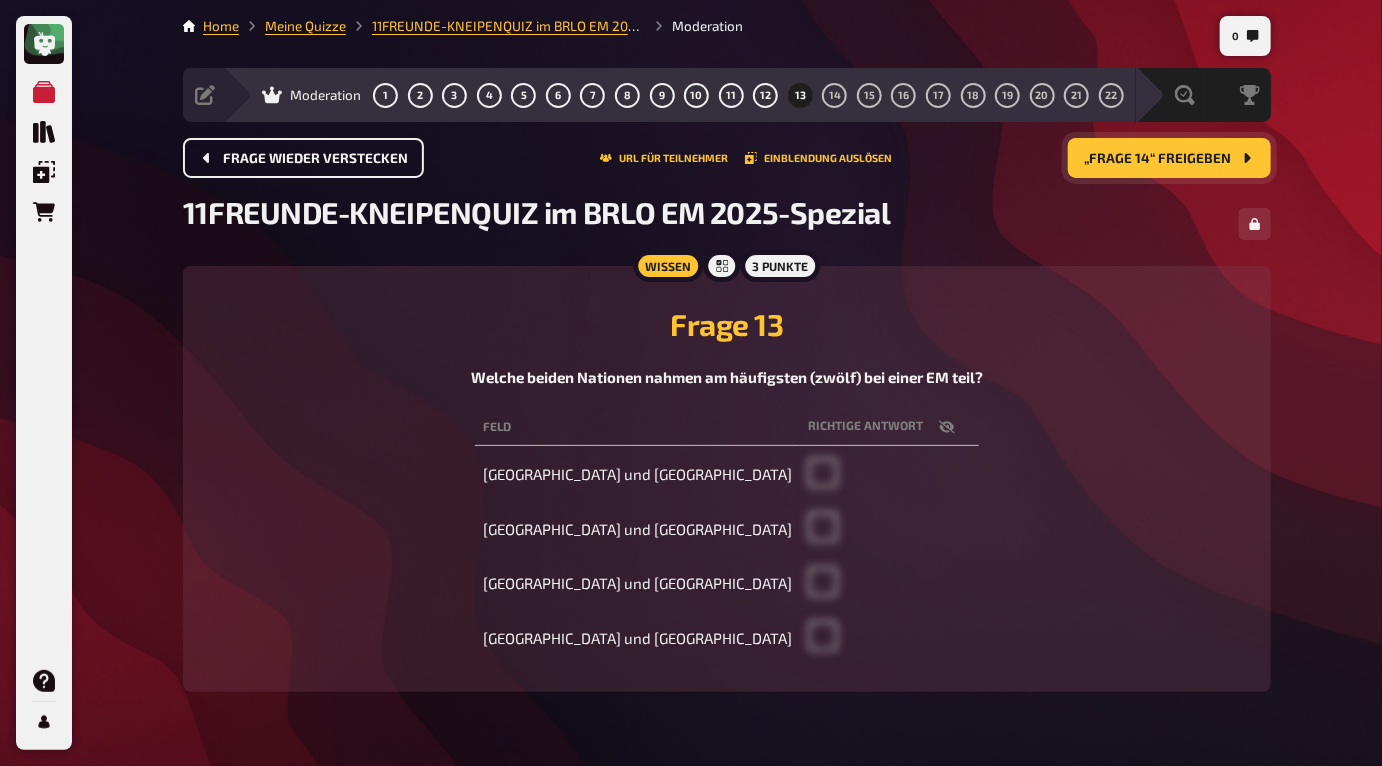 click on "„Frage 14“ freigeben" at bounding box center [1157, 159] 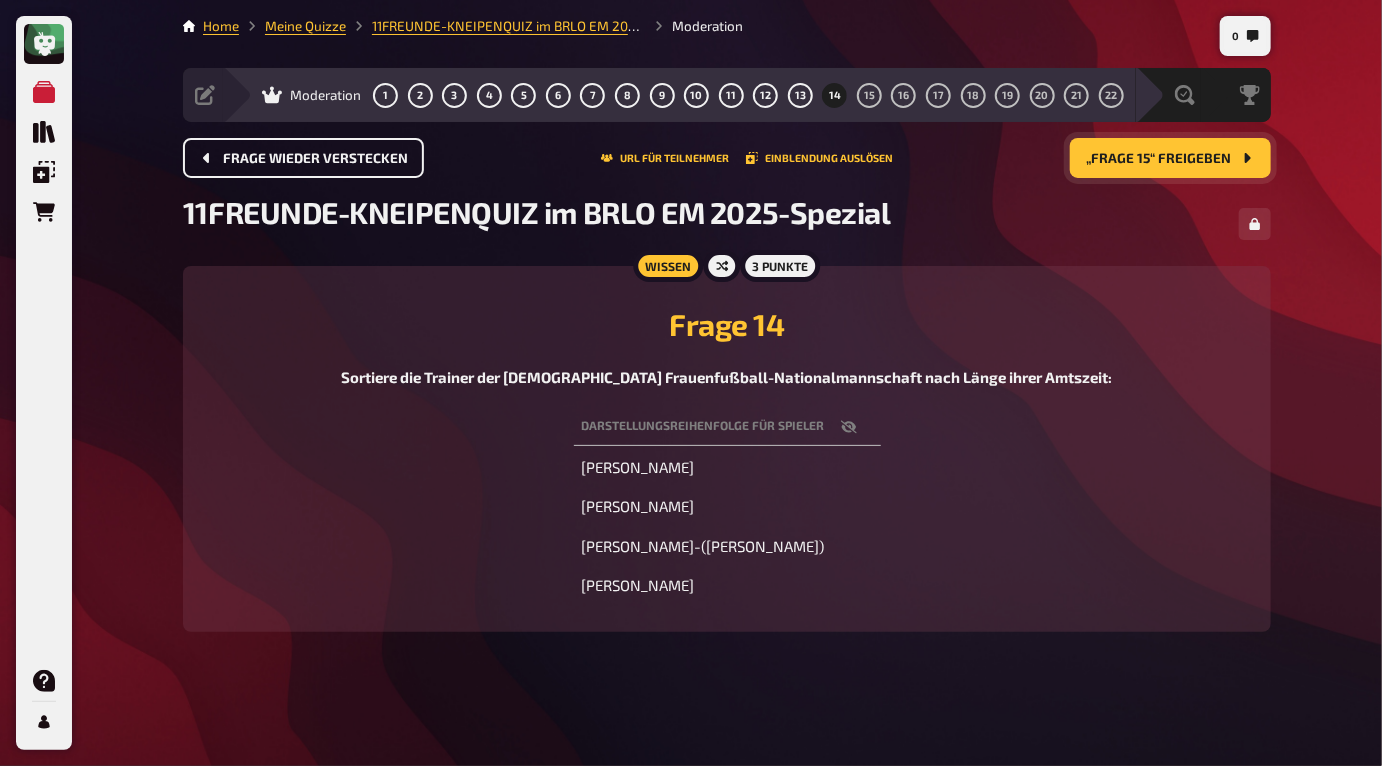 click on "„Frage 15“ freigeben" at bounding box center (1158, 159) 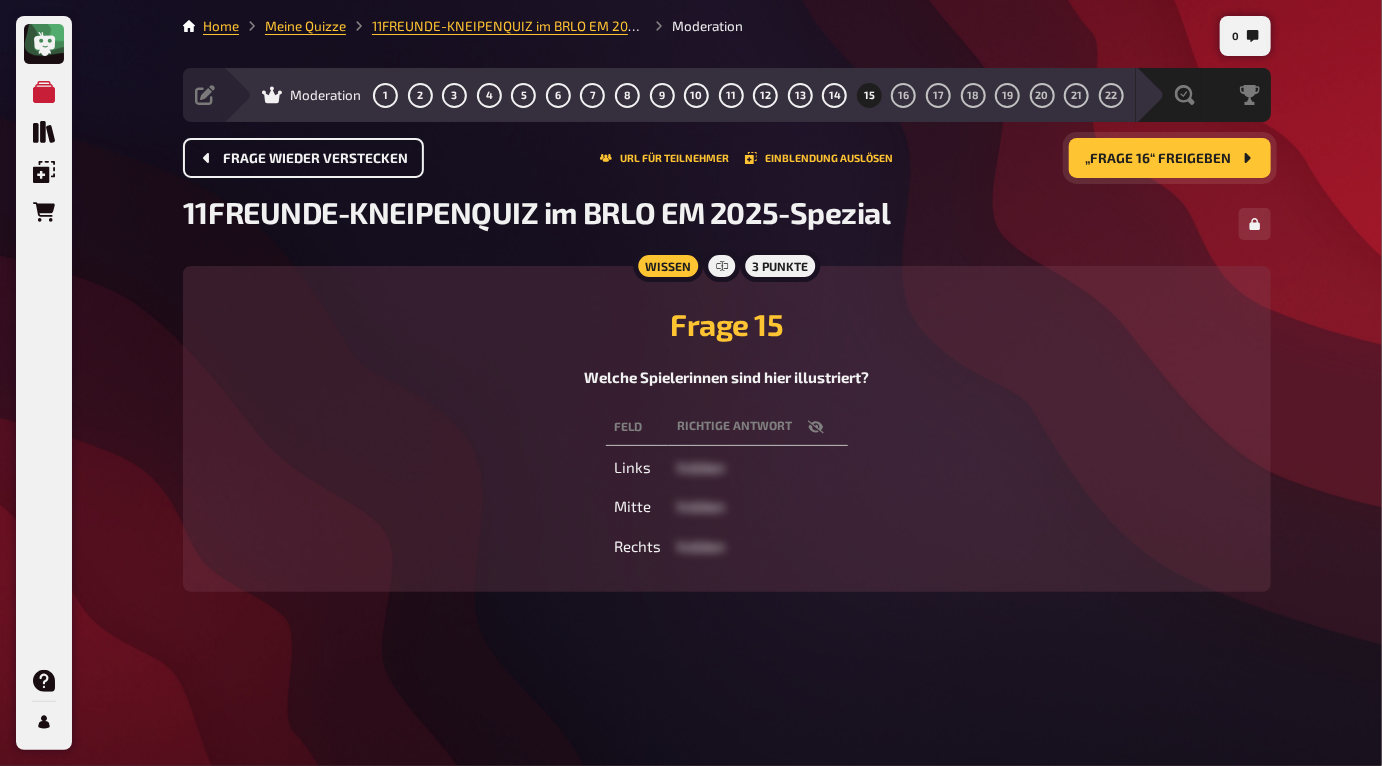 click on "„Frage 16“ freigeben" at bounding box center (1158, 159) 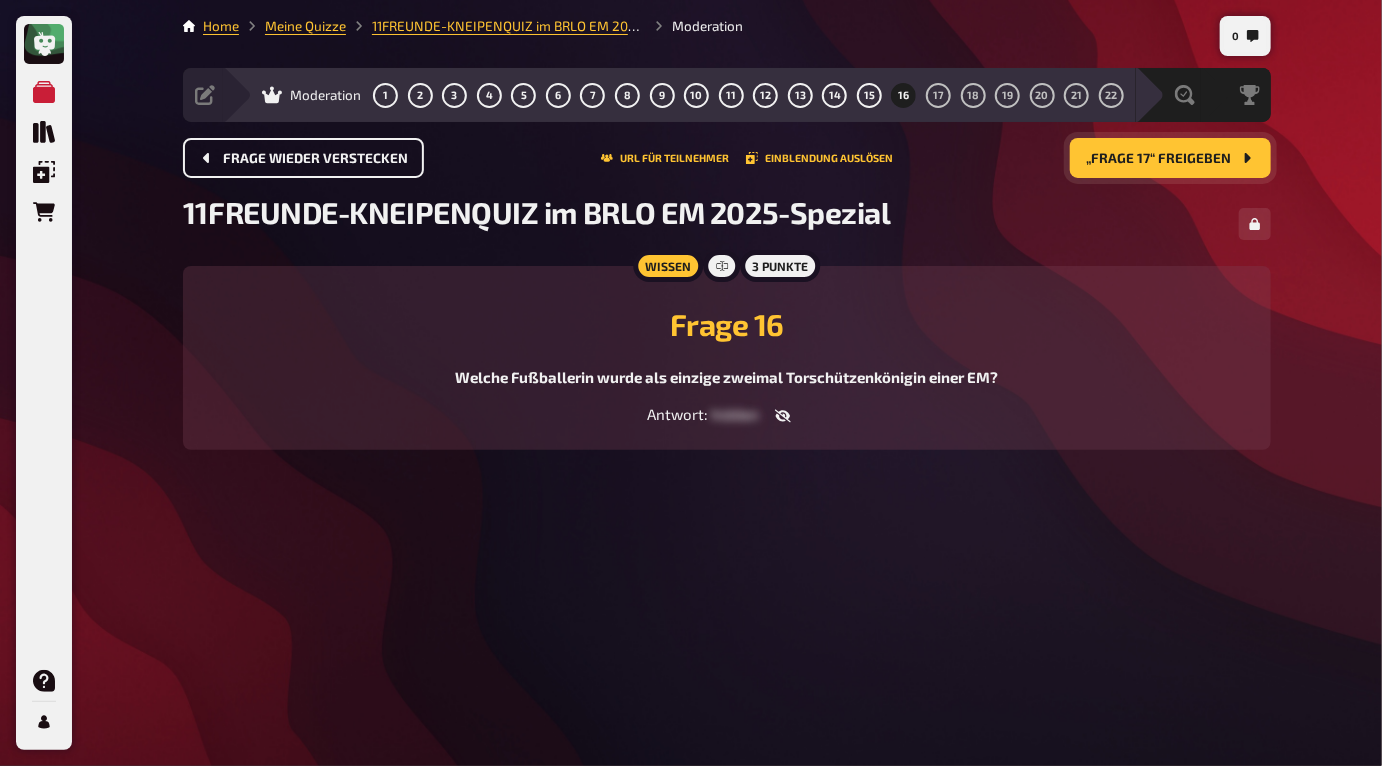 click on "„Frage 17“ freigeben" at bounding box center (1158, 159) 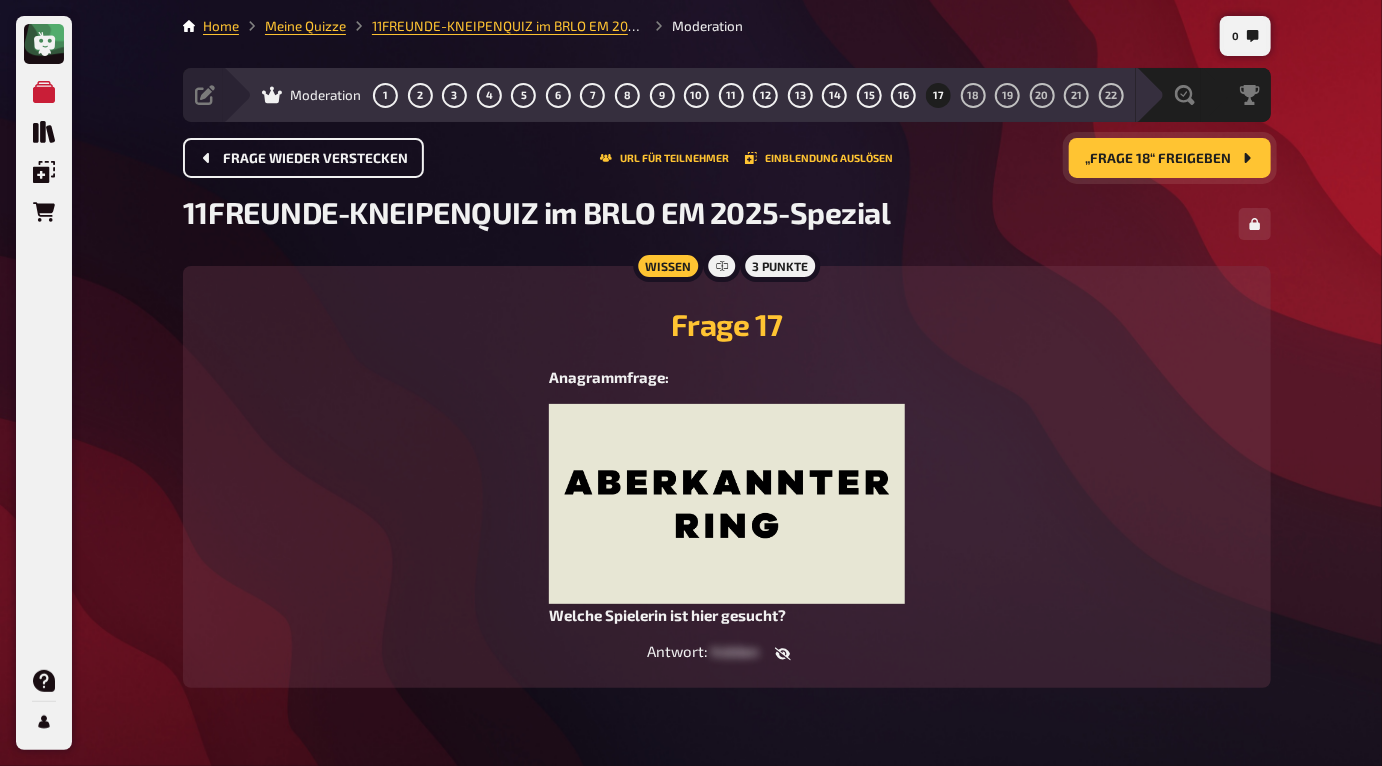 click on "„Frage 18“ freigeben" at bounding box center [1158, 159] 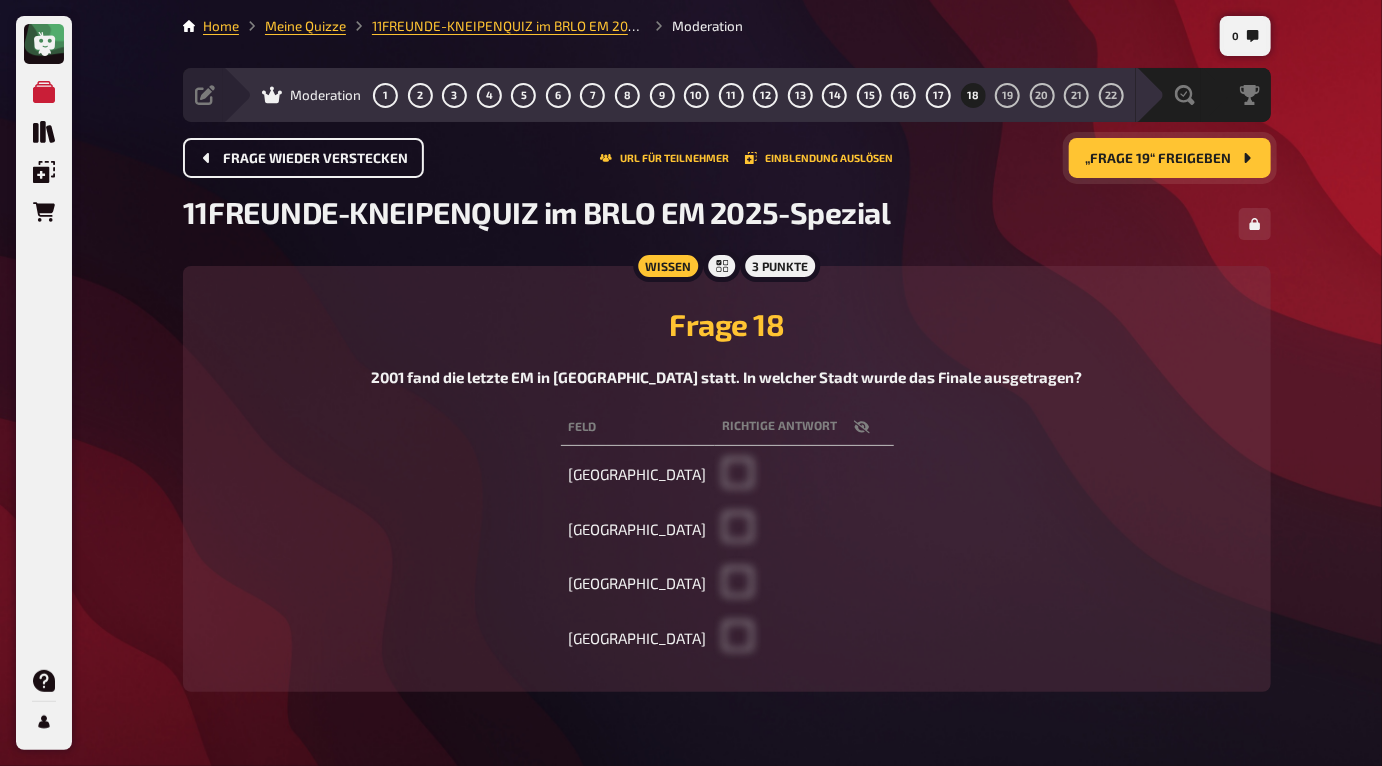 click on "„Frage 19“ freigeben" at bounding box center [1158, 159] 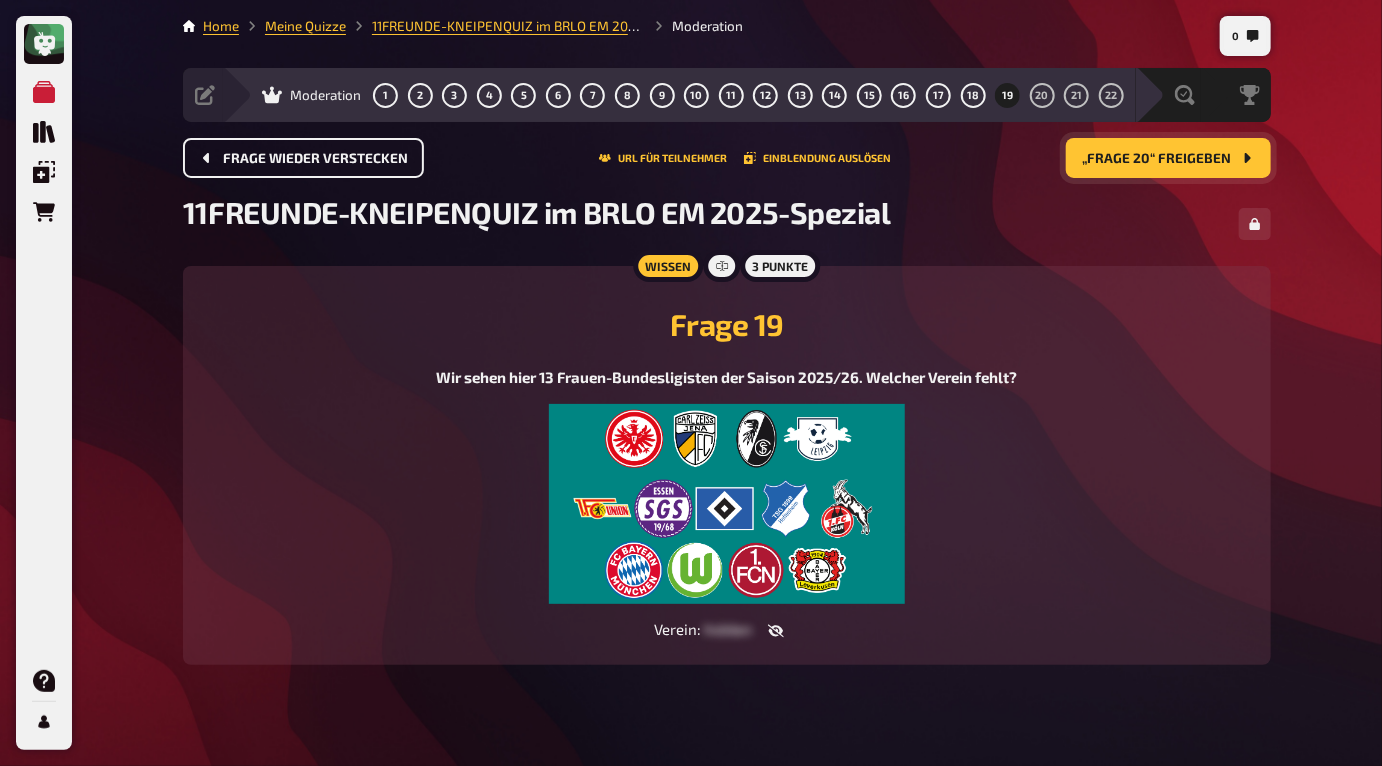 click on "„Frage 20“ freigeben" at bounding box center (1156, 159) 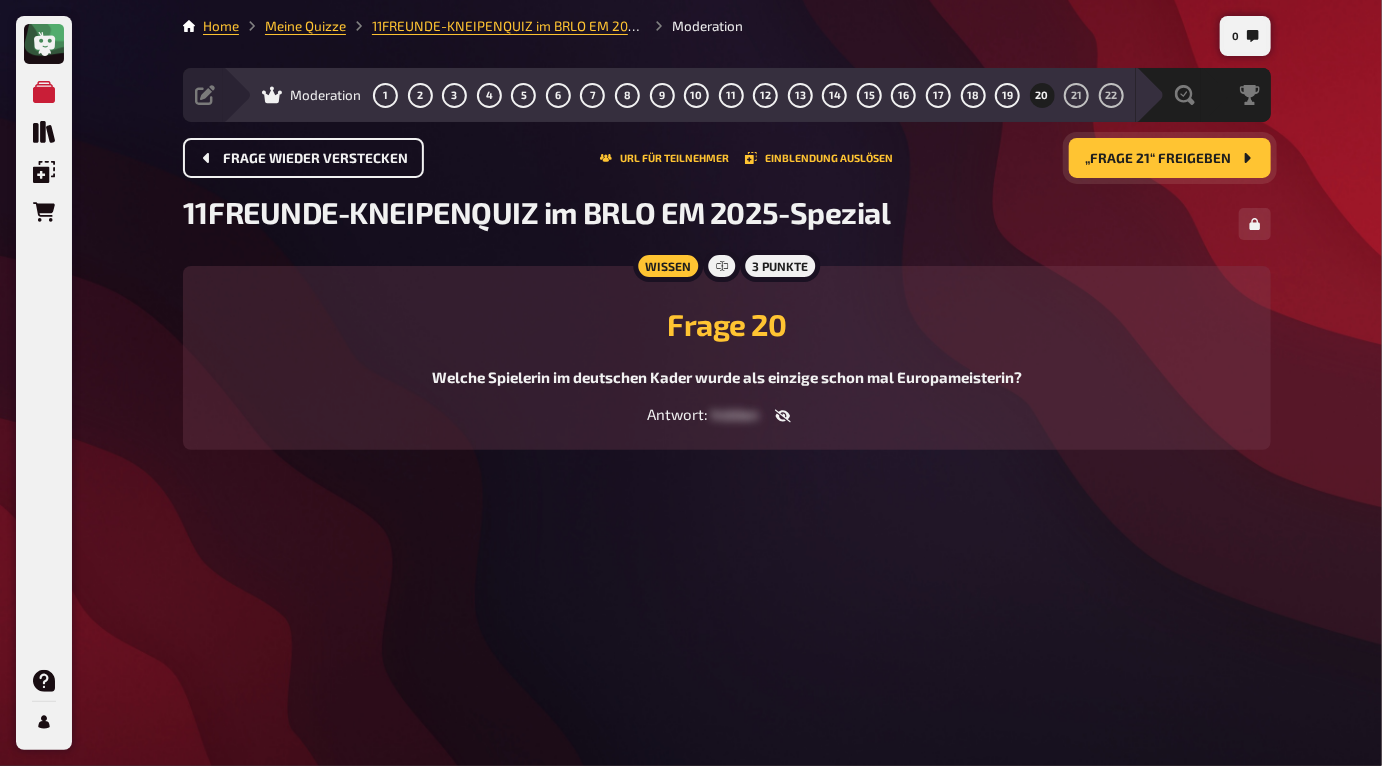 click on "„Frage 21“ freigeben" at bounding box center (1170, 158) 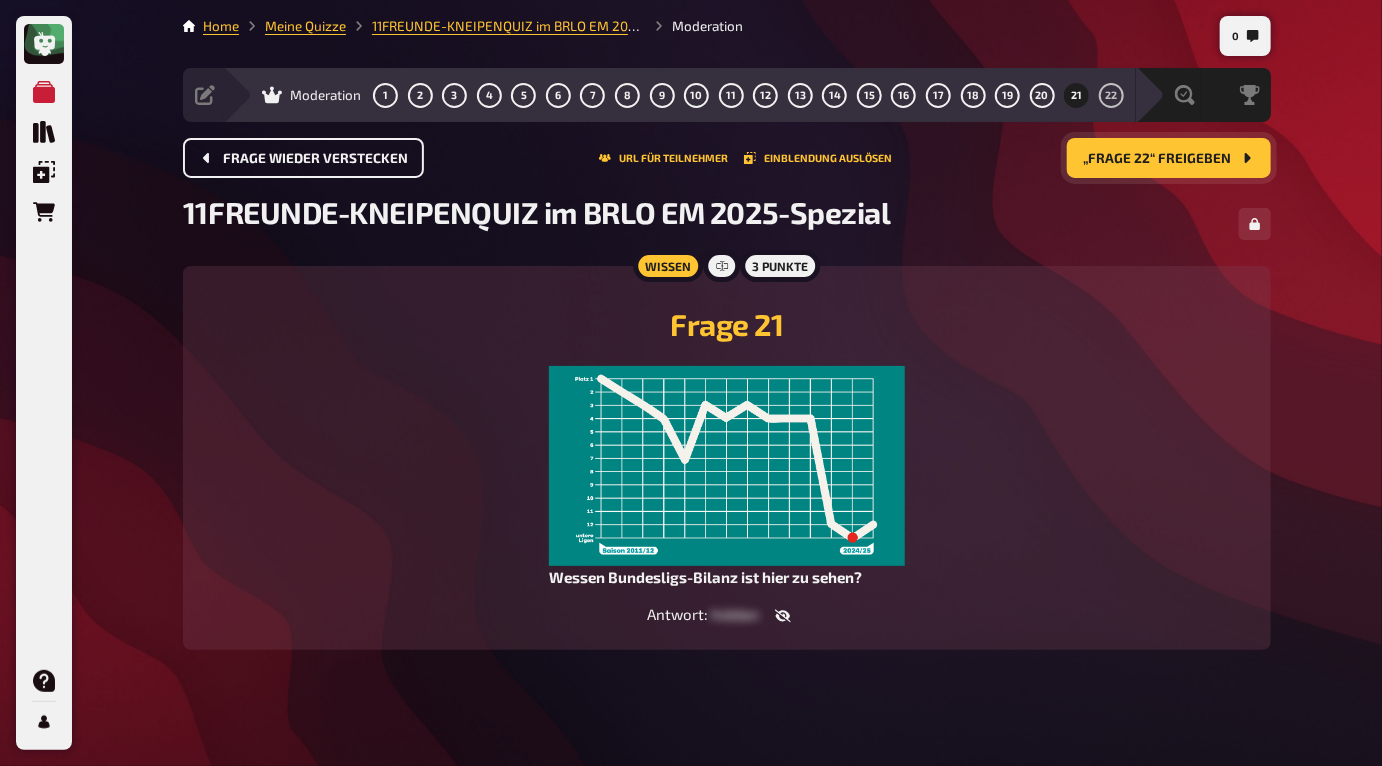 click on "„Frage 22“ freigeben" at bounding box center (1169, 158) 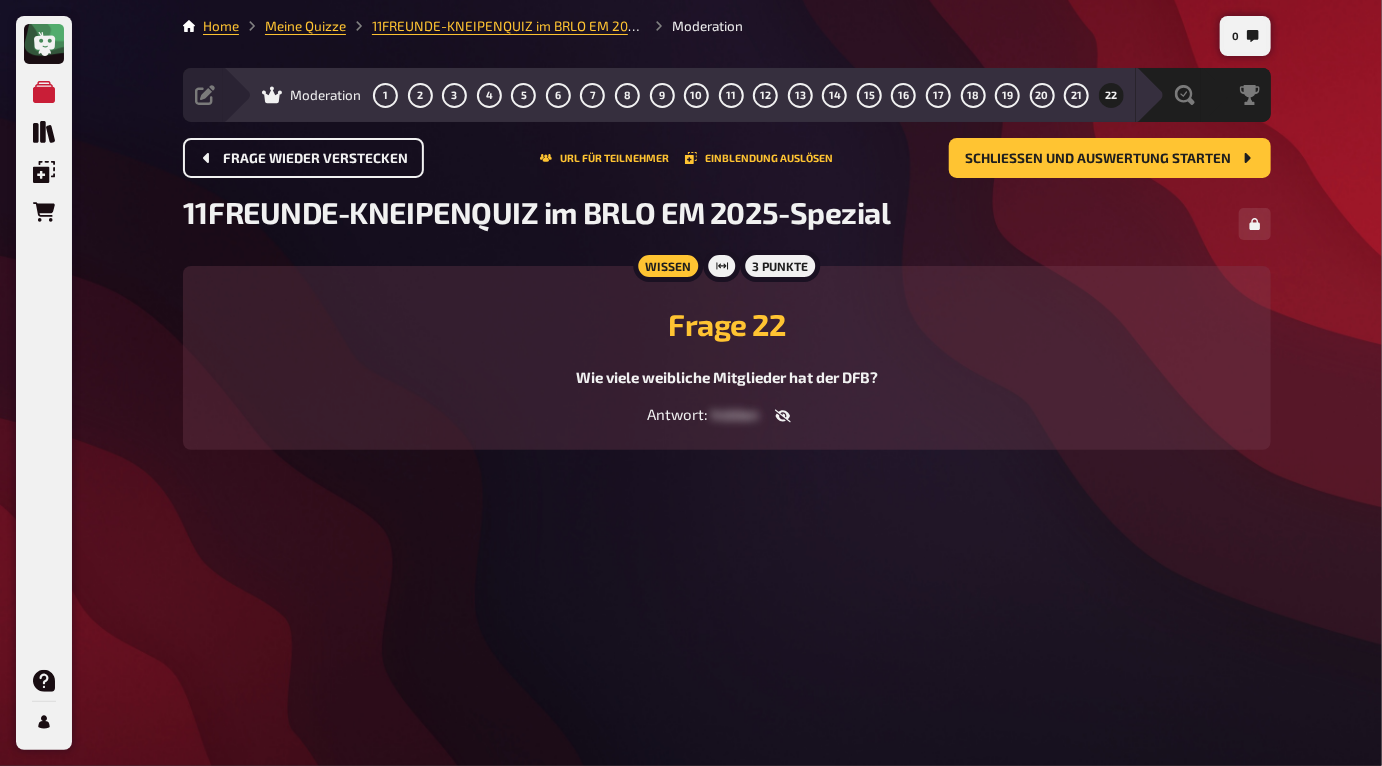 click on "Frage wieder verstecken" at bounding box center [315, 159] 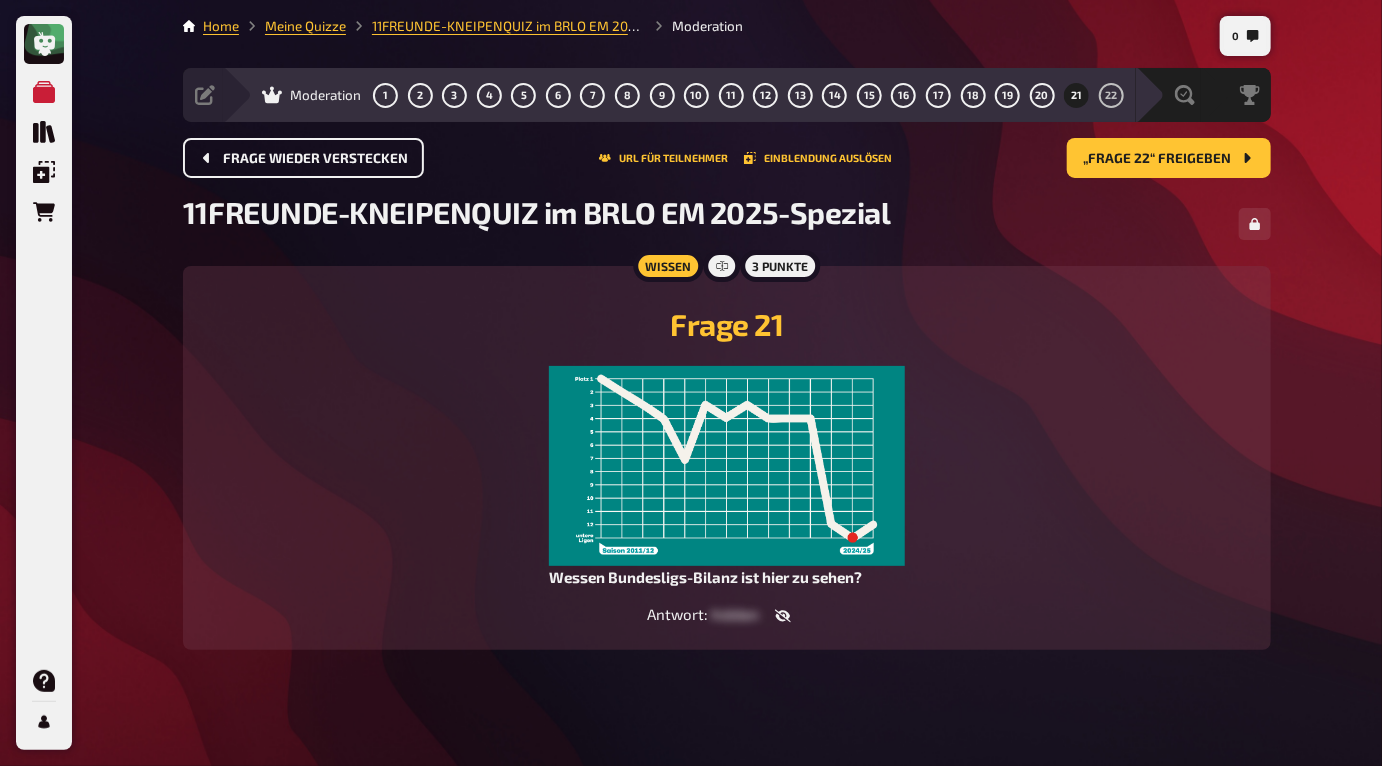 click on "Frage wieder verstecken" at bounding box center [315, 159] 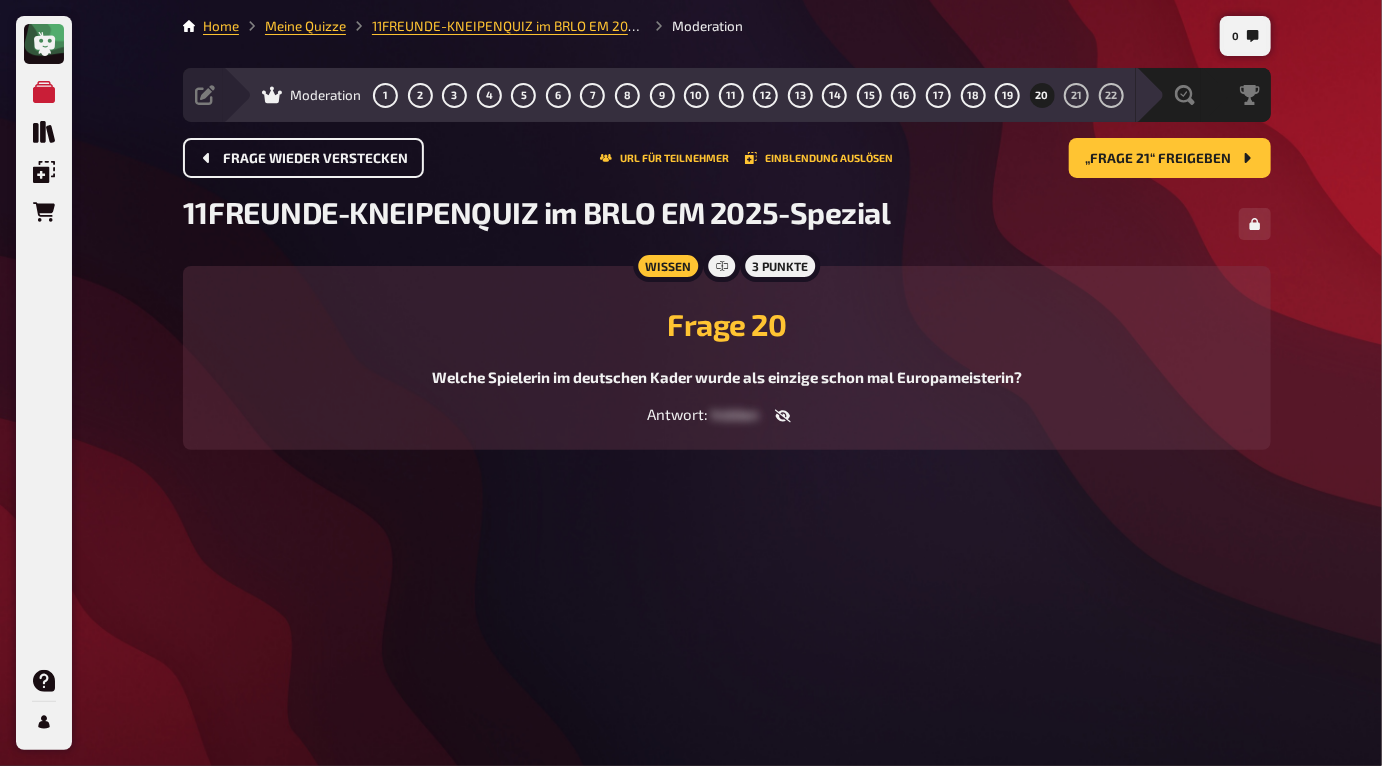 click on "Frage wieder verstecken" at bounding box center (315, 159) 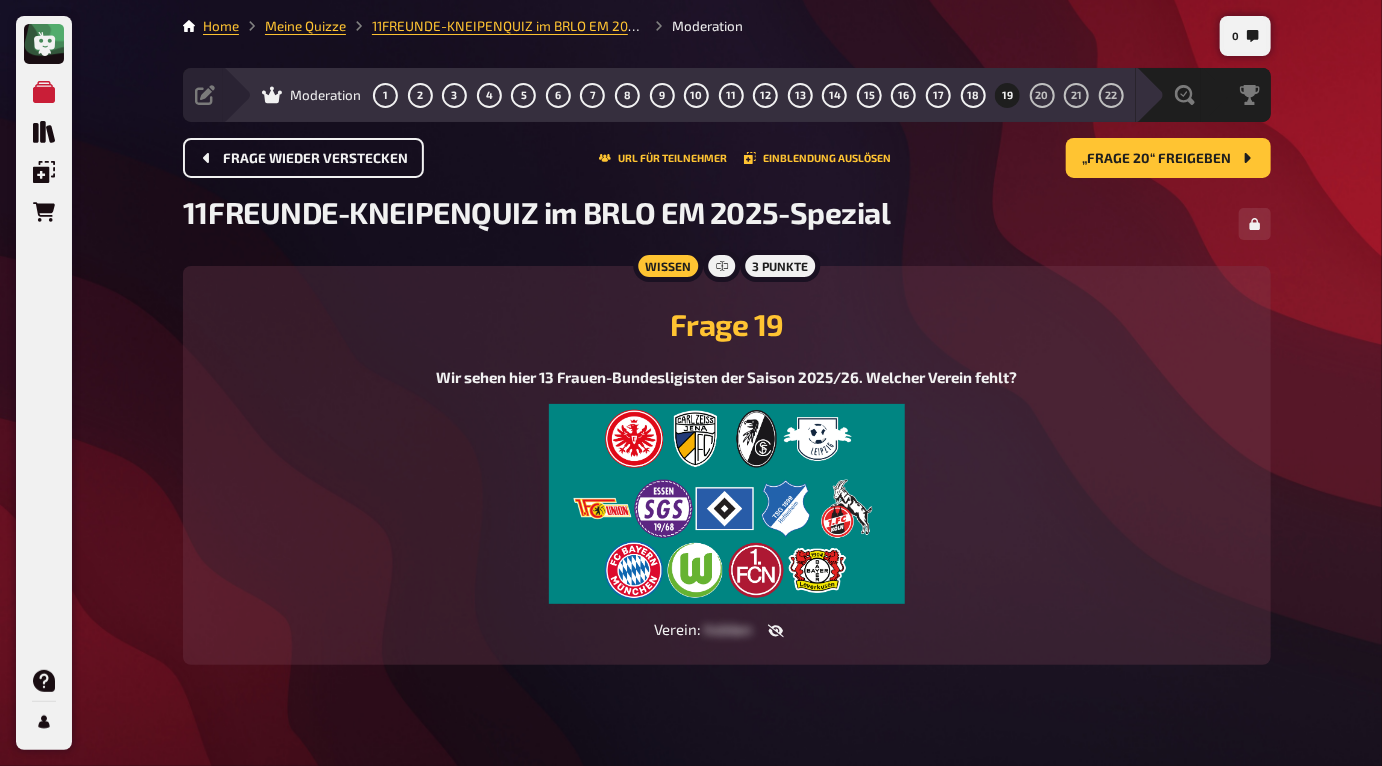 click on "Frage wieder verstecken" at bounding box center (315, 159) 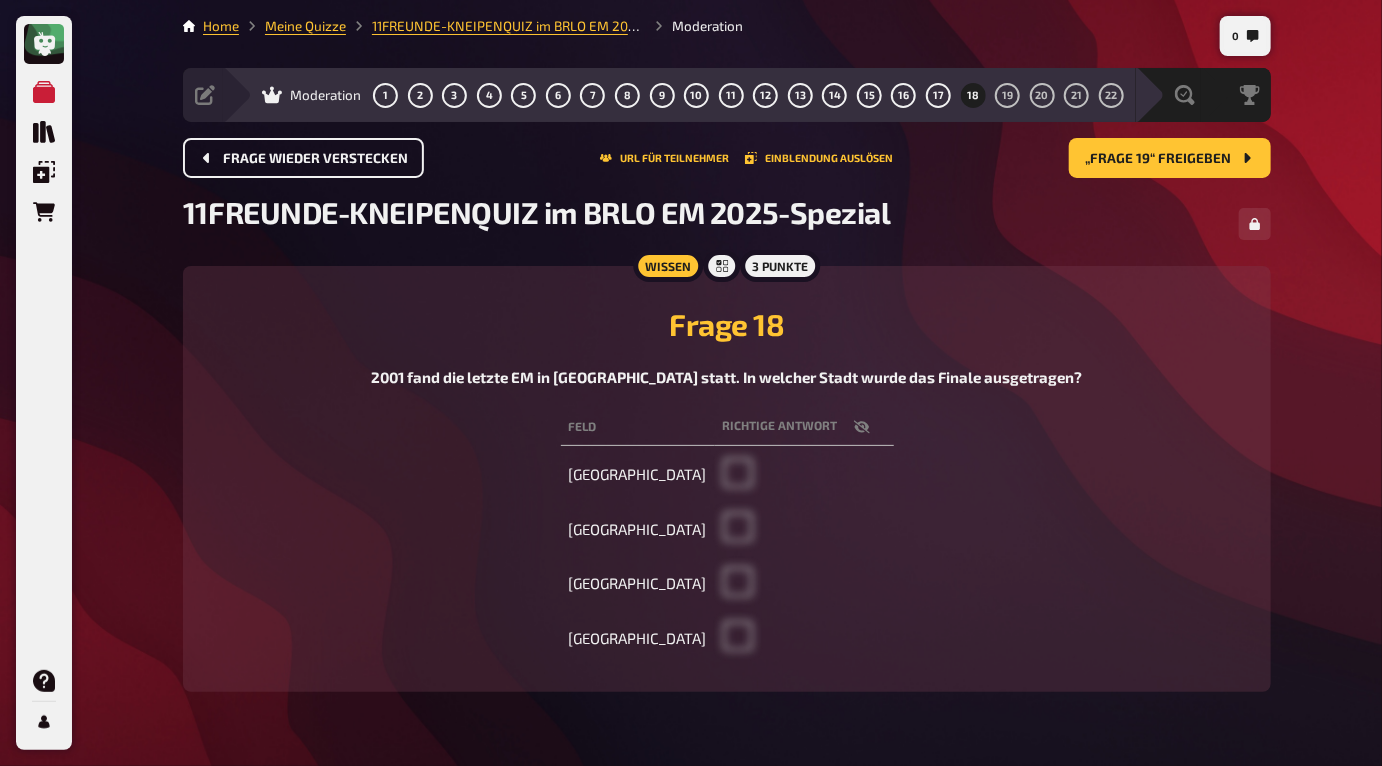 click on "Frage wieder verstecken" at bounding box center (315, 159) 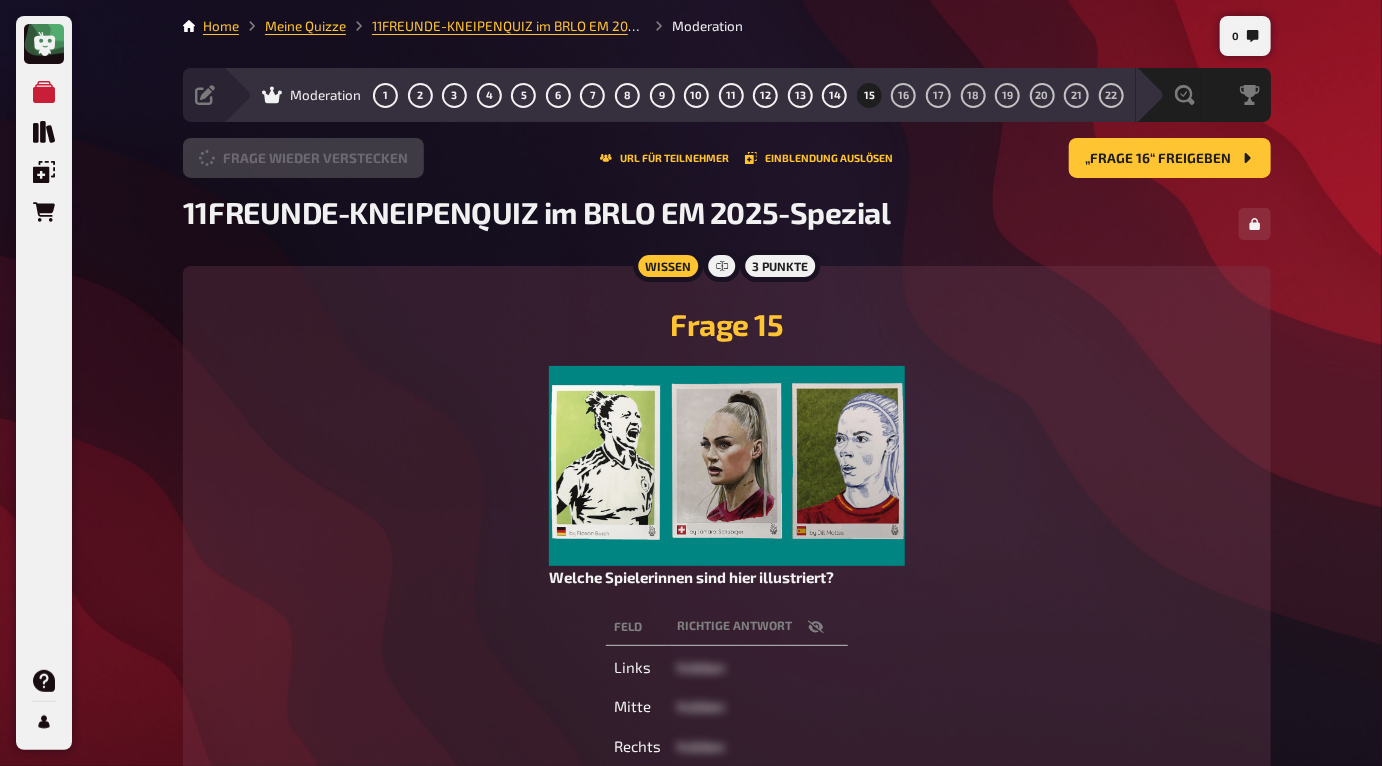 click on "Frage wieder verstecken" at bounding box center (303, 158) 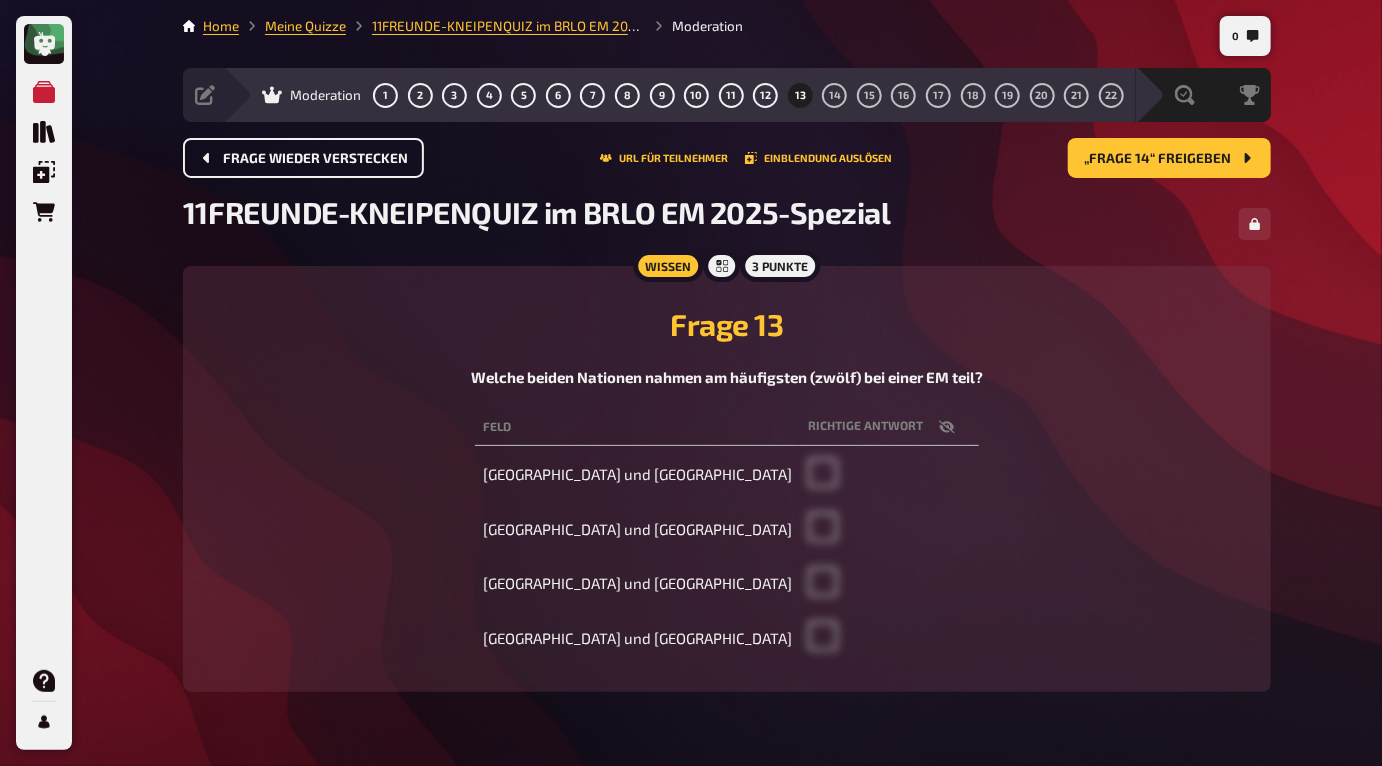 click on "Frage wieder verstecken" at bounding box center (315, 159) 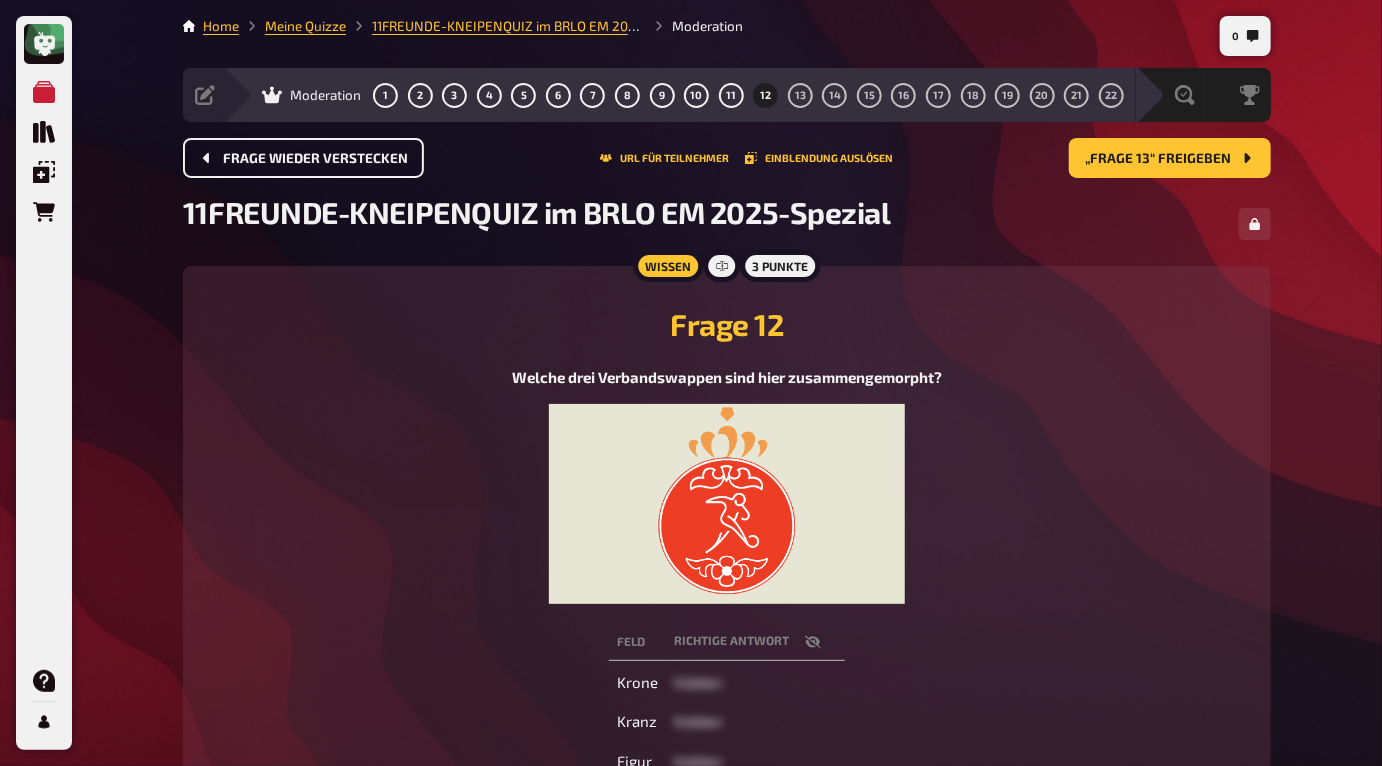 click on "Frage wieder verstecken" at bounding box center (315, 159) 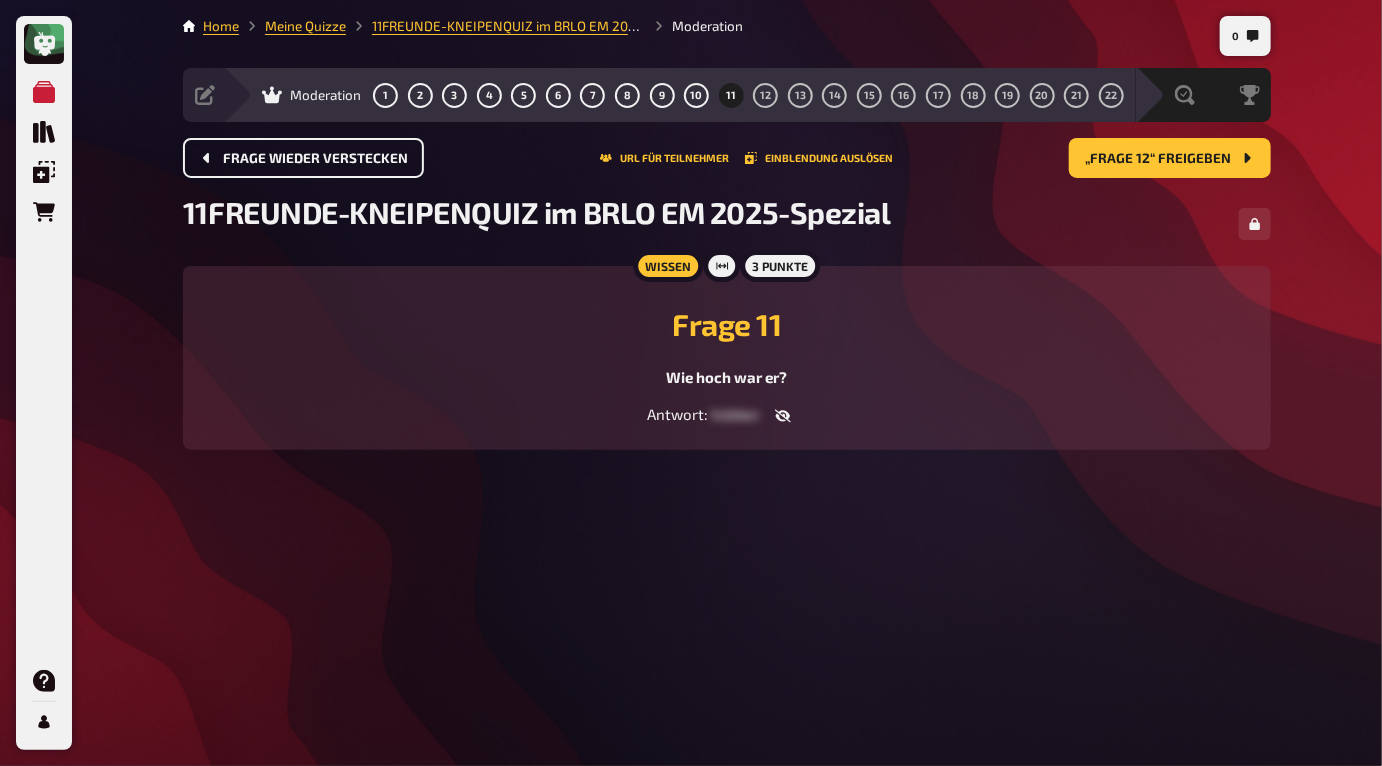 click on "Frage wieder verstecken" at bounding box center (315, 159) 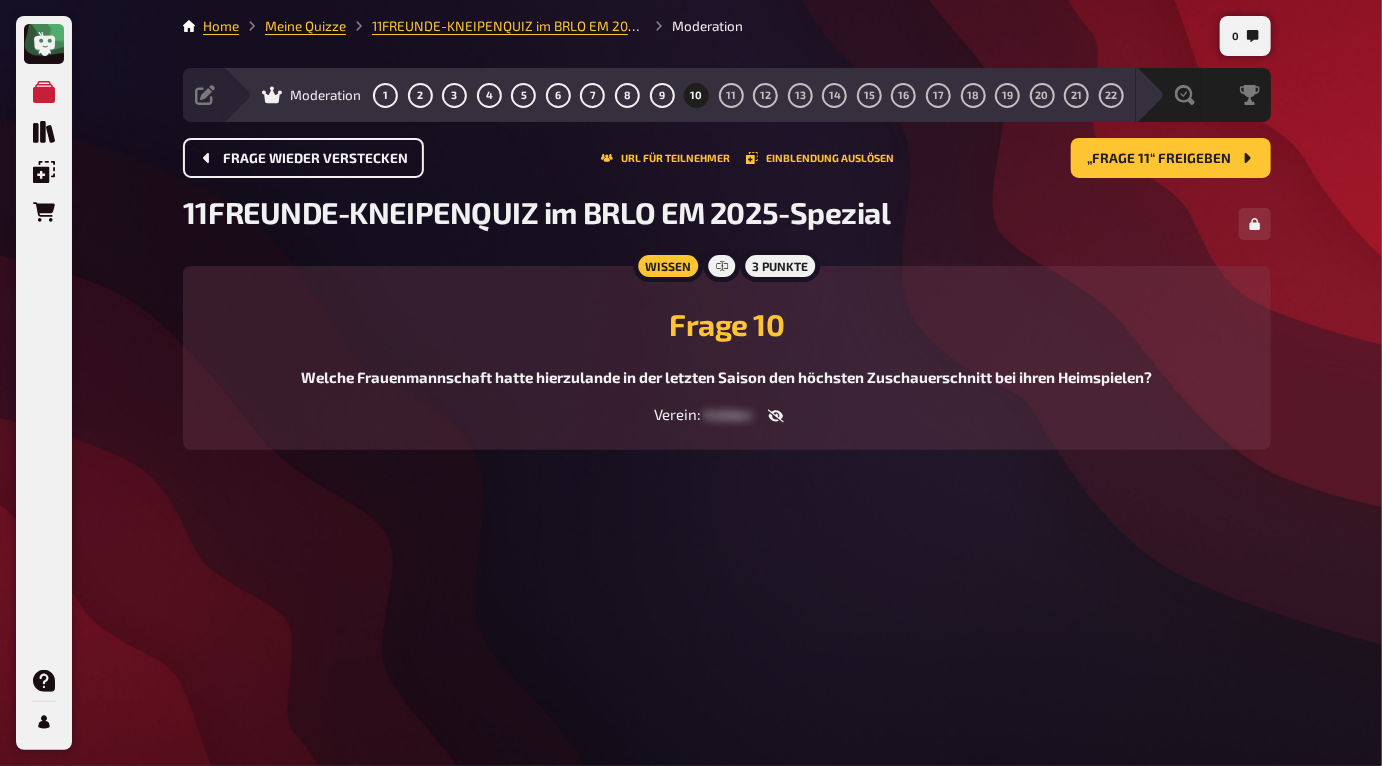 click on "Frage wieder verstecken" at bounding box center [315, 159] 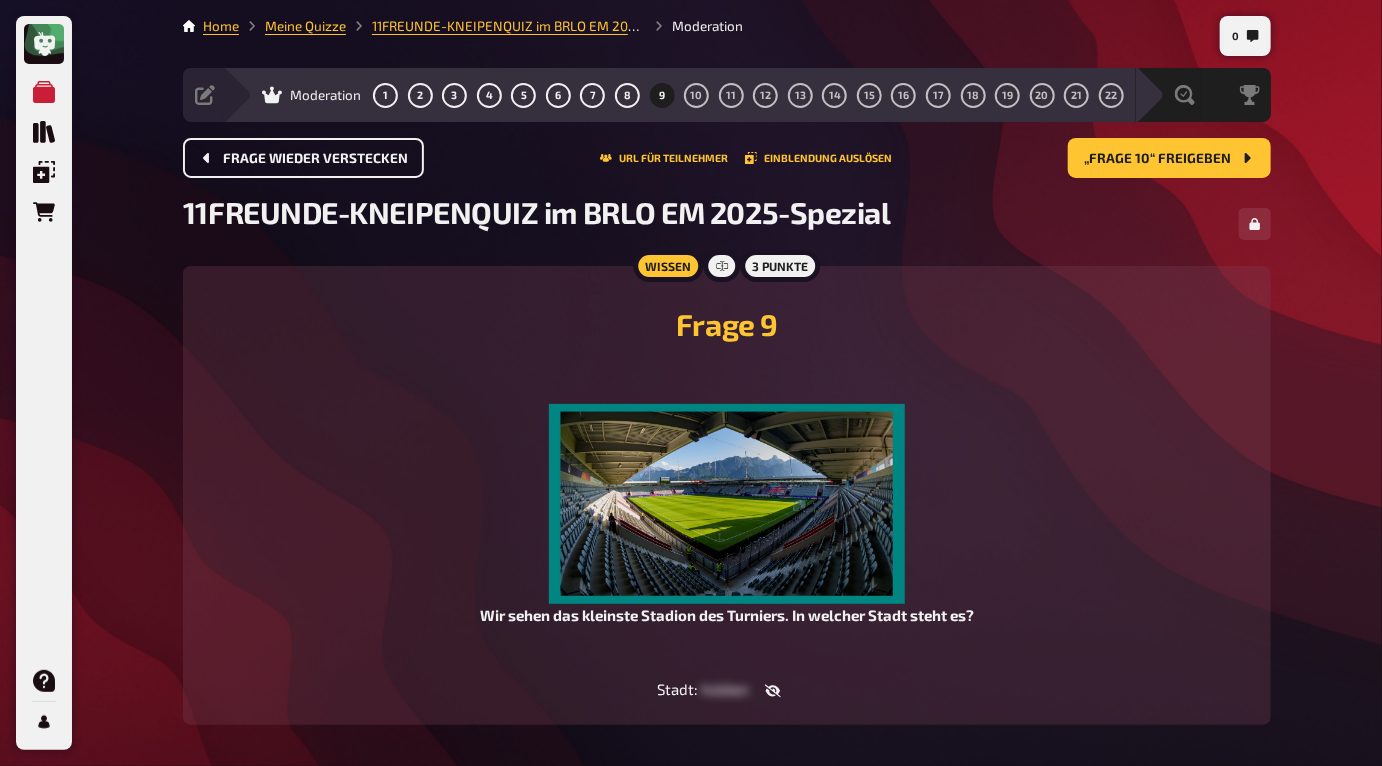 click on "Frage wieder verstecken" at bounding box center (315, 159) 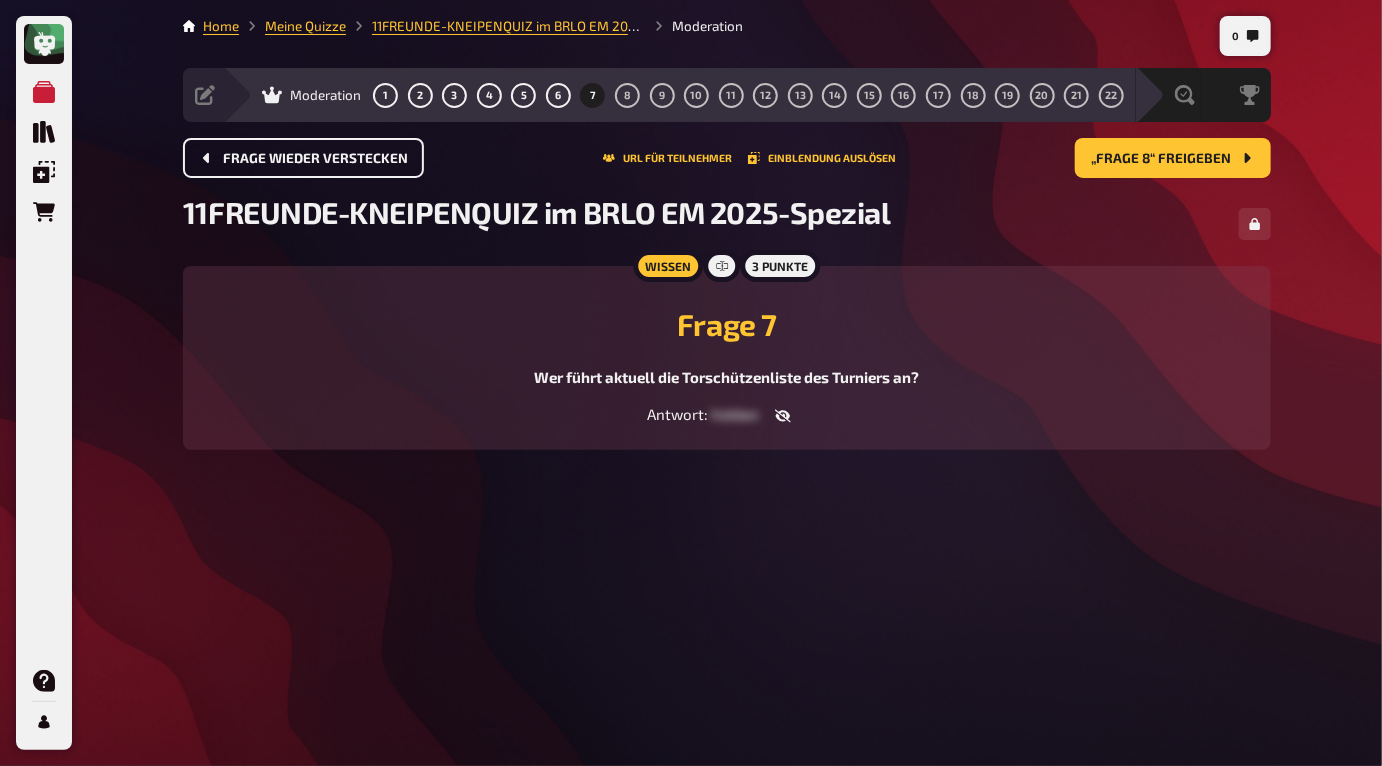 click on "Frage wieder verstecken" at bounding box center (315, 159) 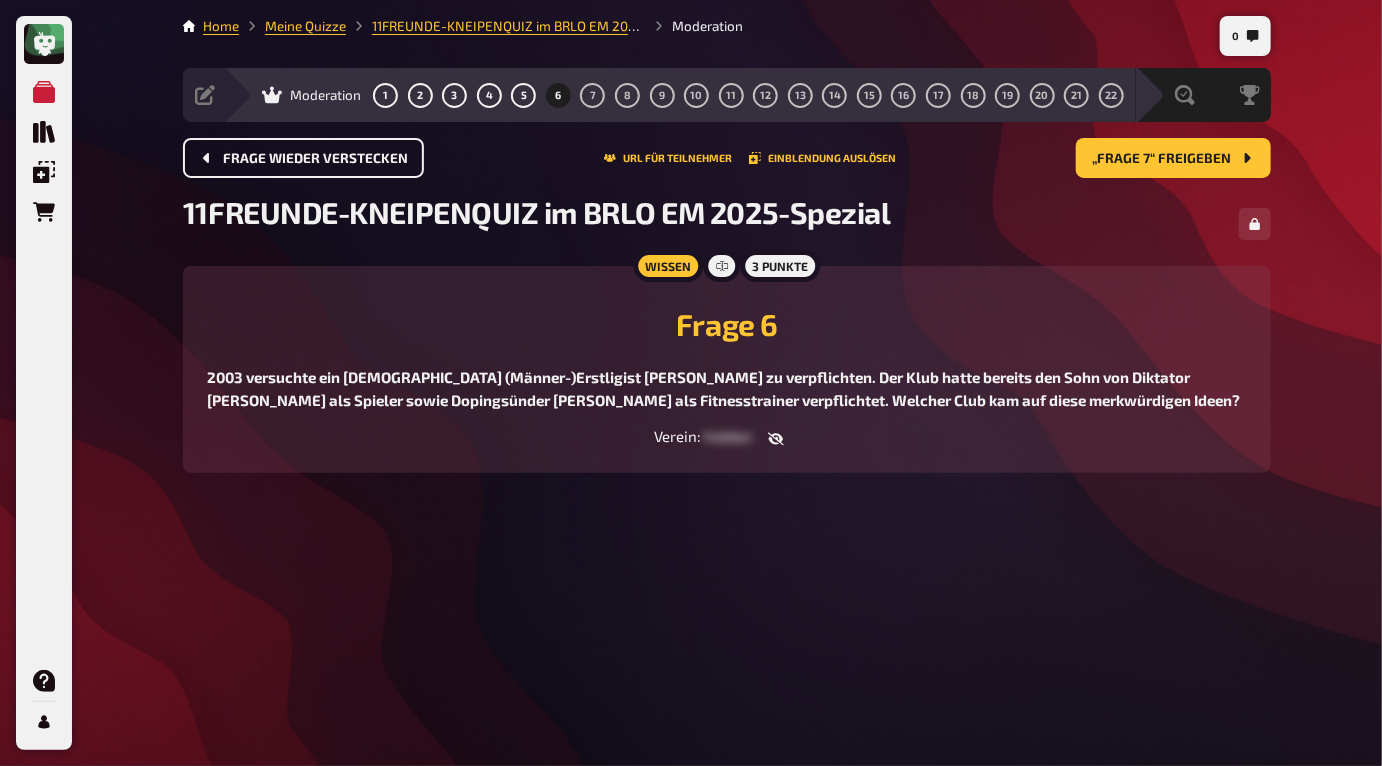 click on "Frage wieder verstecken" at bounding box center [315, 159] 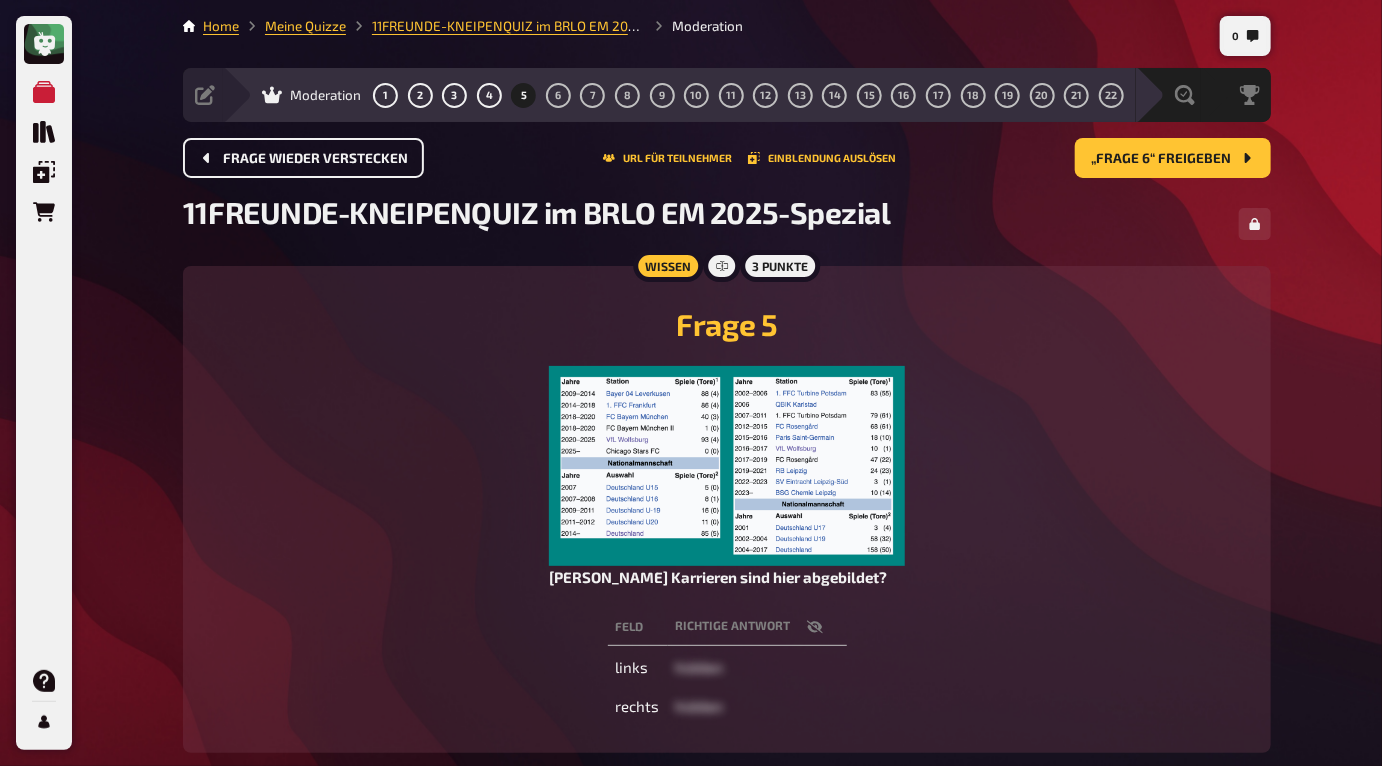 click on "Frage wieder verstecken" at bounding box center [315, 159] 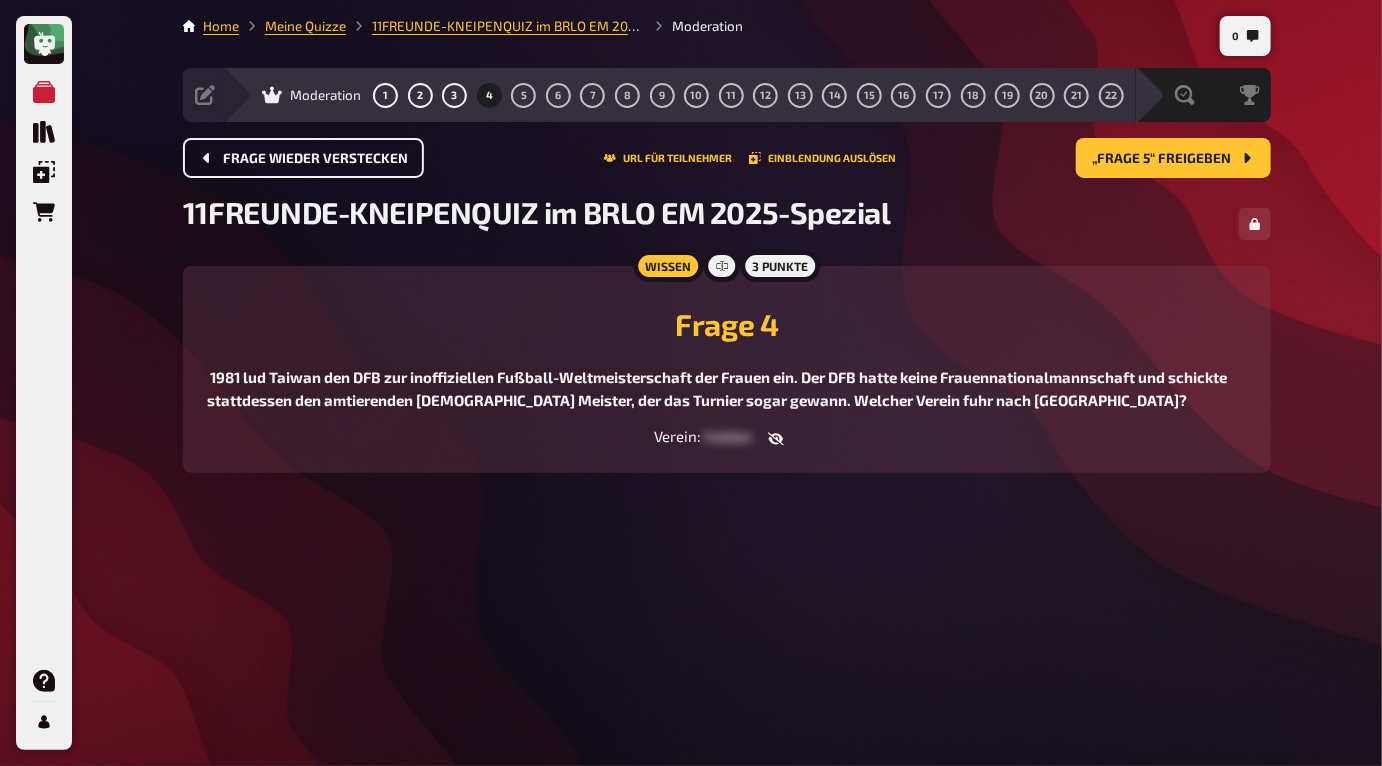 click on "Frage wieder verstecken" at bounding box center (315, 159) 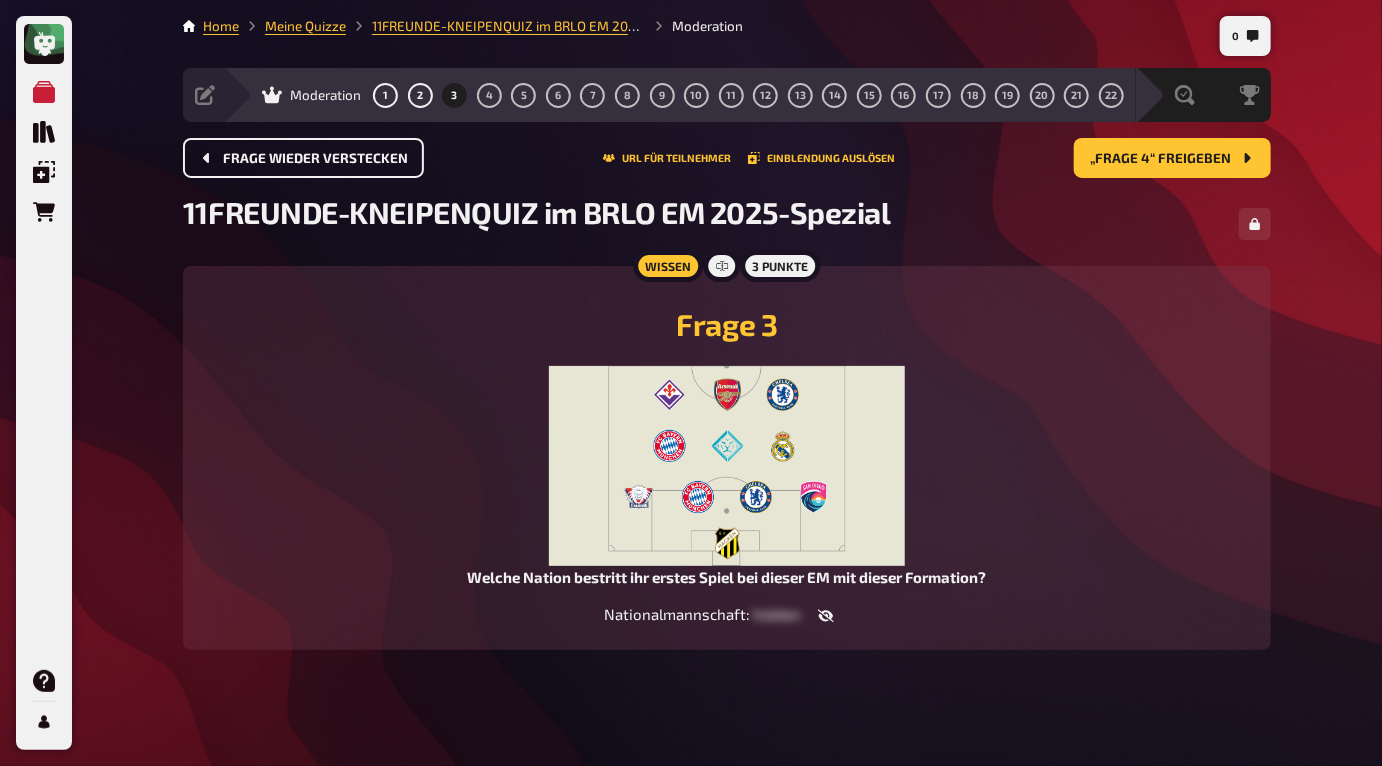 click on "Frage wieder verstecken" at bounding box center (315, 159) 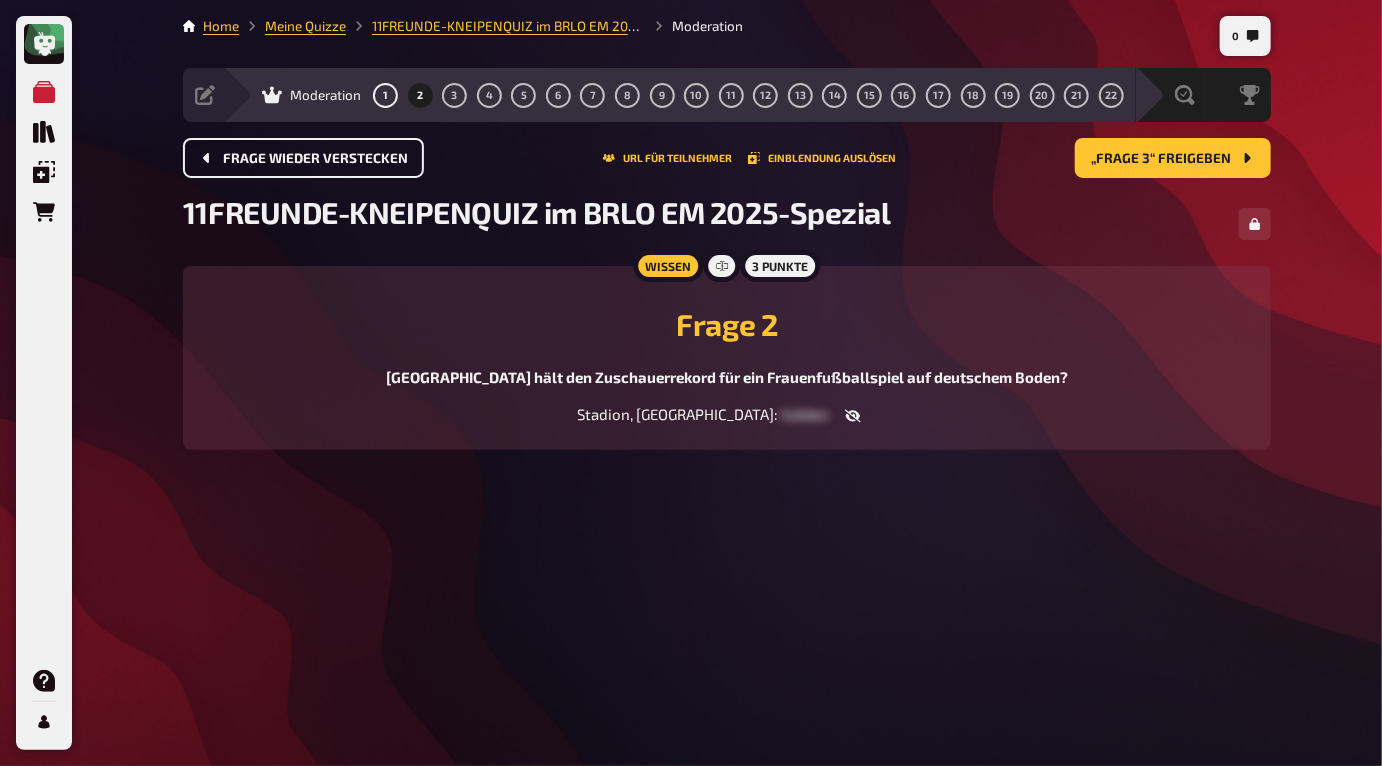 click on "Frage wieder verstecken" at bounding box center (315, 159) 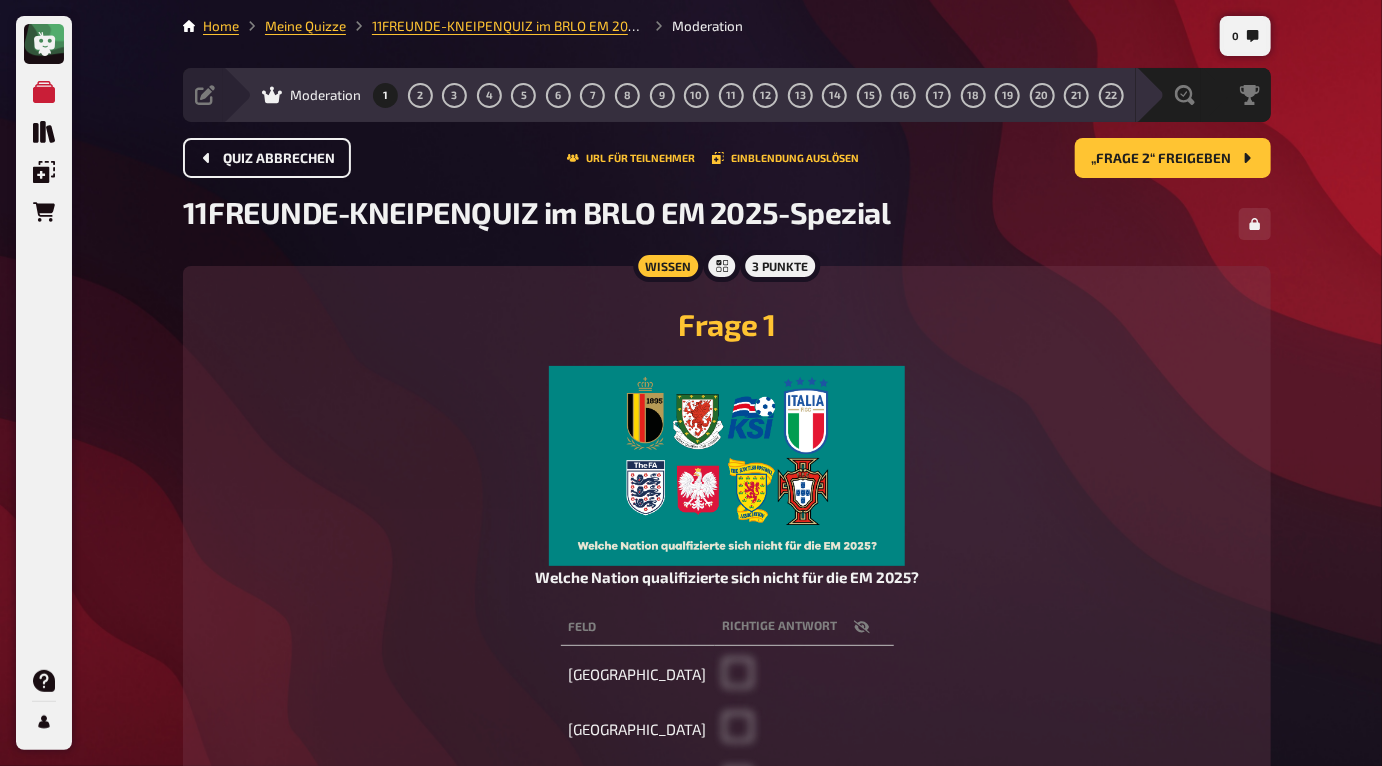 click on "Quiz abbrechen" at bounding box center [279, 159] 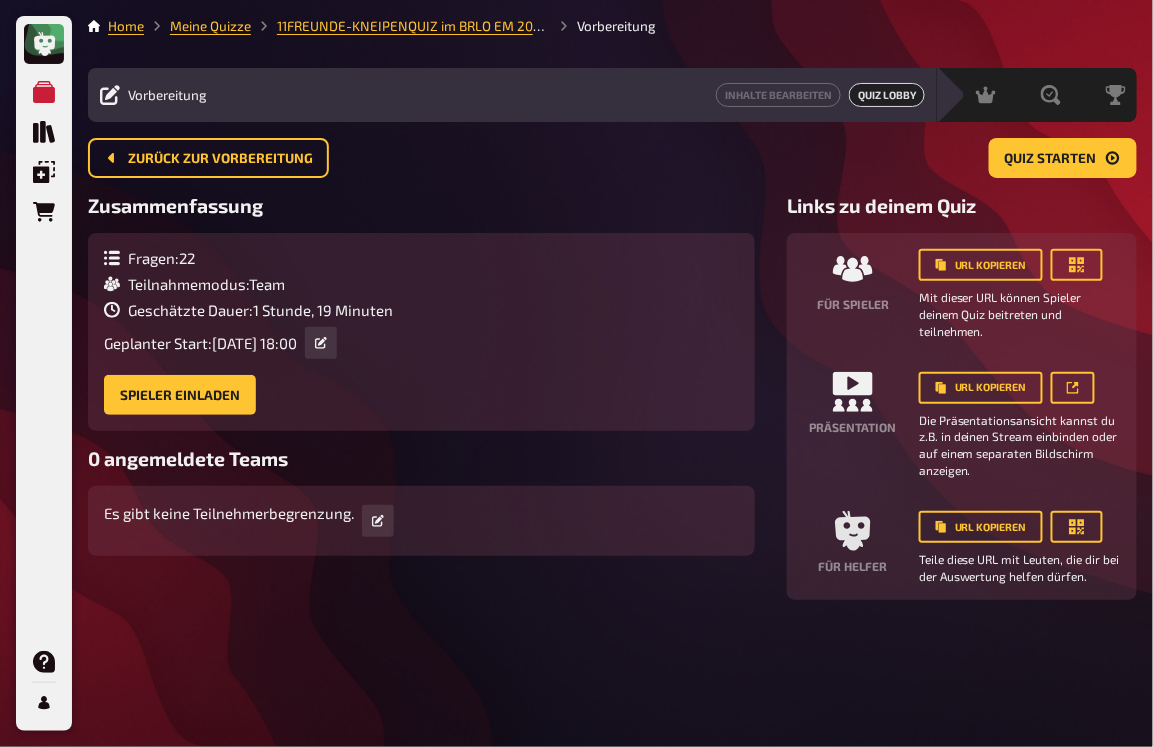 click on "Geschätzte Dauer :  1 Stunde, 19 Minuten" at bounding box center (260, 310) 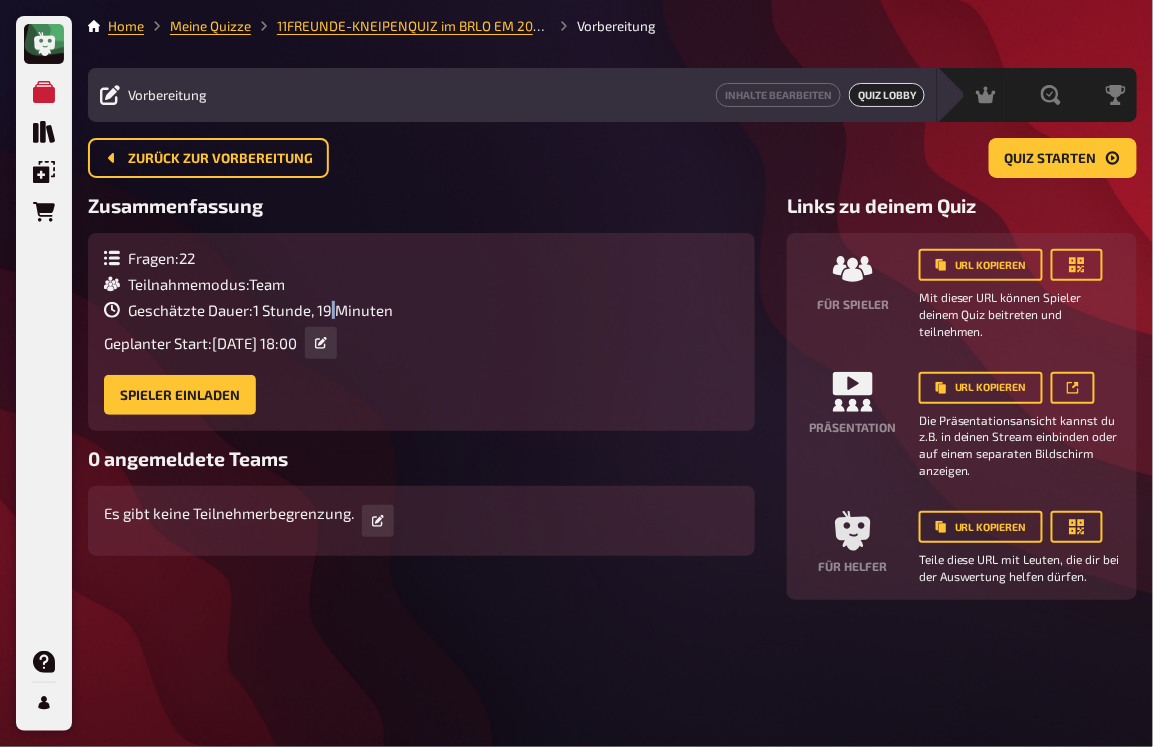 click on "Geschätzte Dauer :  1 Stunde, 19 Minuten" at bounding box center [260, 310] 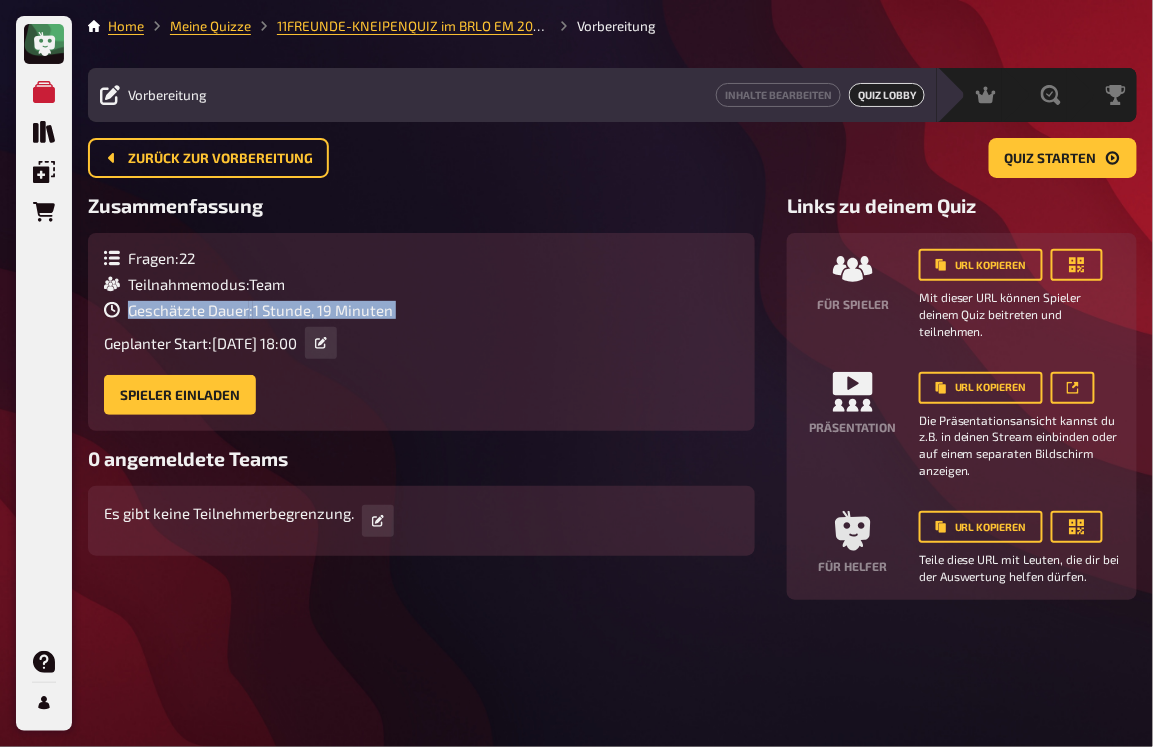 click on "Geschätzte Dauer :  1 Stunde, 19 Minuten" at bounding box center [260, 310] 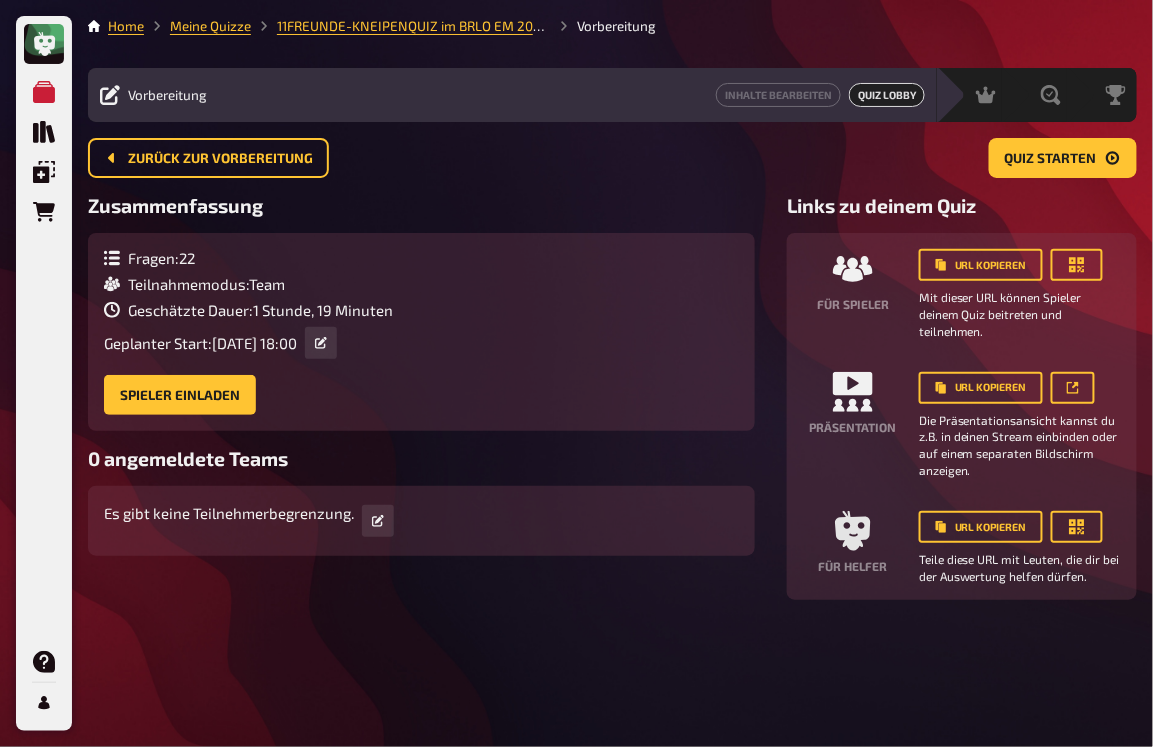 click on "Fragen :  22" at bounding box center (248, 258) 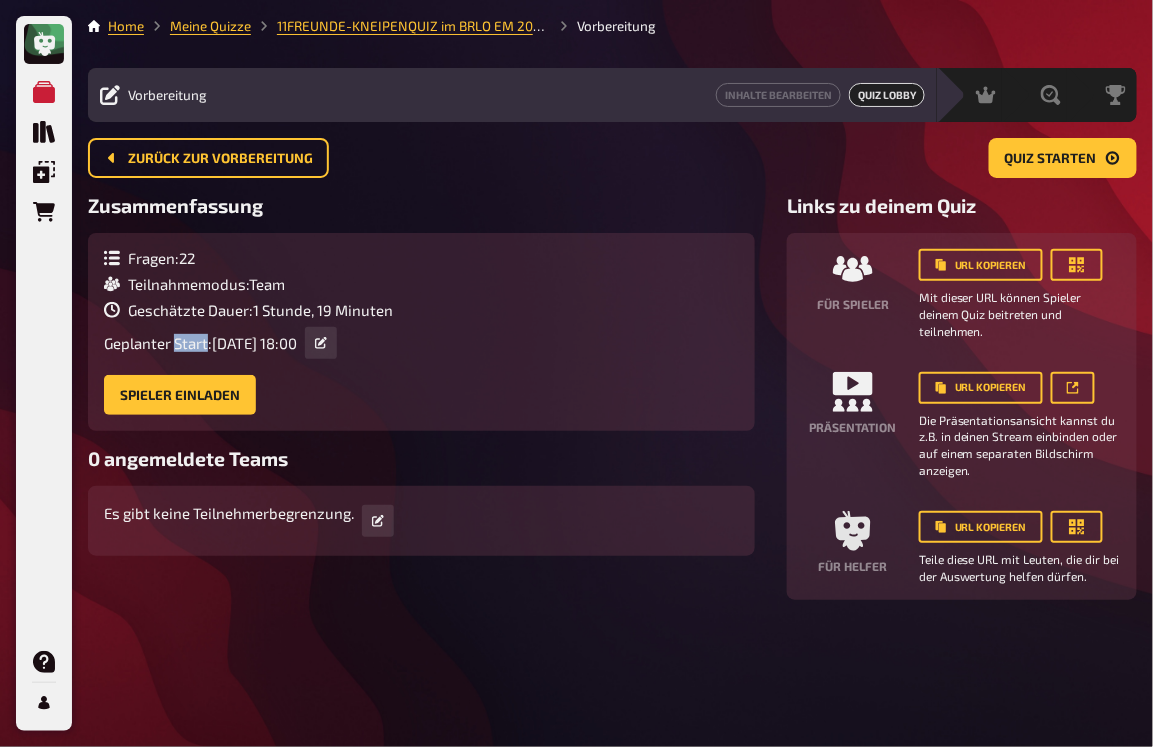 click on "Geplanter Start :  [DATE] 18:00" at bounding box center (248, 343) 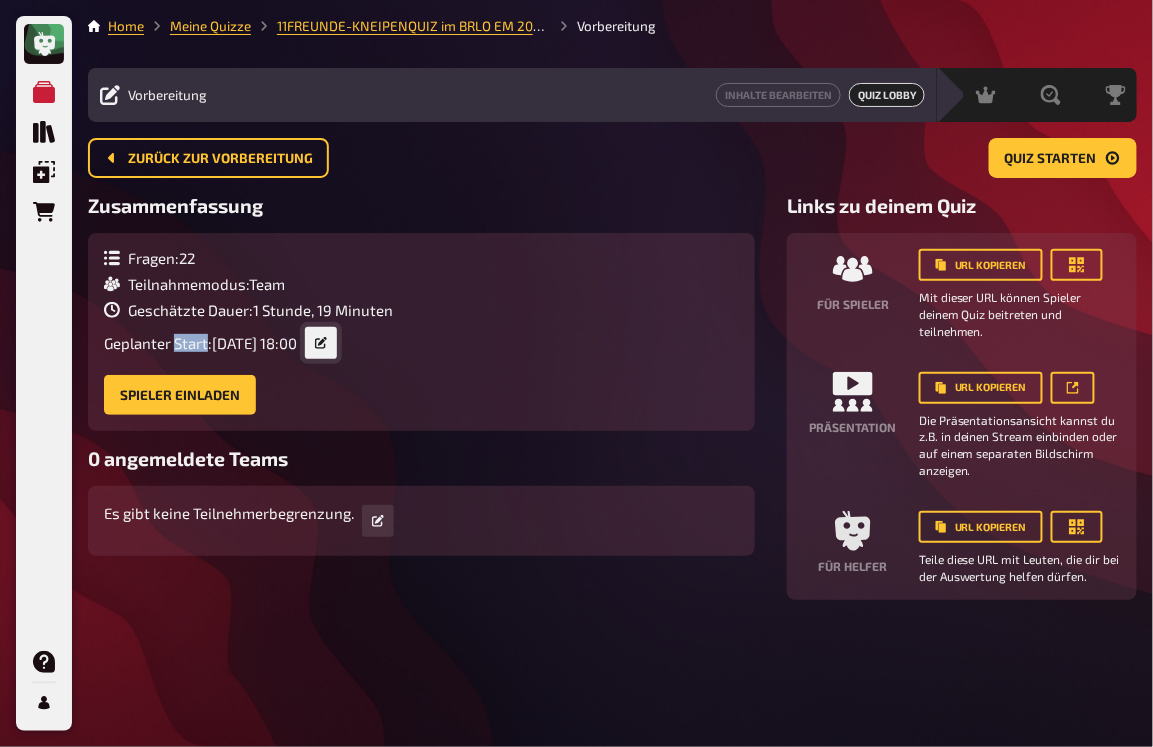 click 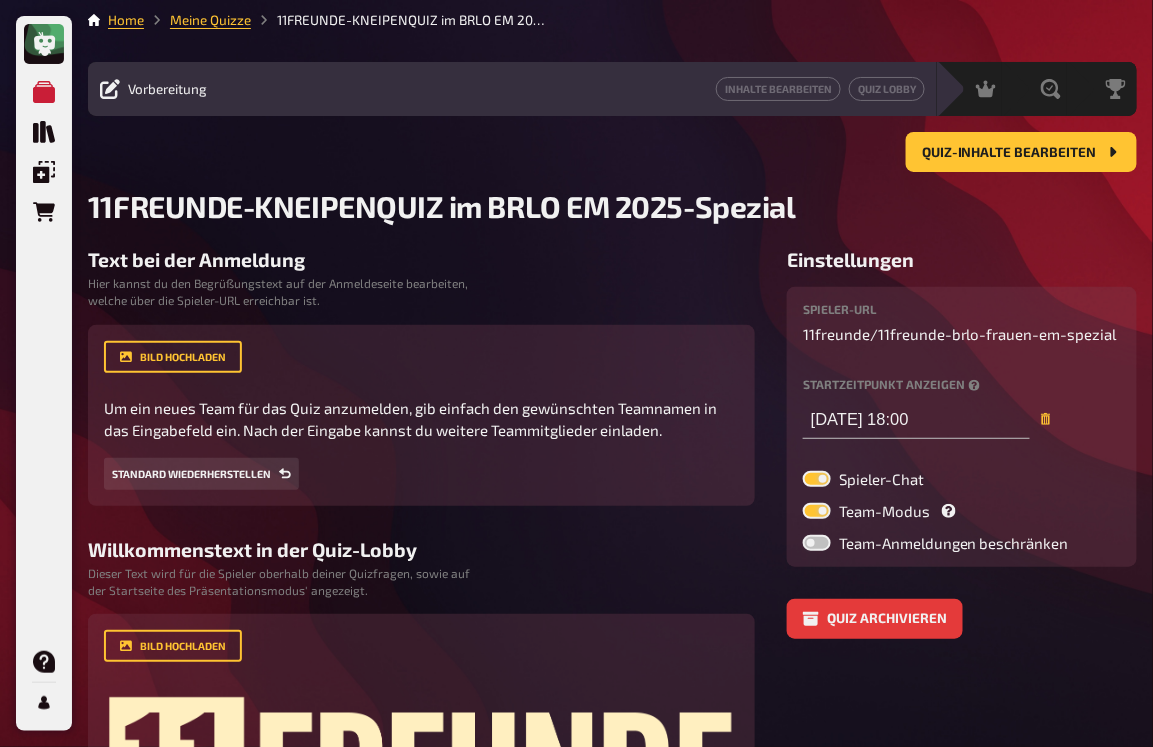 scroll, scrollTop: 0, scrollLeft: 0, axis: both 